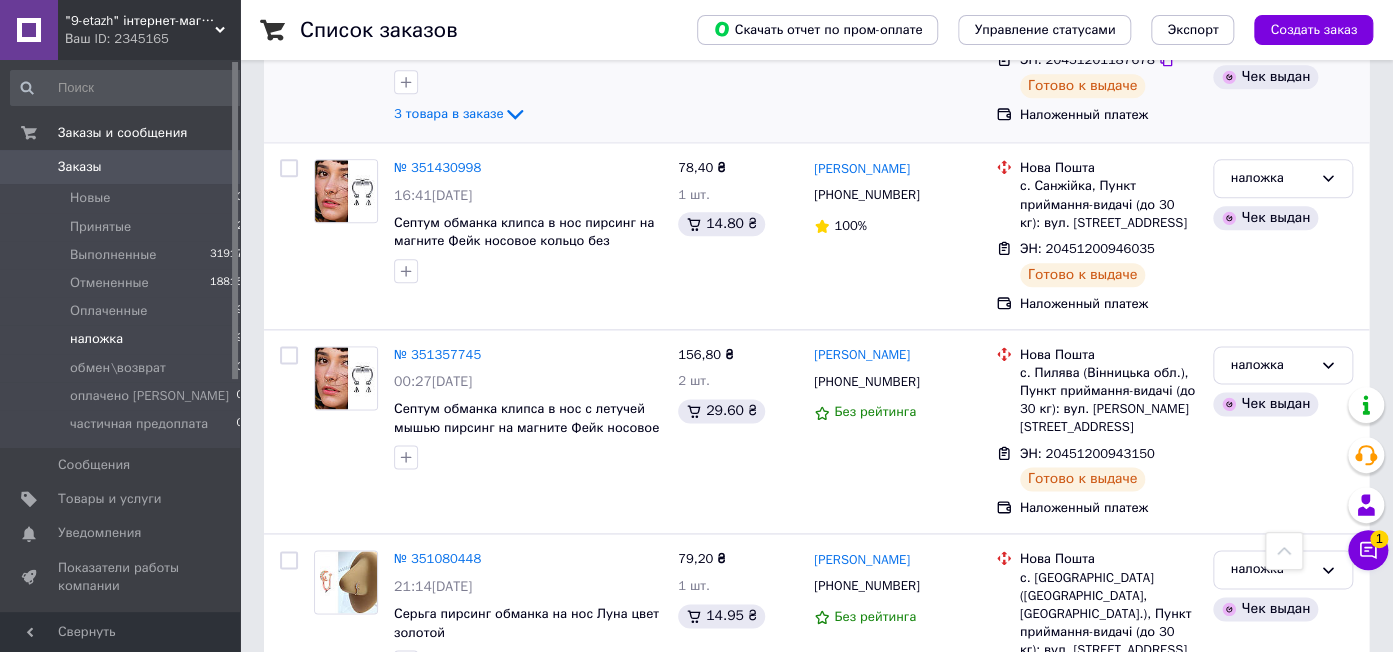 scroll, scrollTop: 543, scrollLeft: 0, axis: vertical 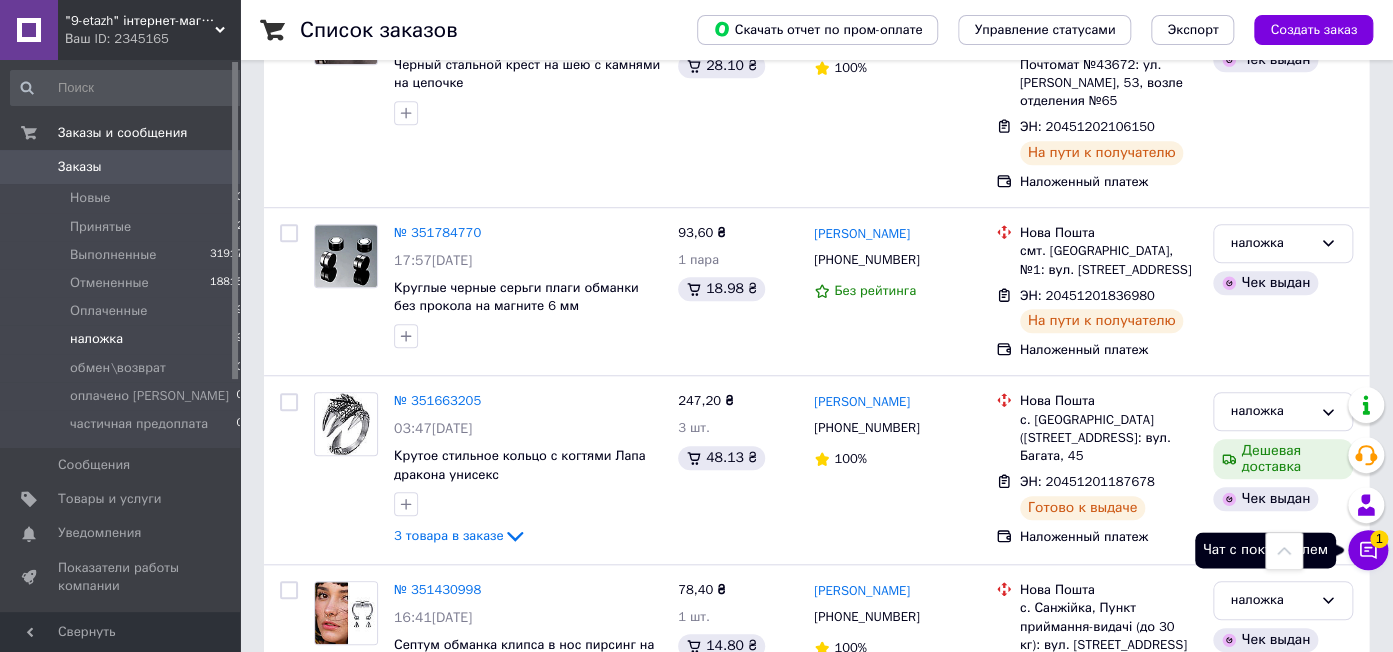click 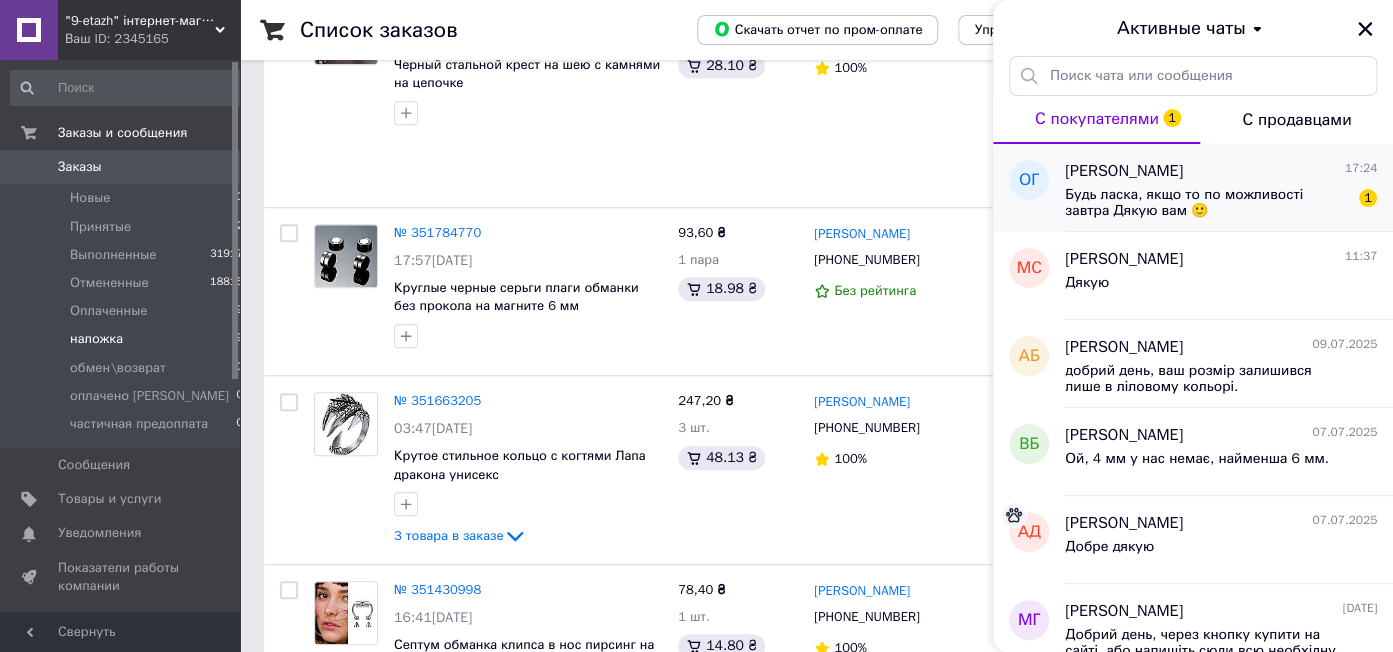 click on "Будь ласка, якщо то по можливості завтра
Дякую вам 🙂" at bounding box center (1207, 203) 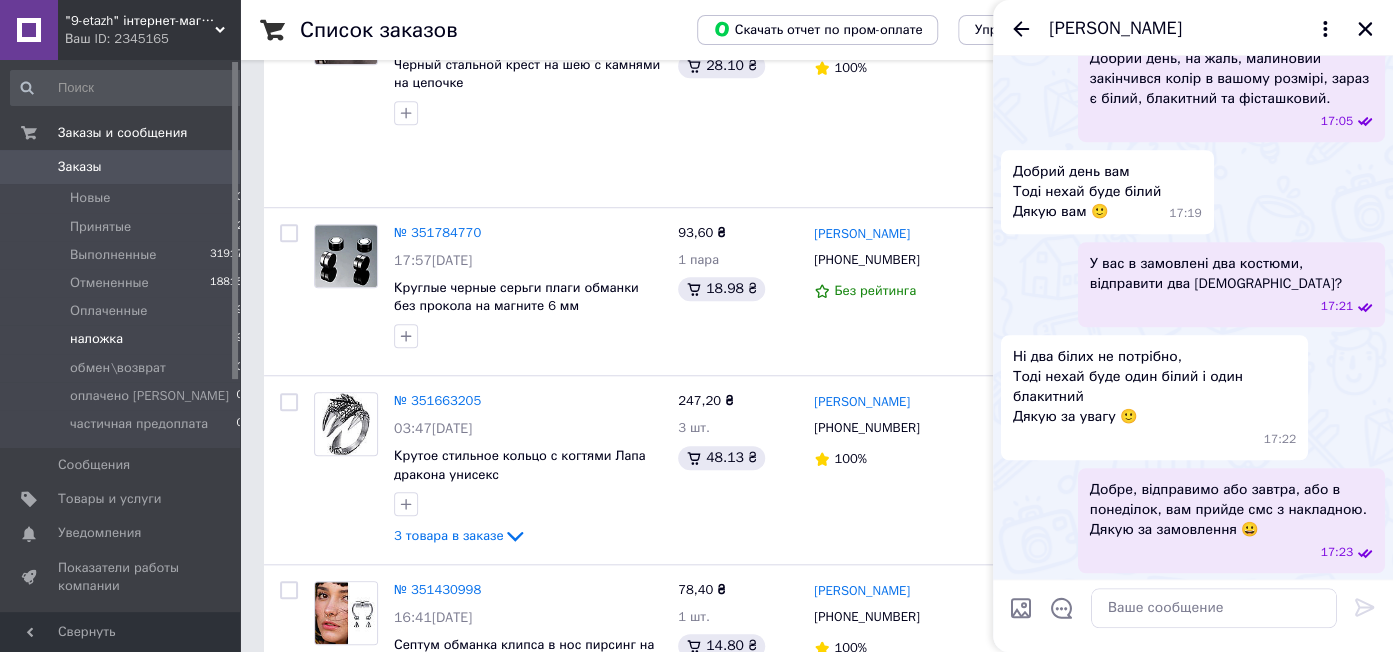 scroll, scrollTop: 560, scrollLeft: 0, axis: vertical 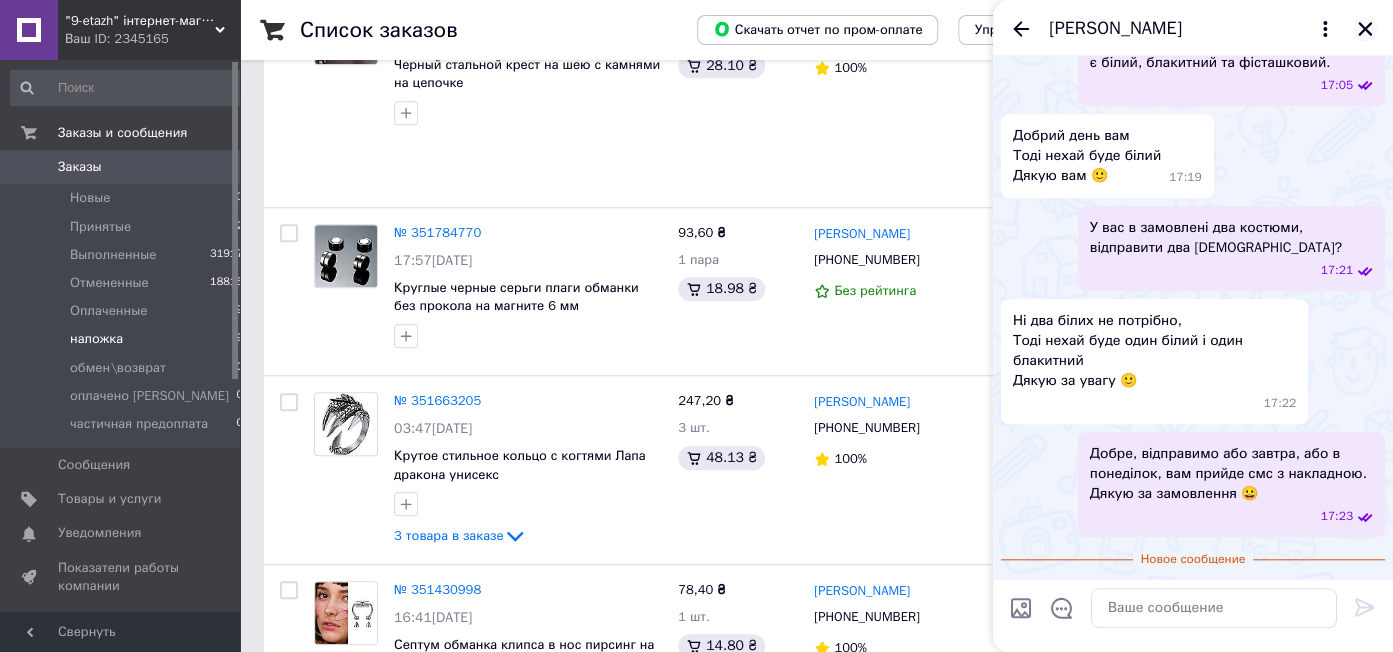 click 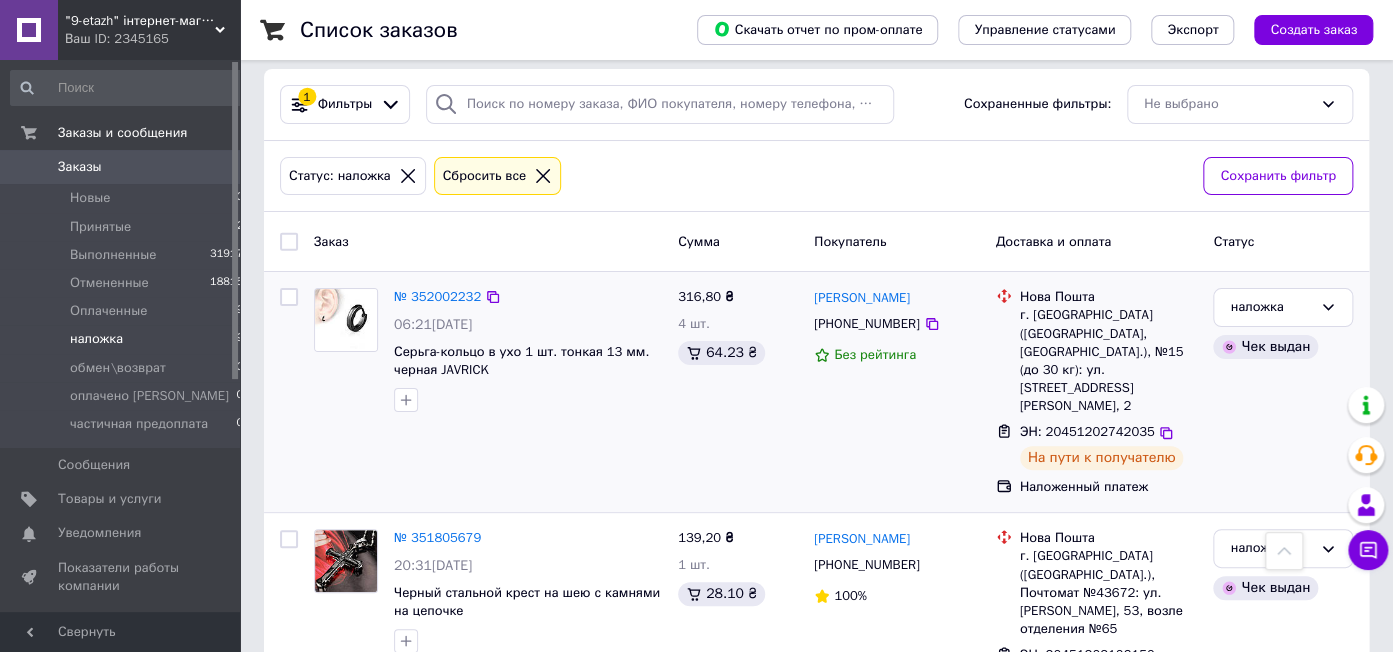scroll, scrollTop: 0, scrollLeft: 0, axis: both 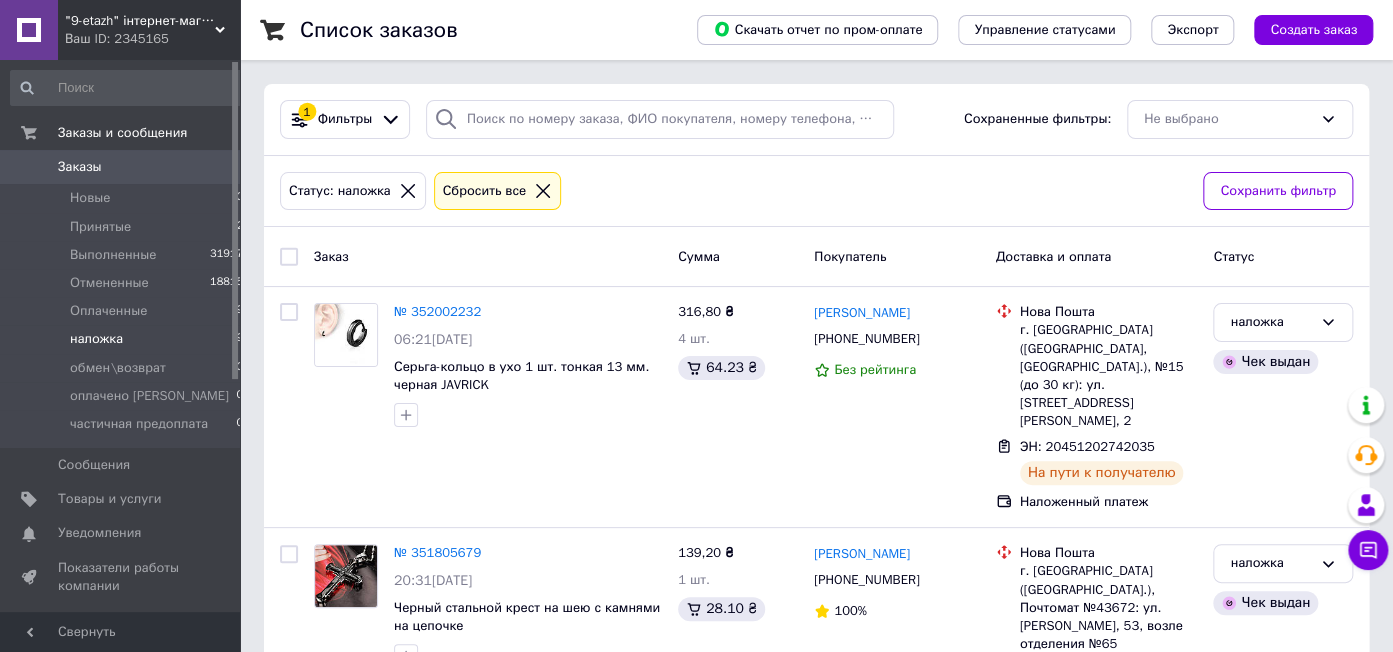 click 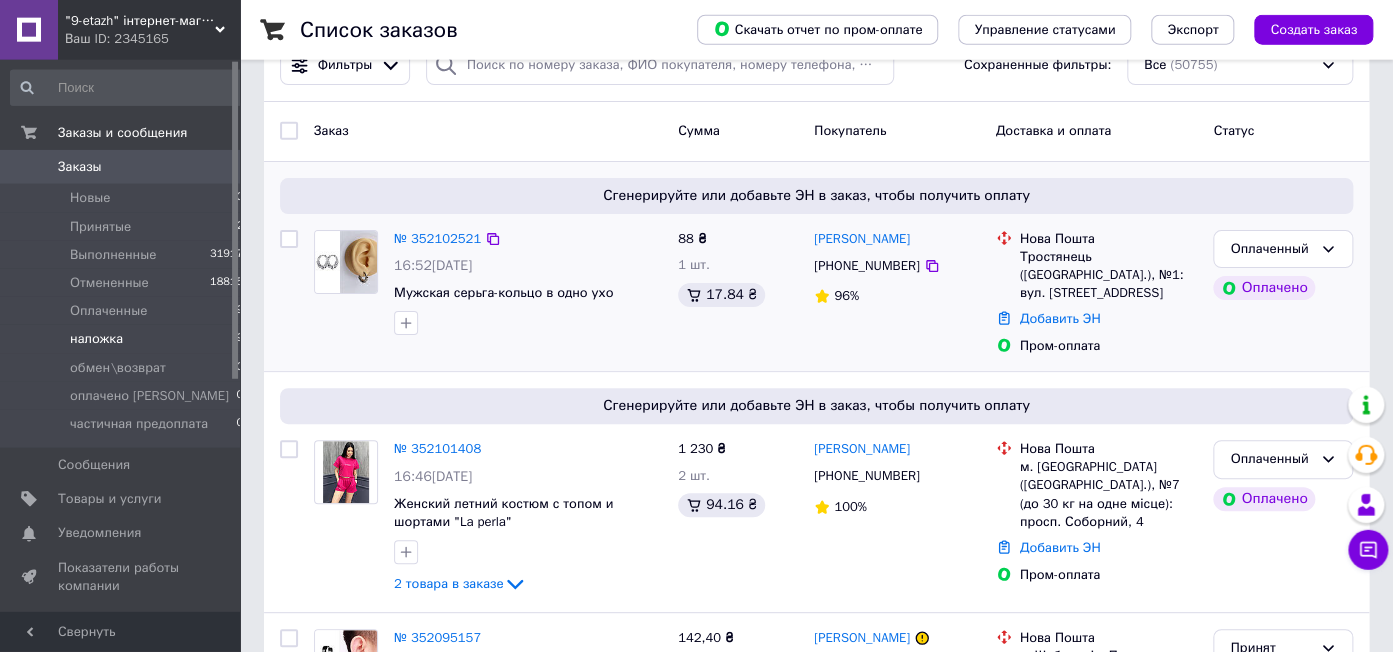 scroll, scrollTop: 105, scrollLeft: 0, axis: vertical 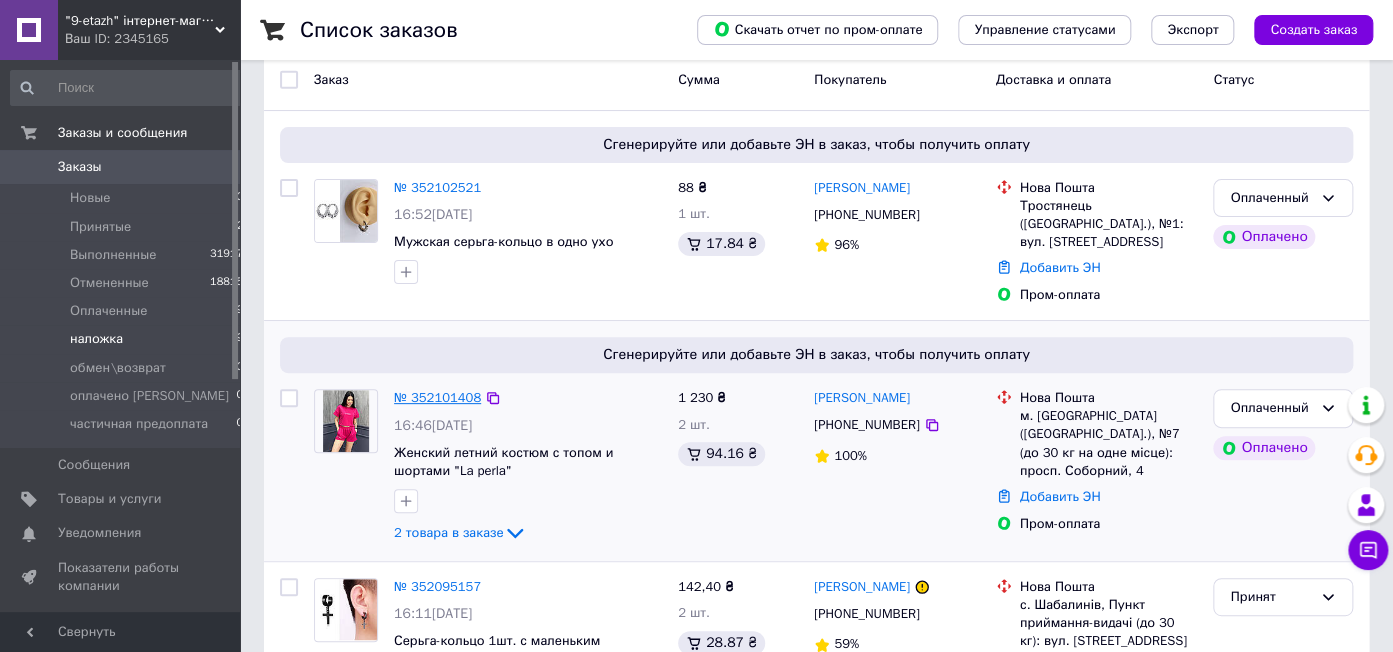 click on "№ 352101408" at bounding box center (437, 397) 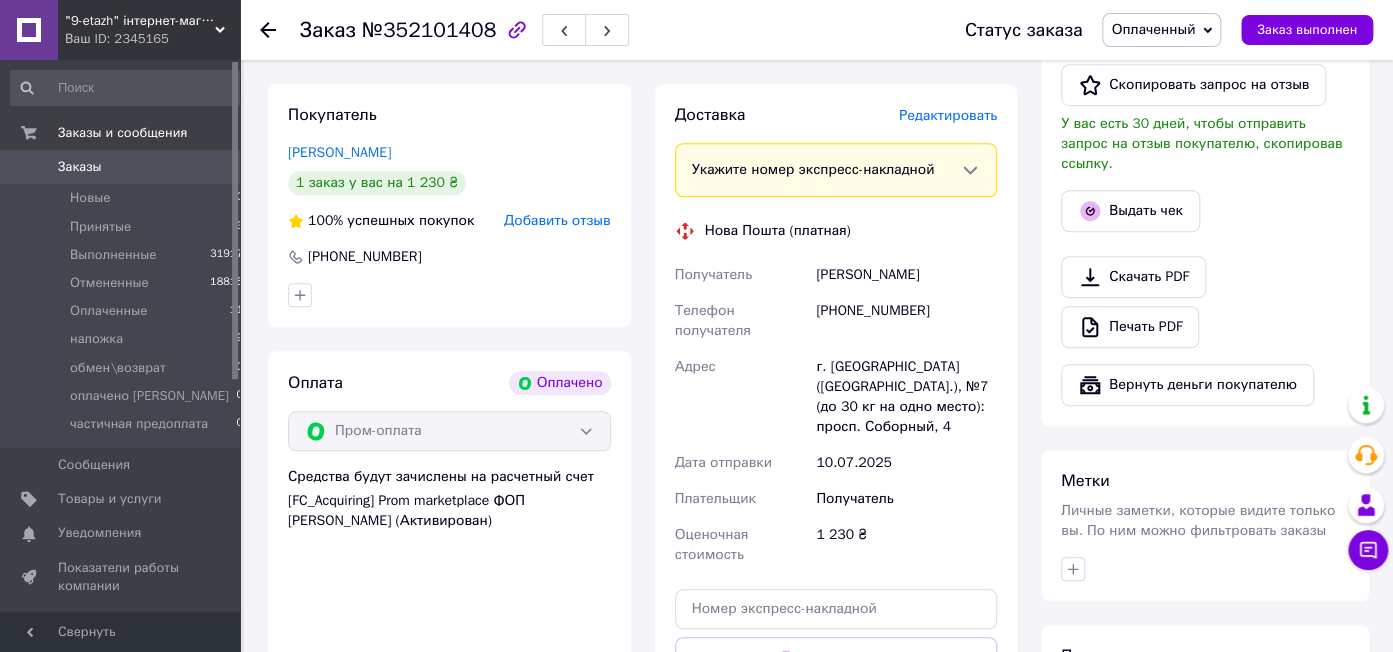 scroll, scrollTop: 739, scrollLeft: 0, axis: vertical 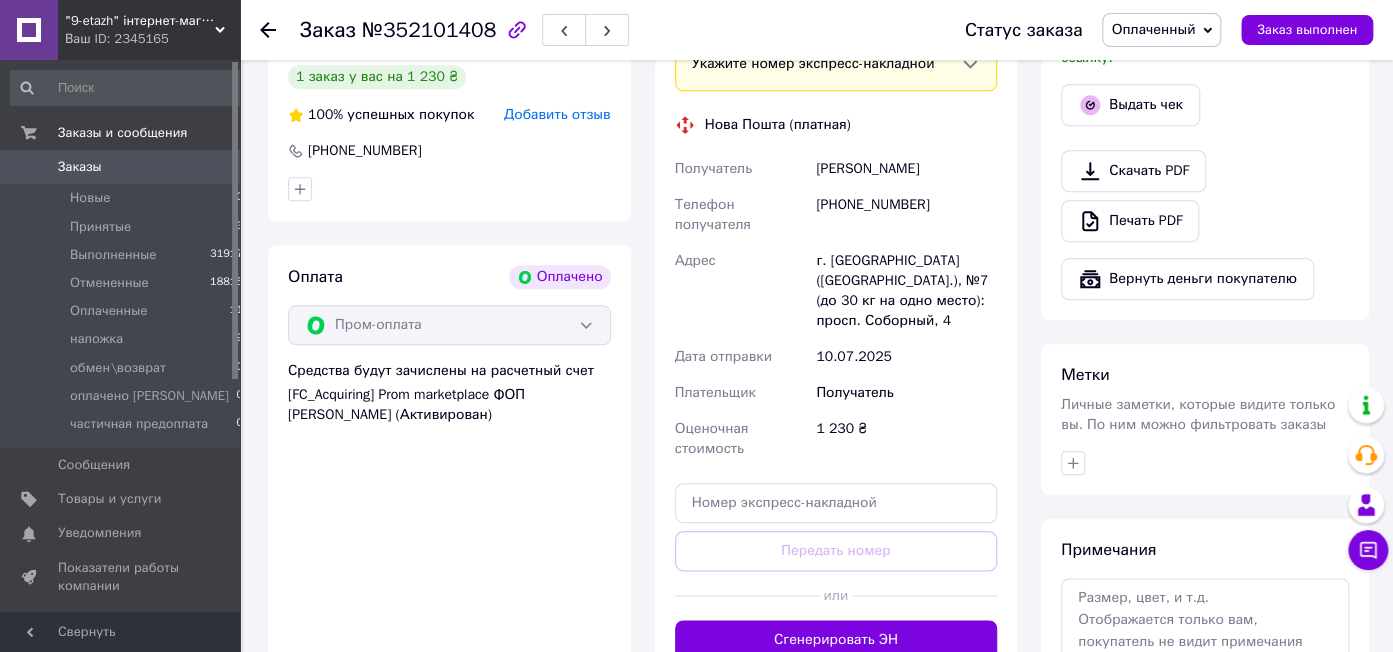 click on "Сгенерировать ЭН" at bounding box center (836, 640) 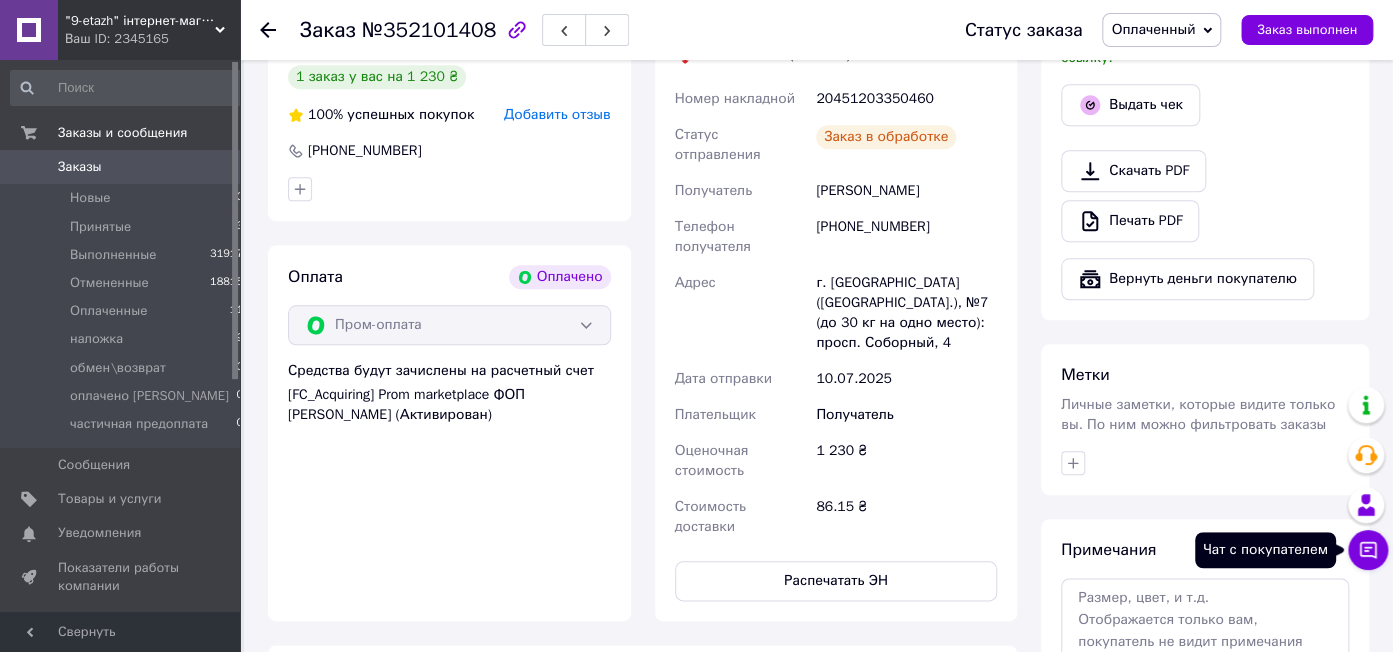 click 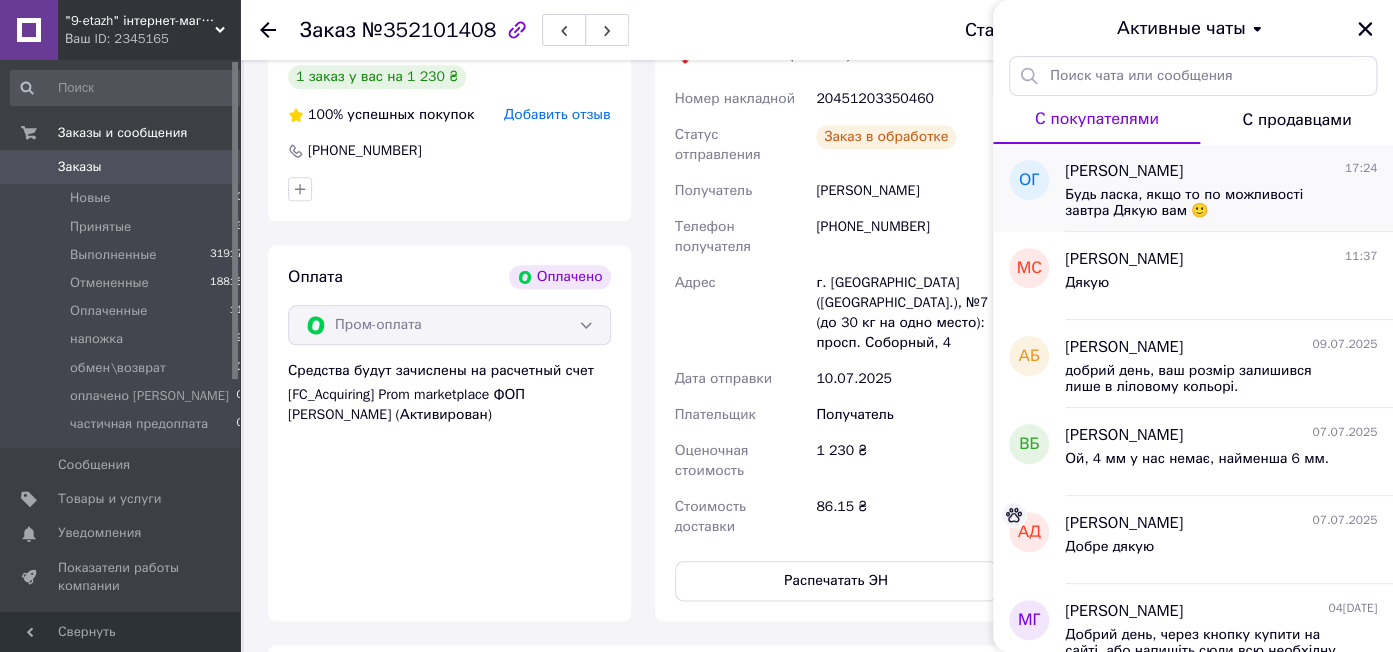 click on "Будь ласка, якщо то по можливості завтра
Дякую вам 🙂" at bounding box center [1207, 203] 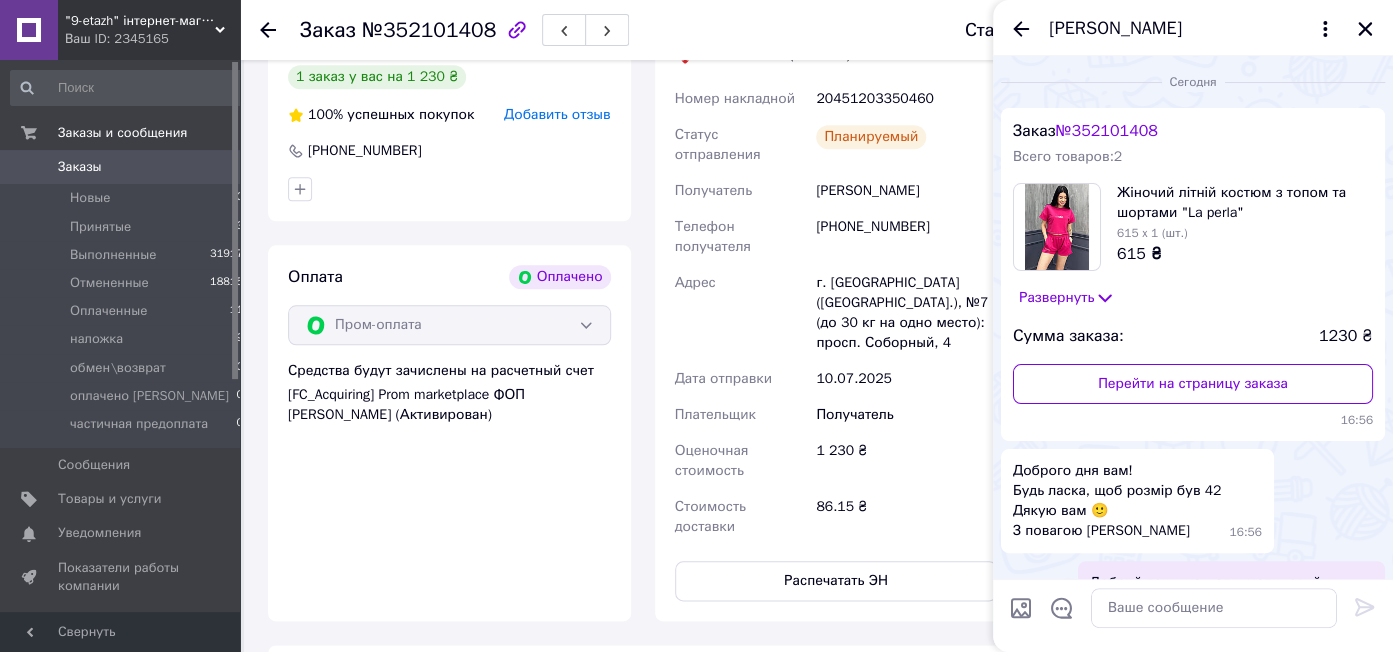 scroll, scrollTop: 639, scrollLeft: 0, axis: vertical 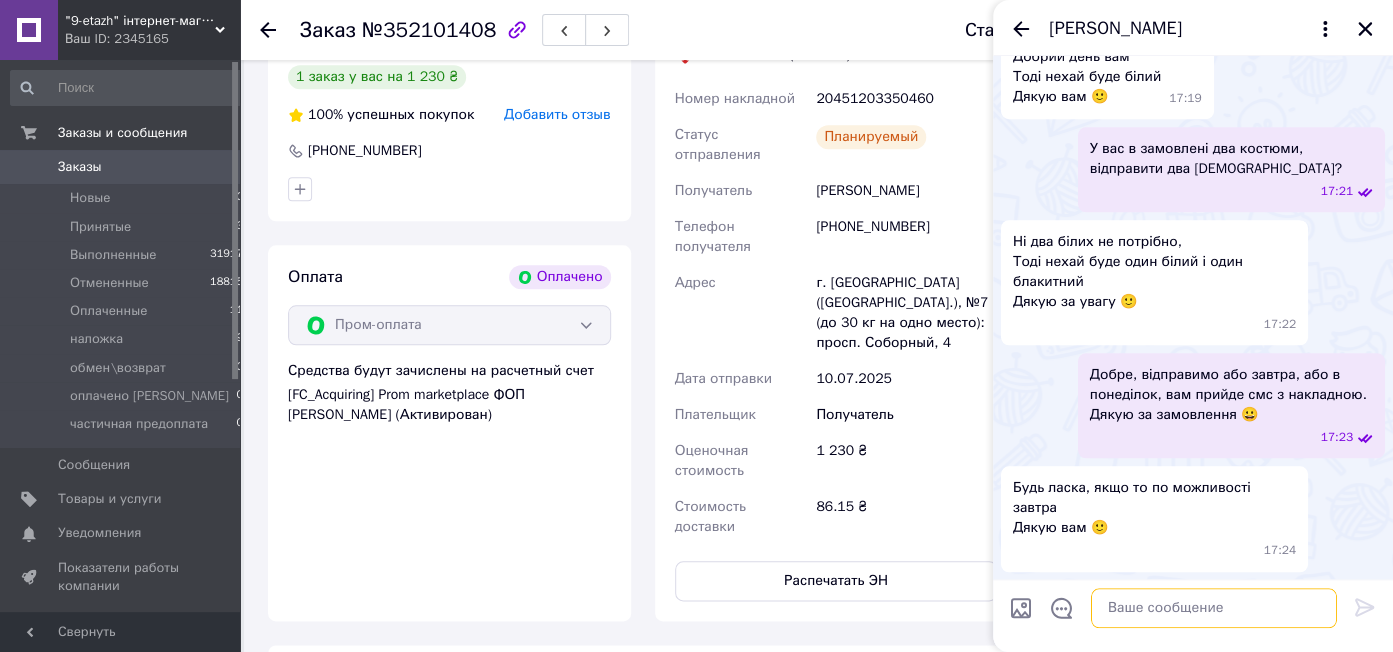 click at bounding box center [1214, 608] 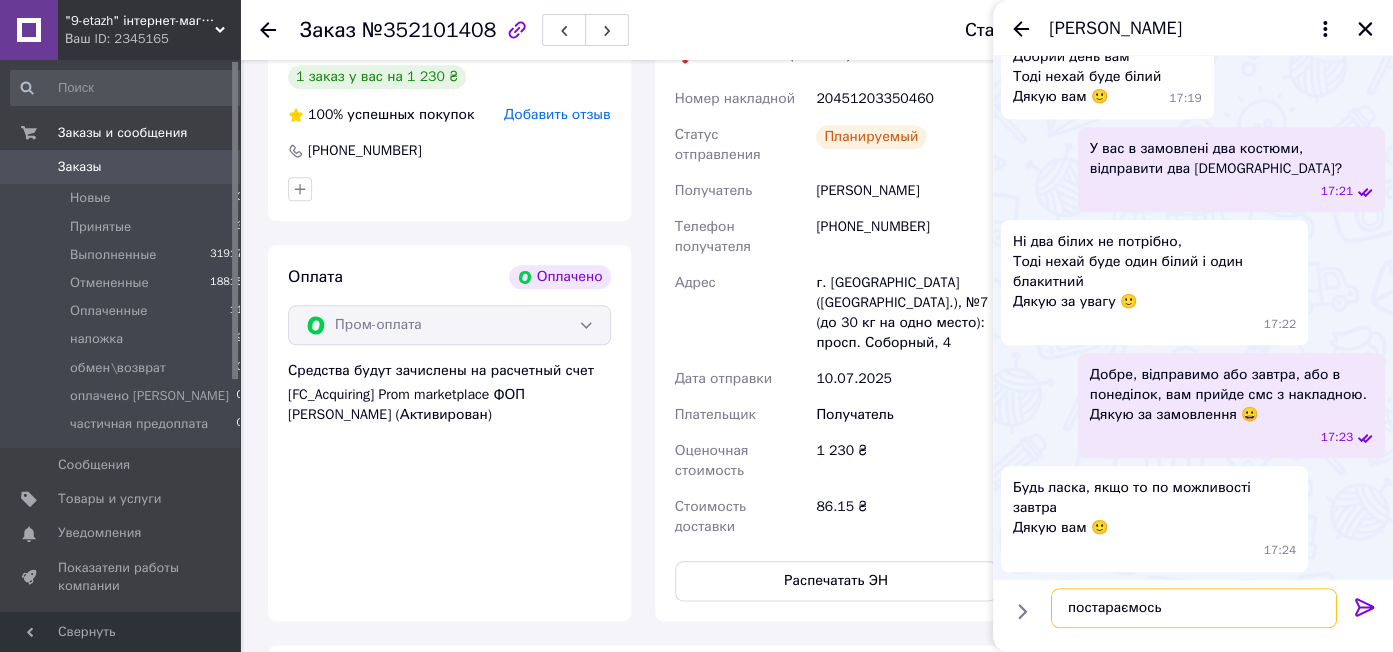 type on "постараємось" 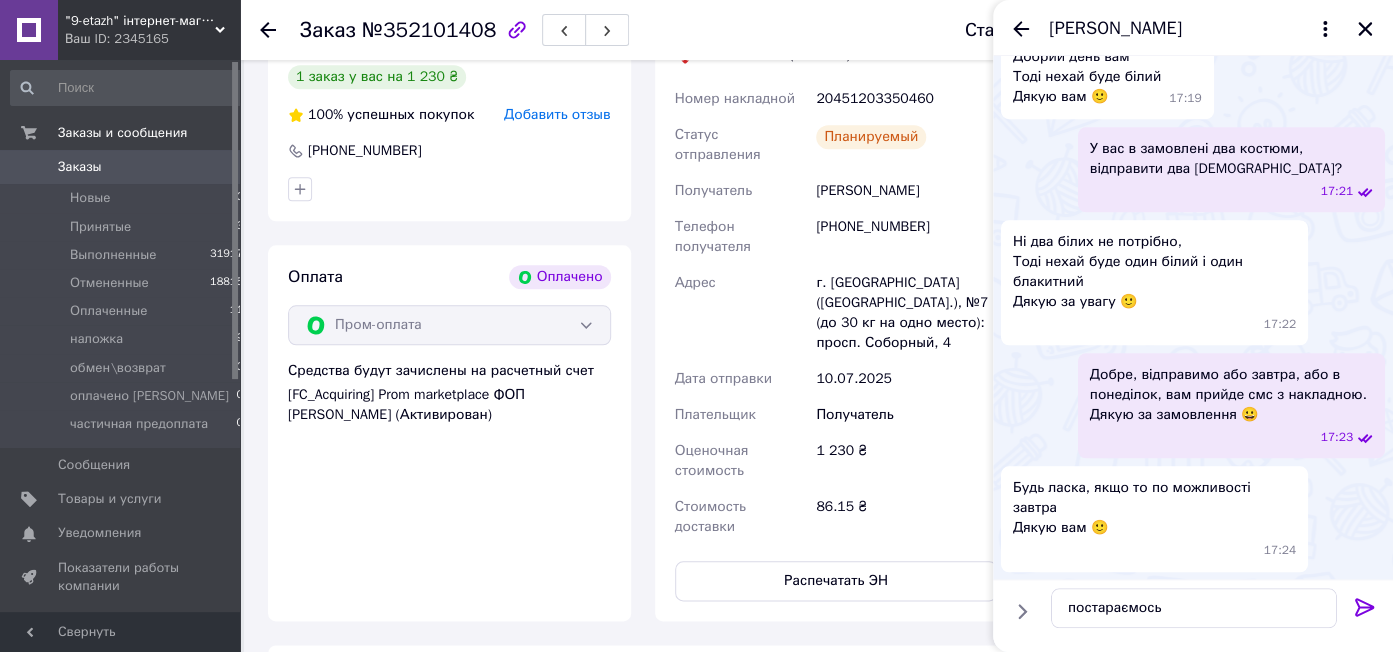 click 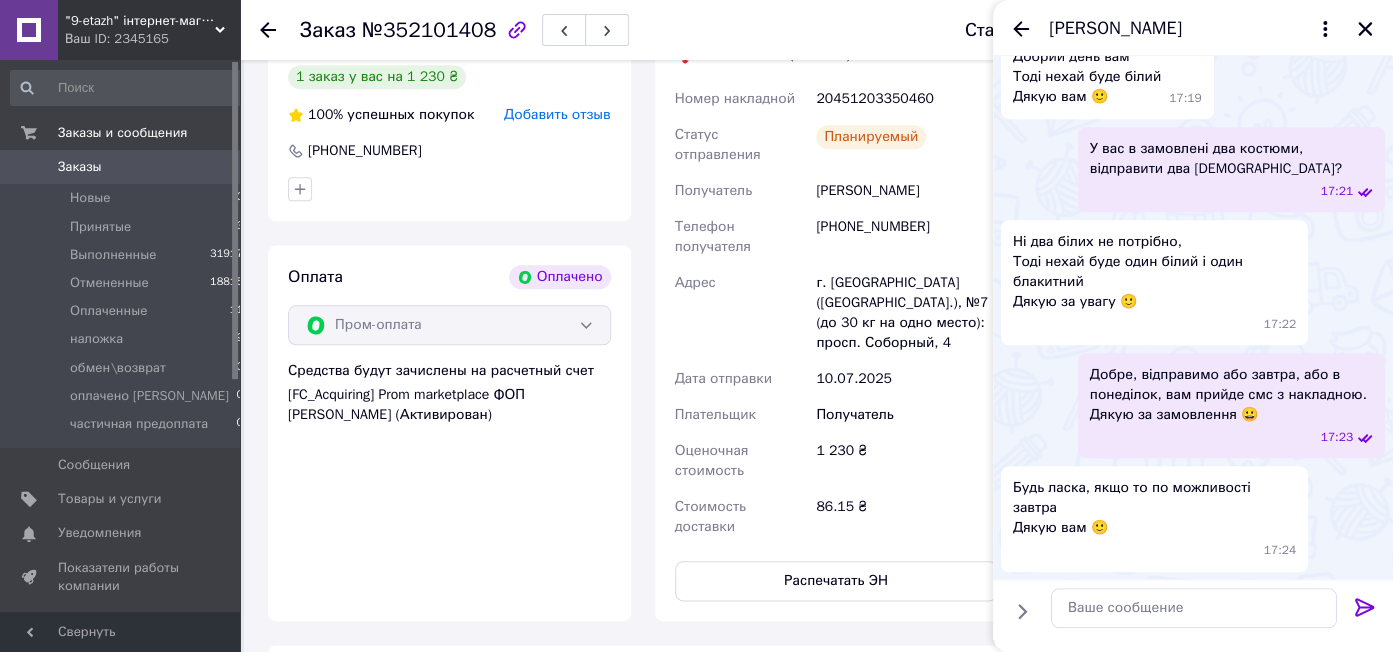 scroll, scrollTop: 692, scrollLeft: 0, axis: vertical 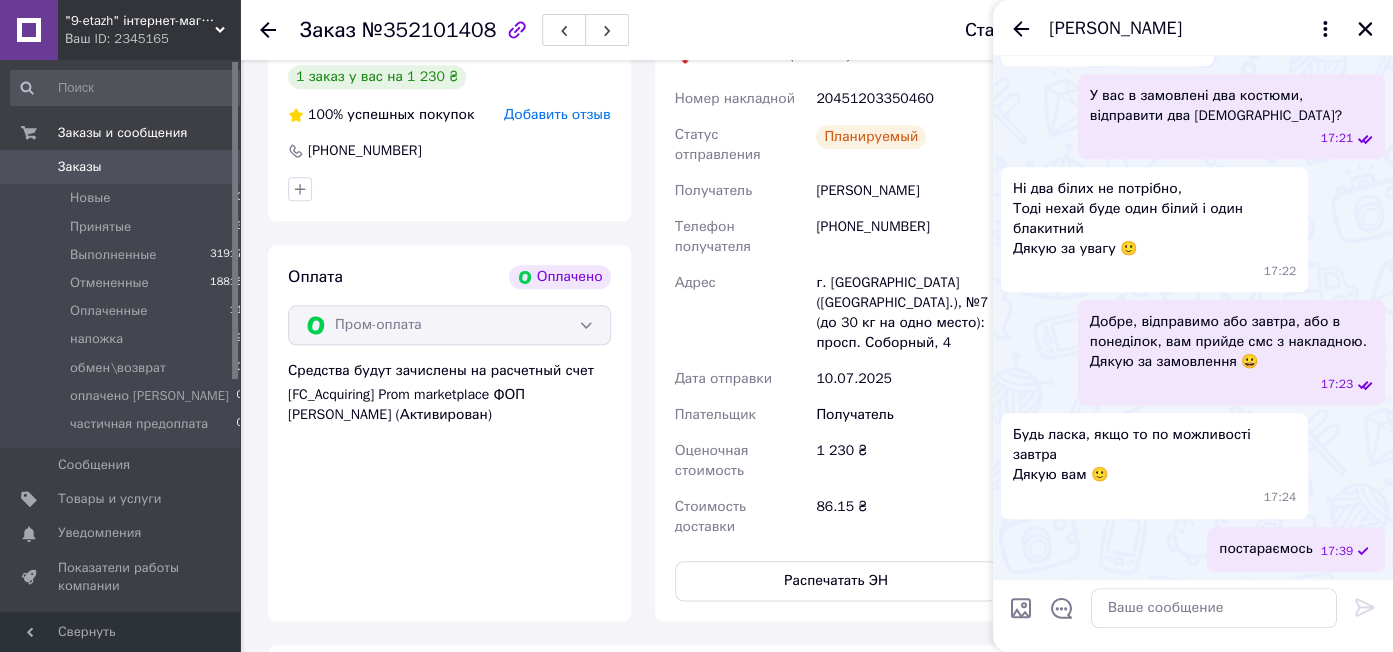 drag, startPoint x: 1365, startPoint y: 28, endPoint x: 1247, endPoint y: 72, distance: 125.93649 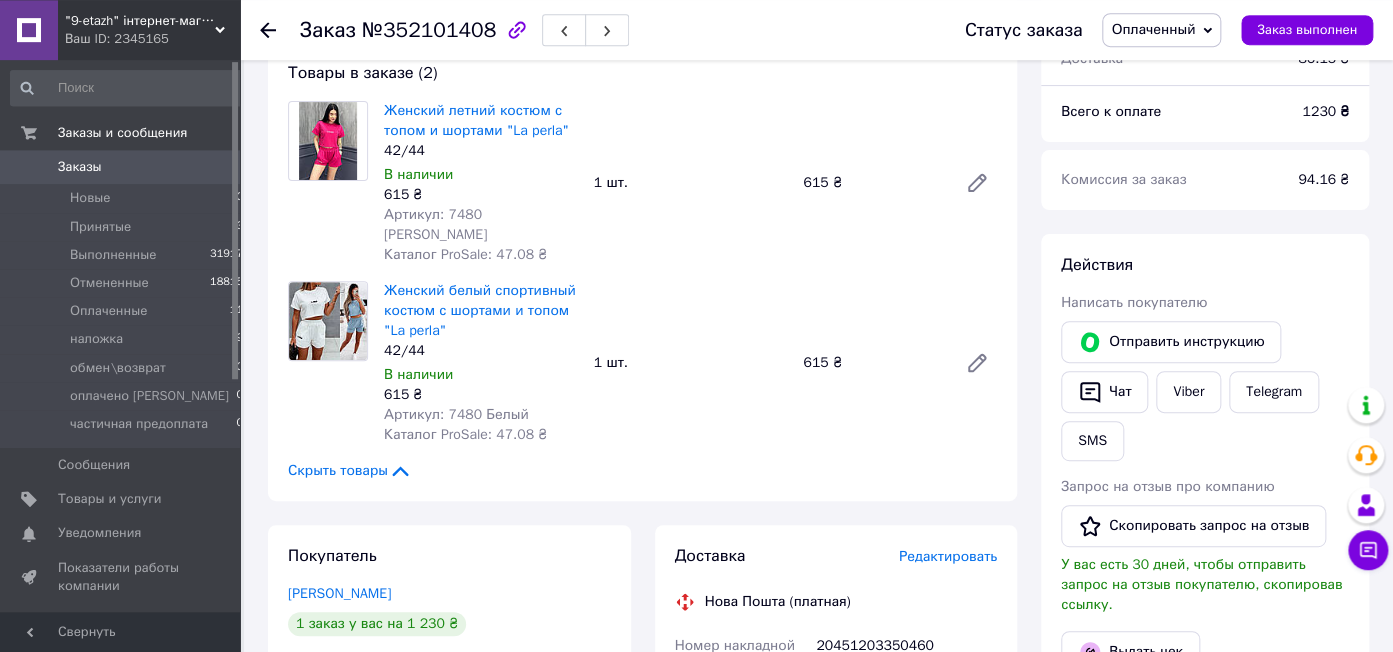 scroll, scrollTop: 0, scrollLeft: 0, axis: both 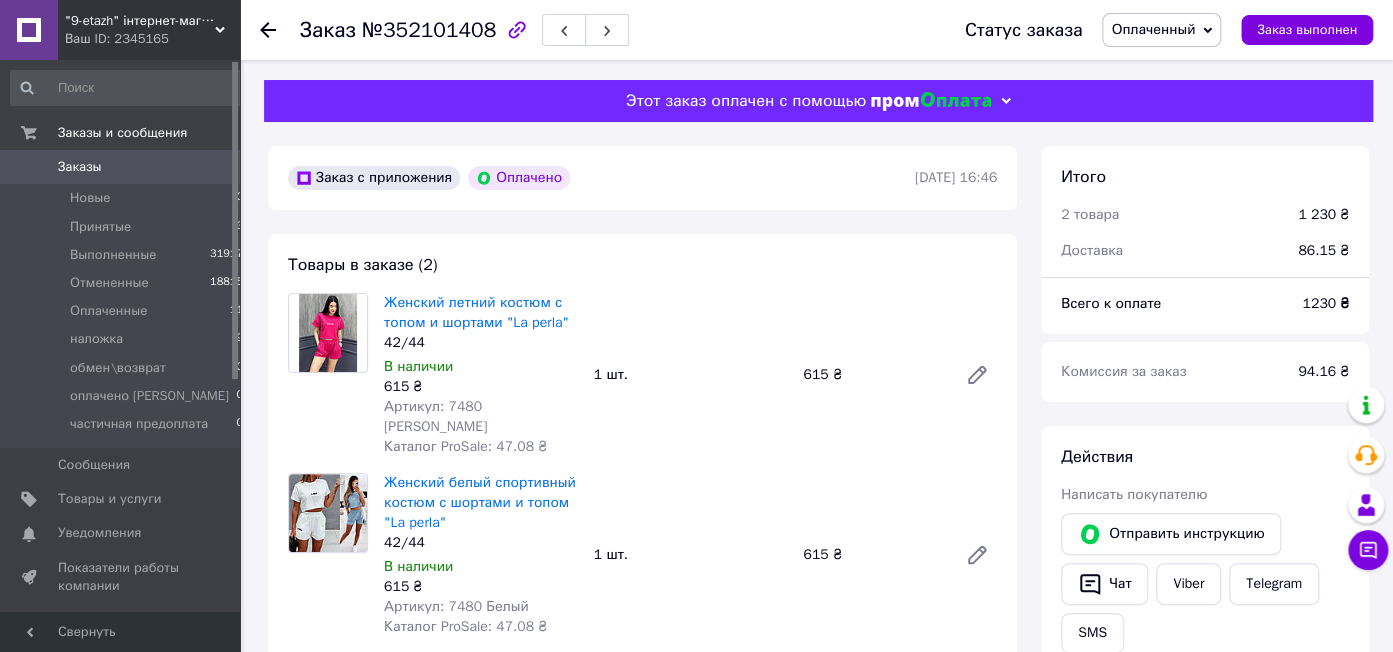 click on "№352101408" at bounding box center [429, 30] 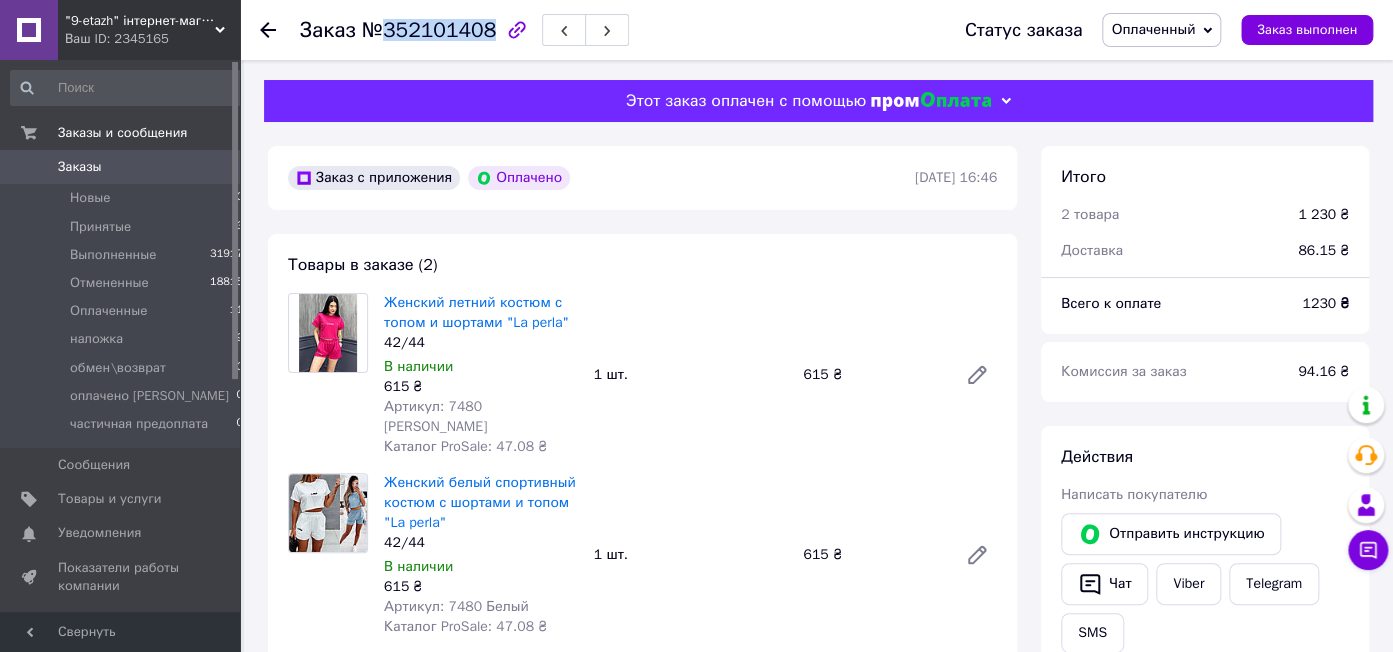 click on "№352101408" at bounding box center (429, 30) 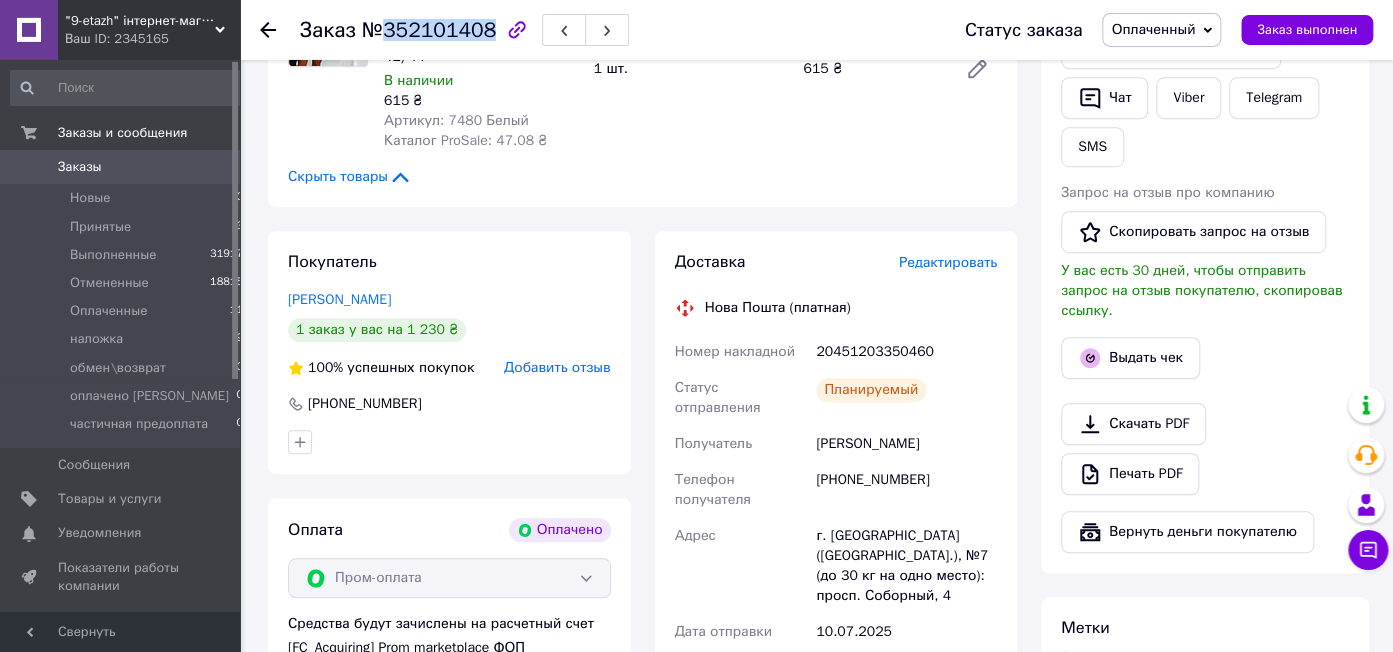 scroll, scrollTop: 528, scrollLeft: 0, axis: vertical 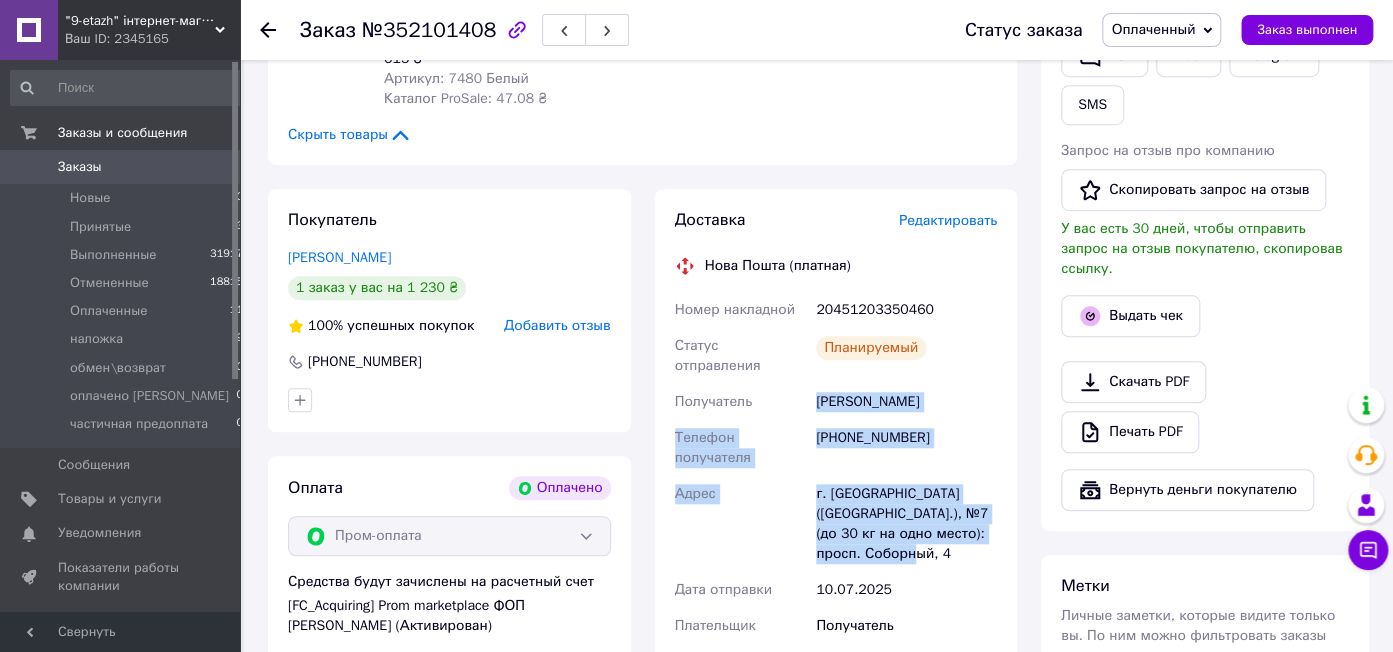 drag, startPoint x: 947, startPoint y: 508, endPoint x: 793, endPoint y: 377, distance: 202.18062 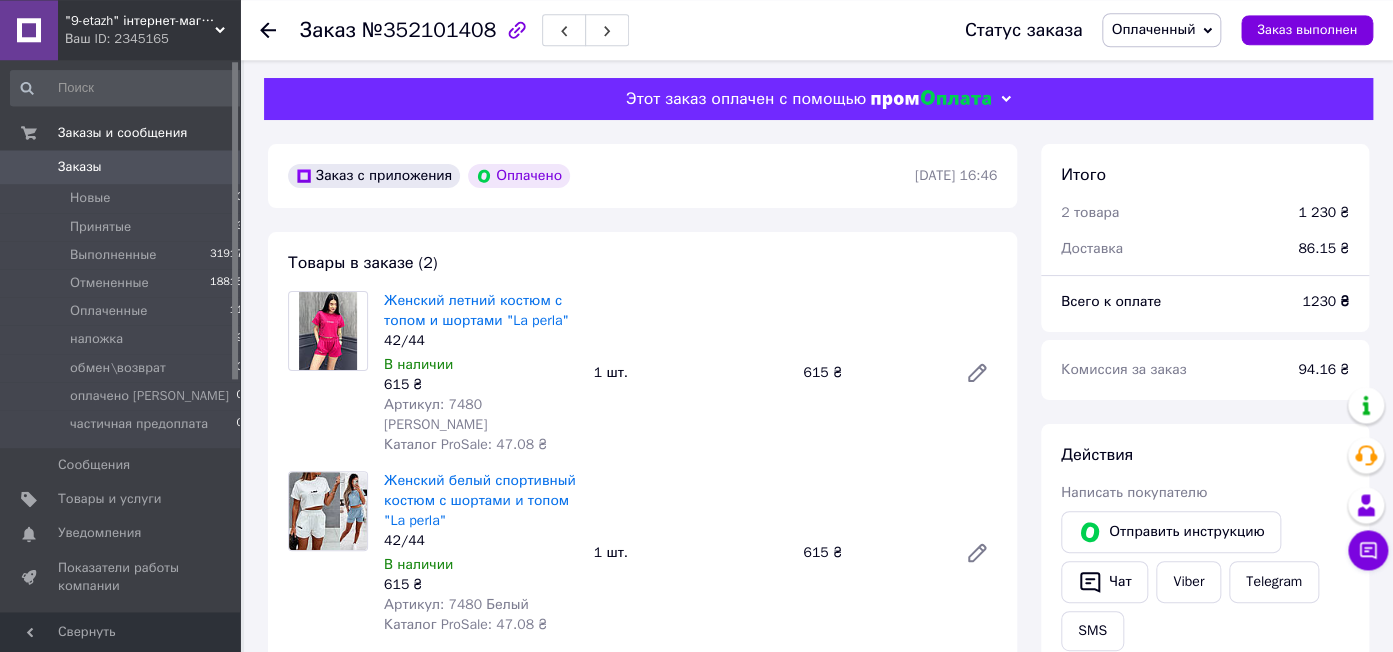 scroll, scrollTop: 0, scrollLeft: 0, axis: both 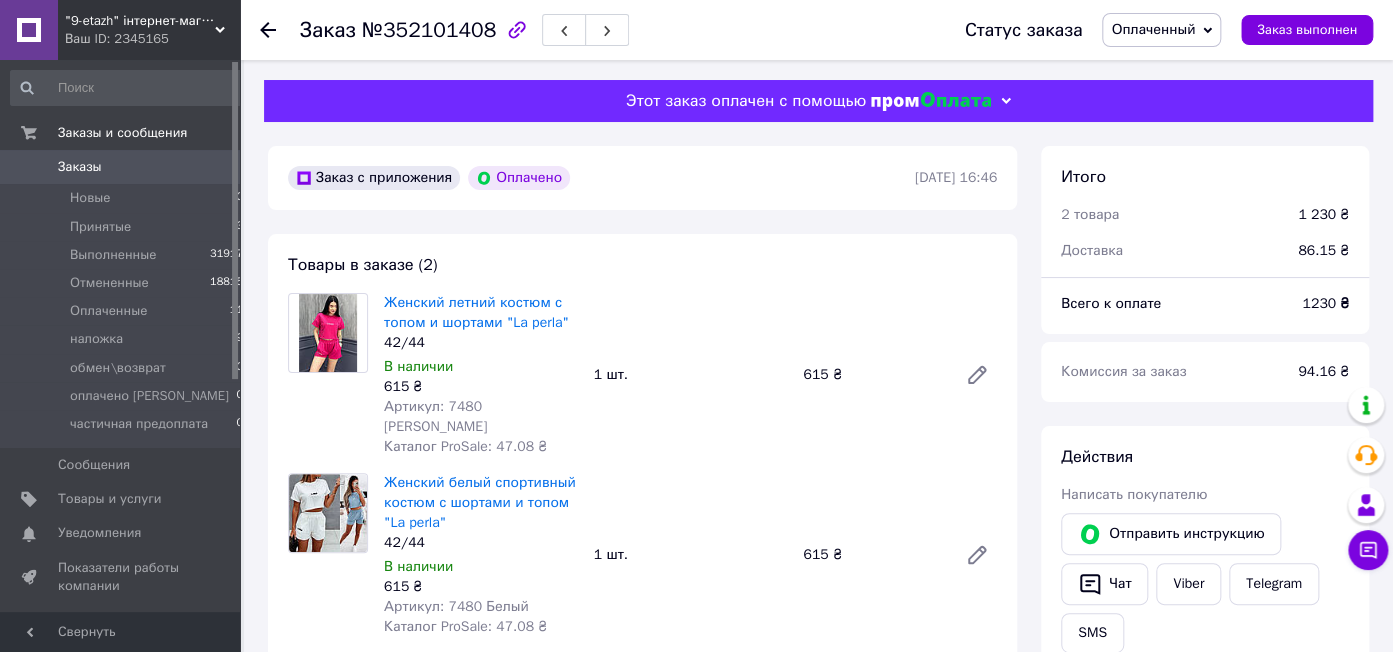 click on "Артикул: 7480 [PERSON_NAME]" at bounding box center (435, 416) 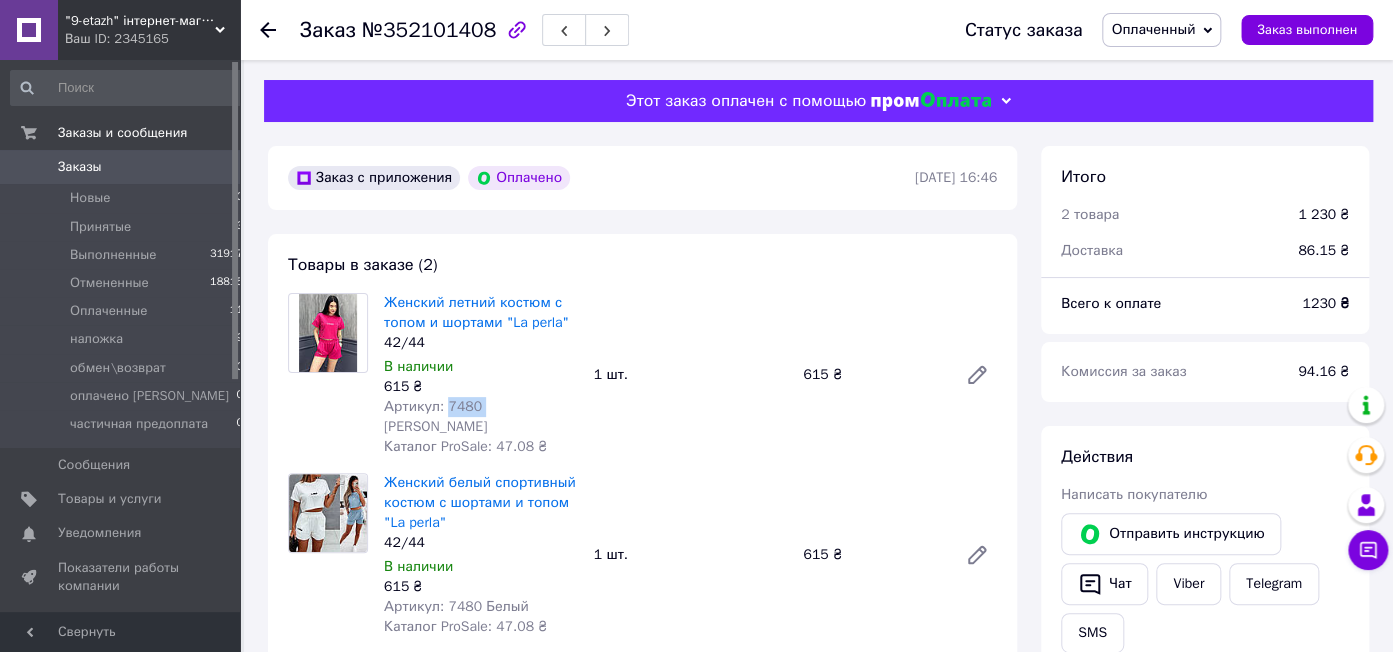 click on "Артикул: 7480 [PERSON_NAME]" at bounding box center (435, 416) 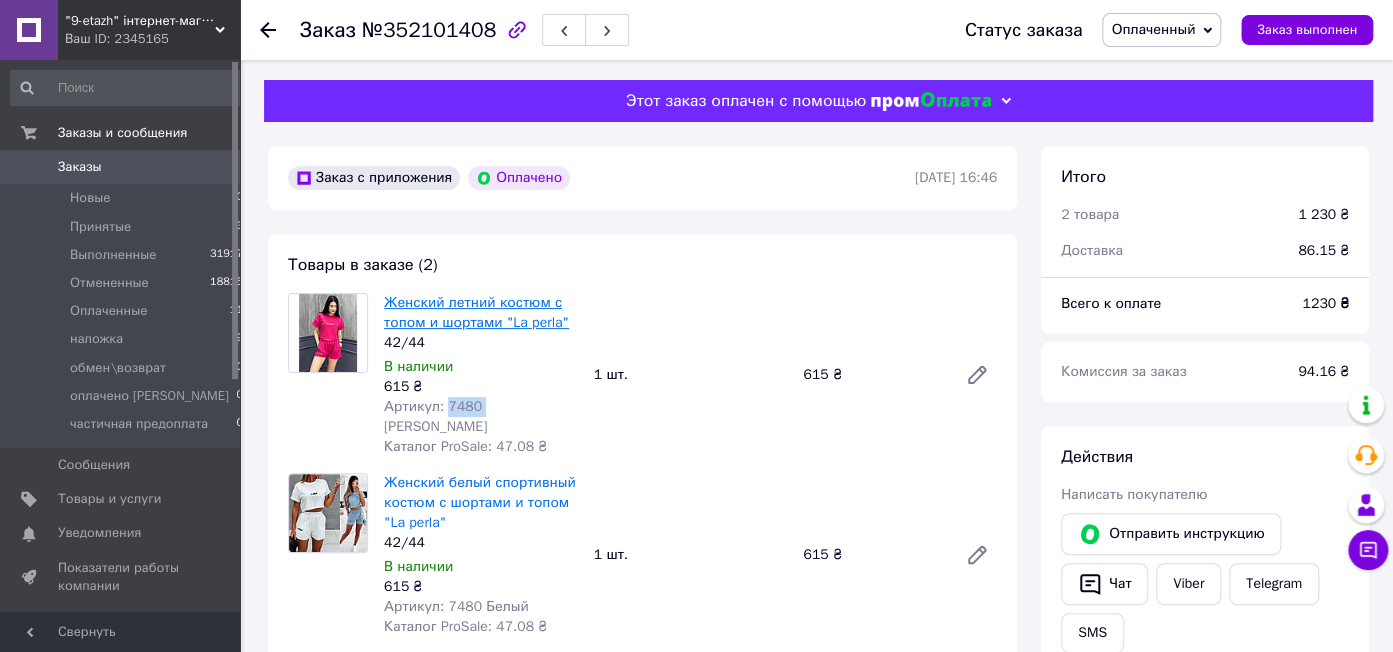 copy on "7480" 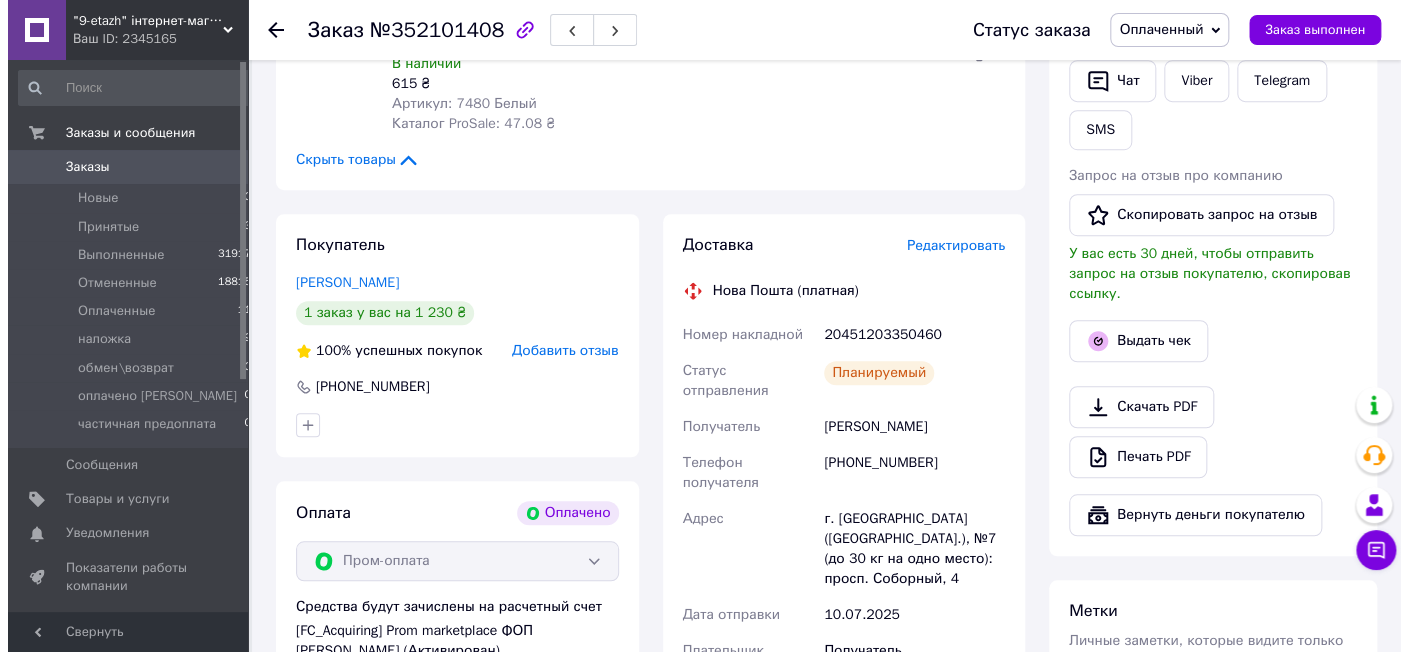 scroll, scrollTop: 528, scrollLeft: 0, axis: vertical 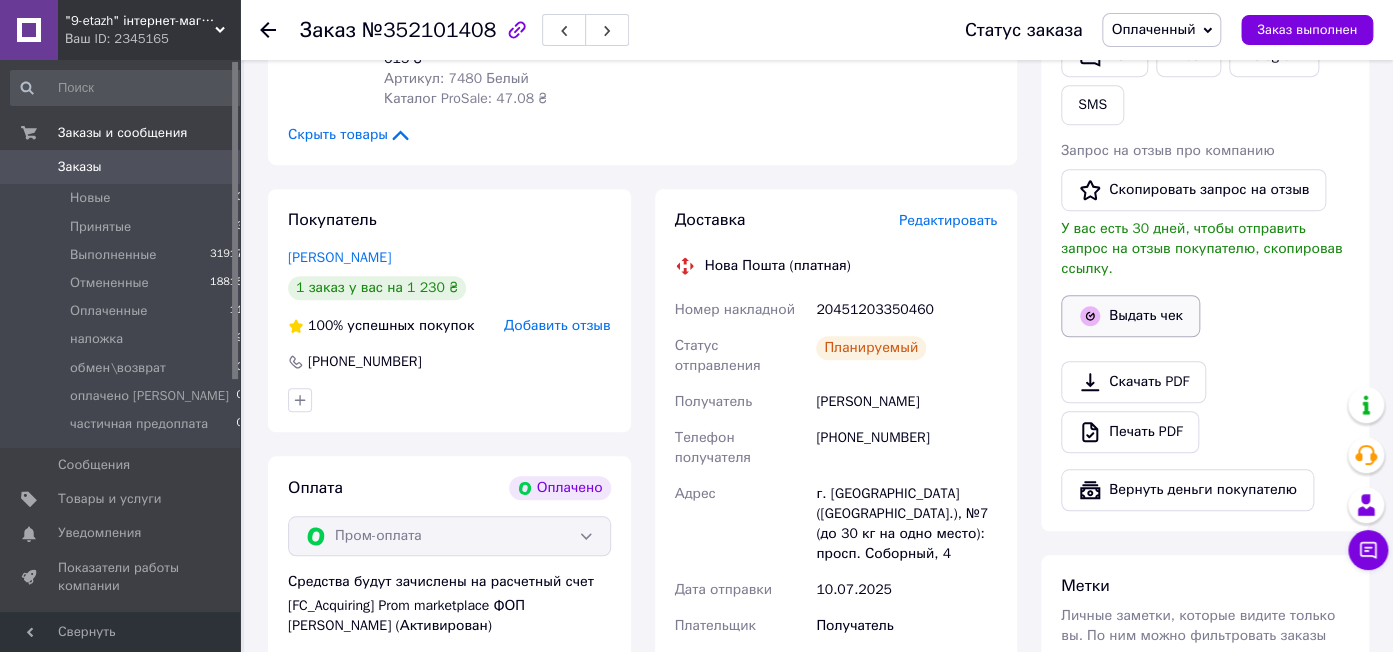 click on "Выдать чек" at bounding box center [1130, 316] 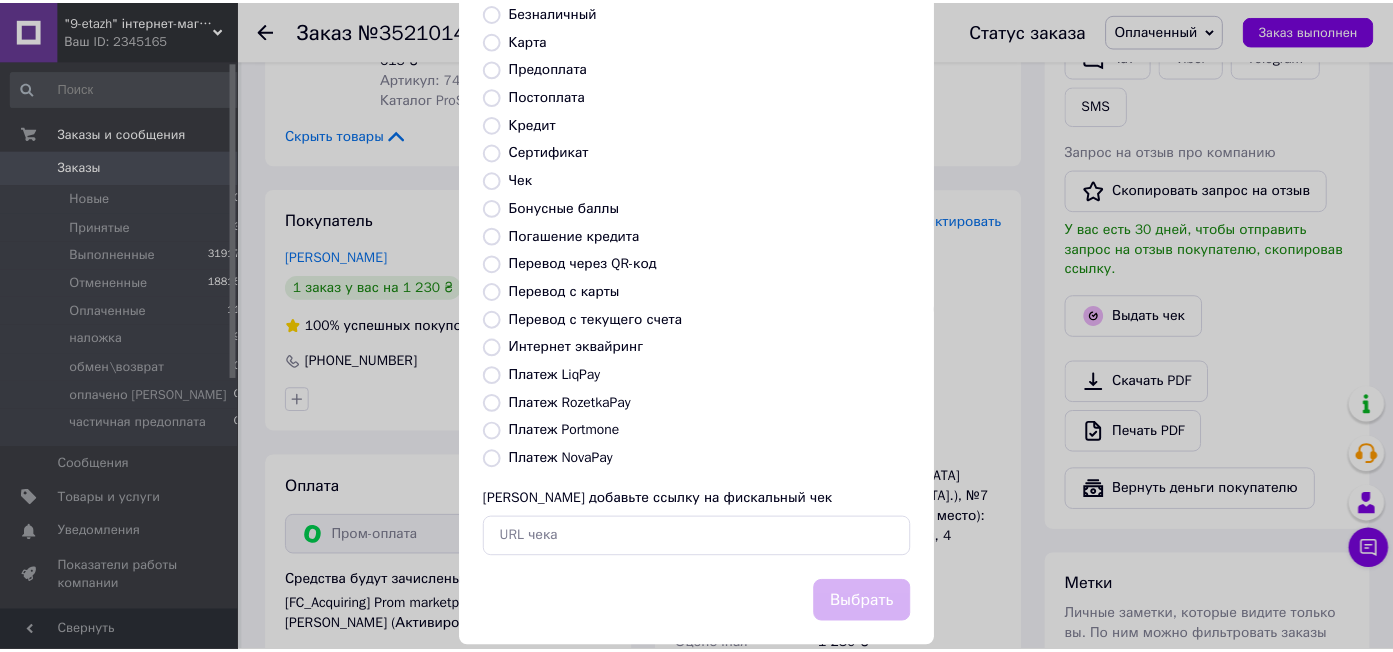 scroll, scrollTop: 207, scrollLeft: 0, axis: vertical 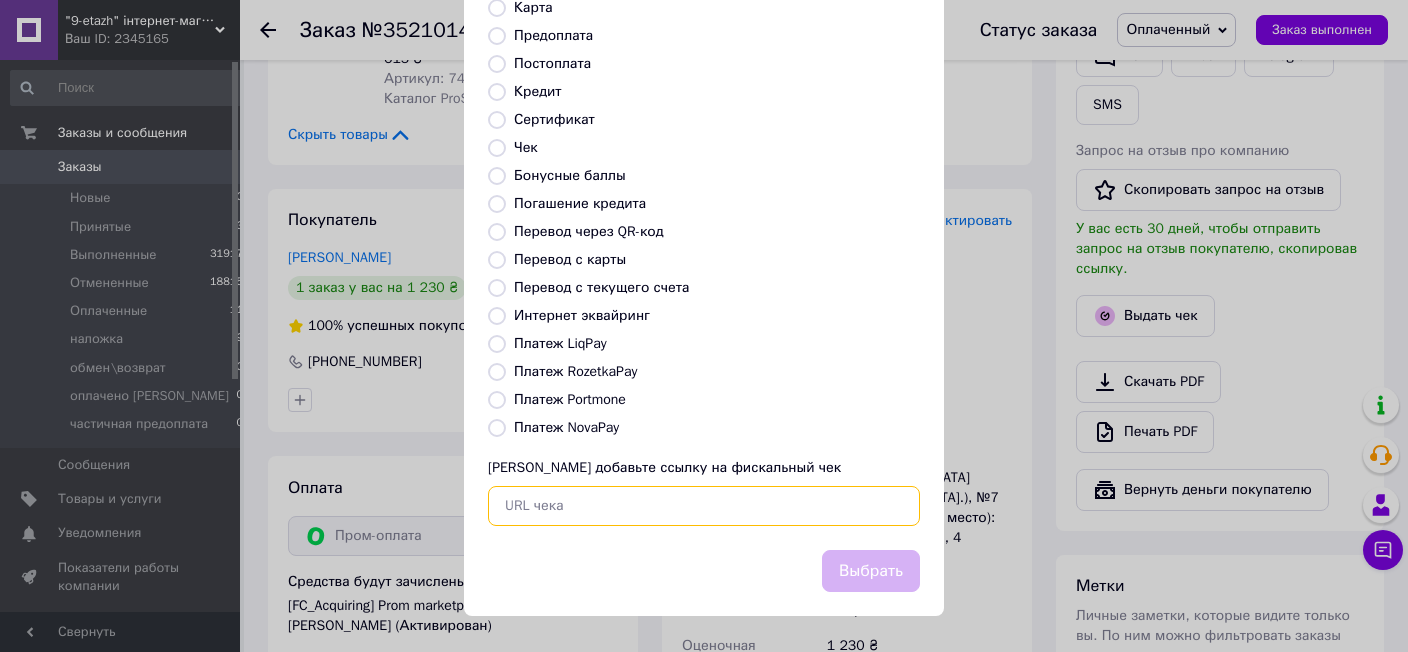 click at bounding box center [704, 506] 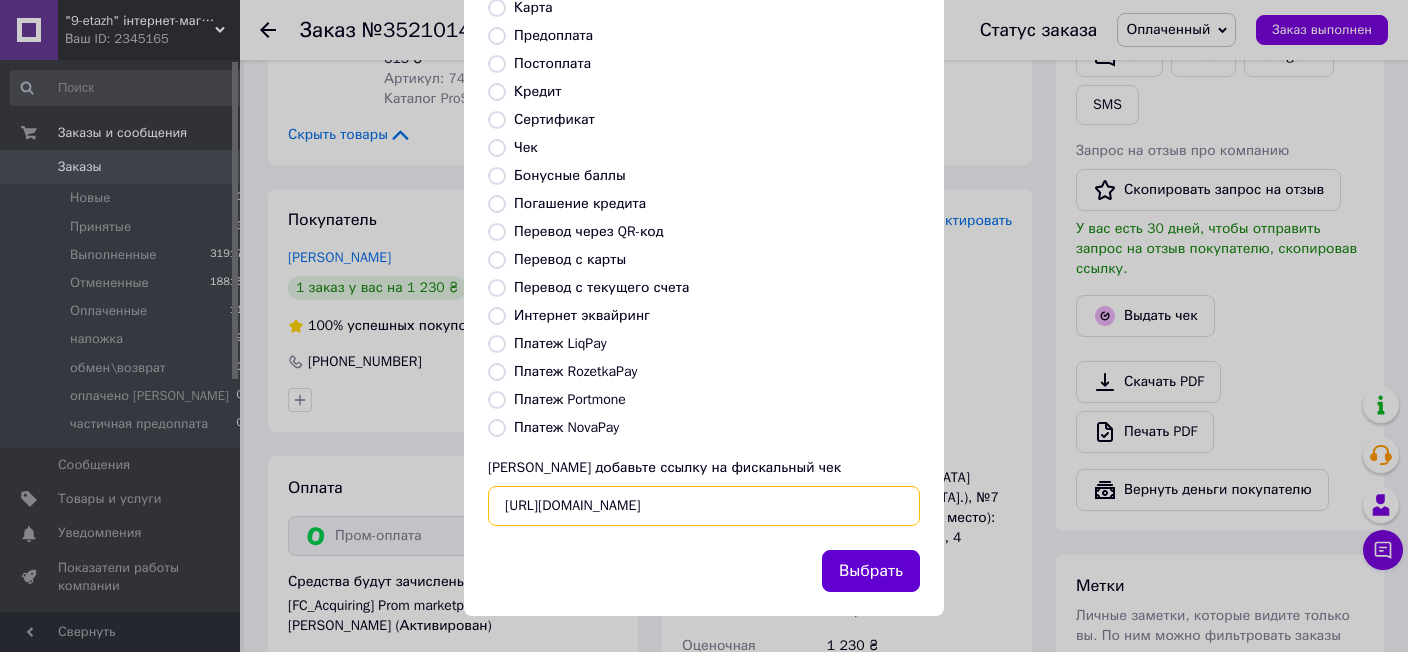 type on "[URL][DOMAIN_NAME]" 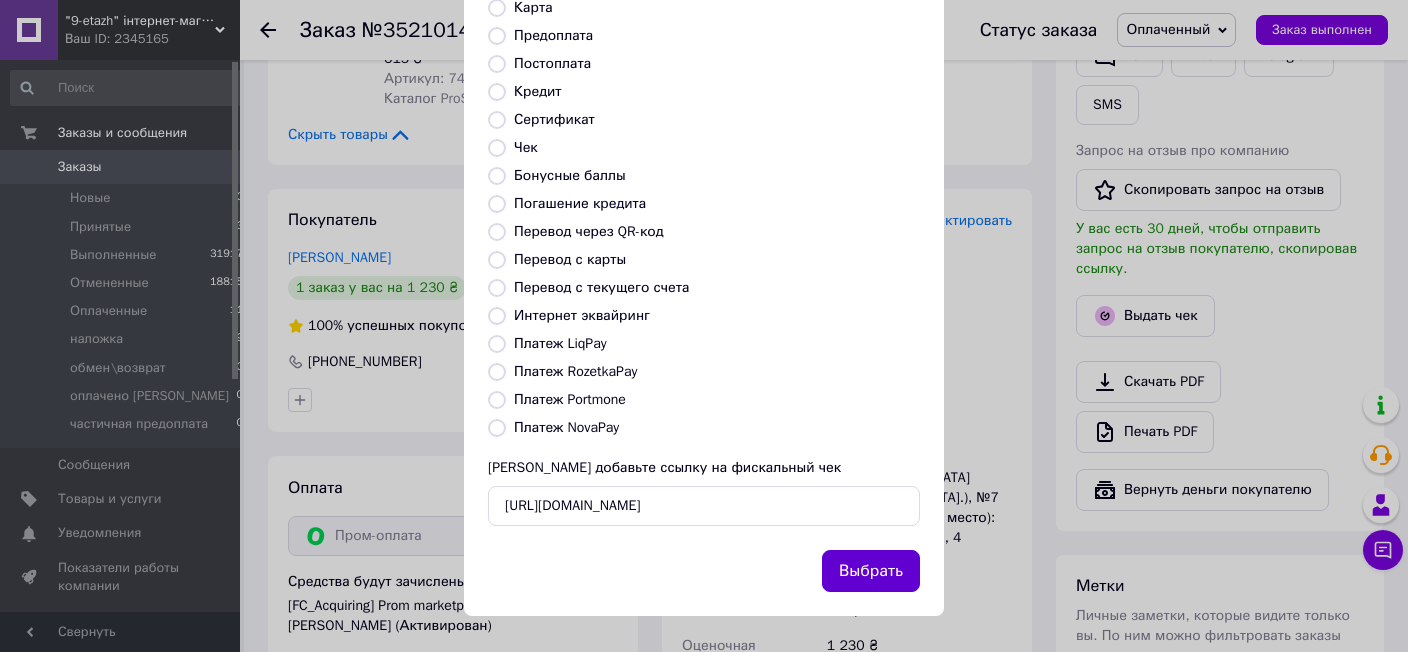 click on "Выбрать" at bounding box center [871, 571] 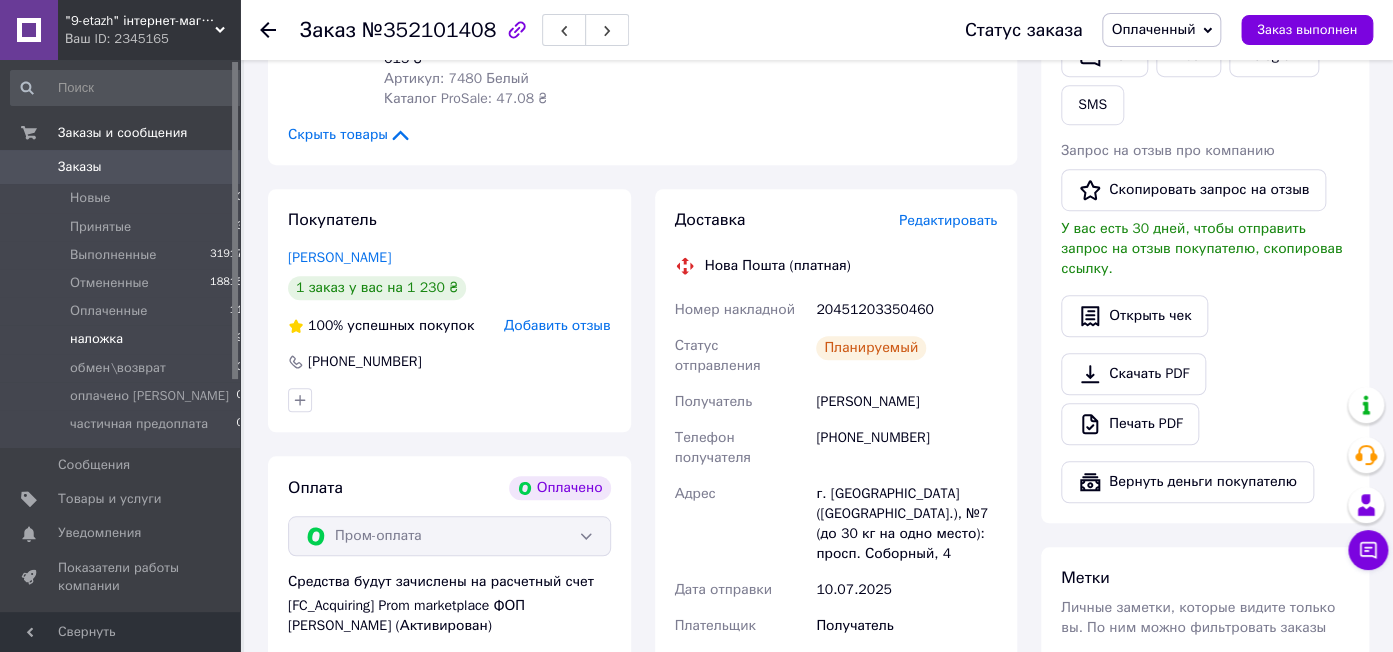 click on "наложка 9" at bounding box center [127, 339] 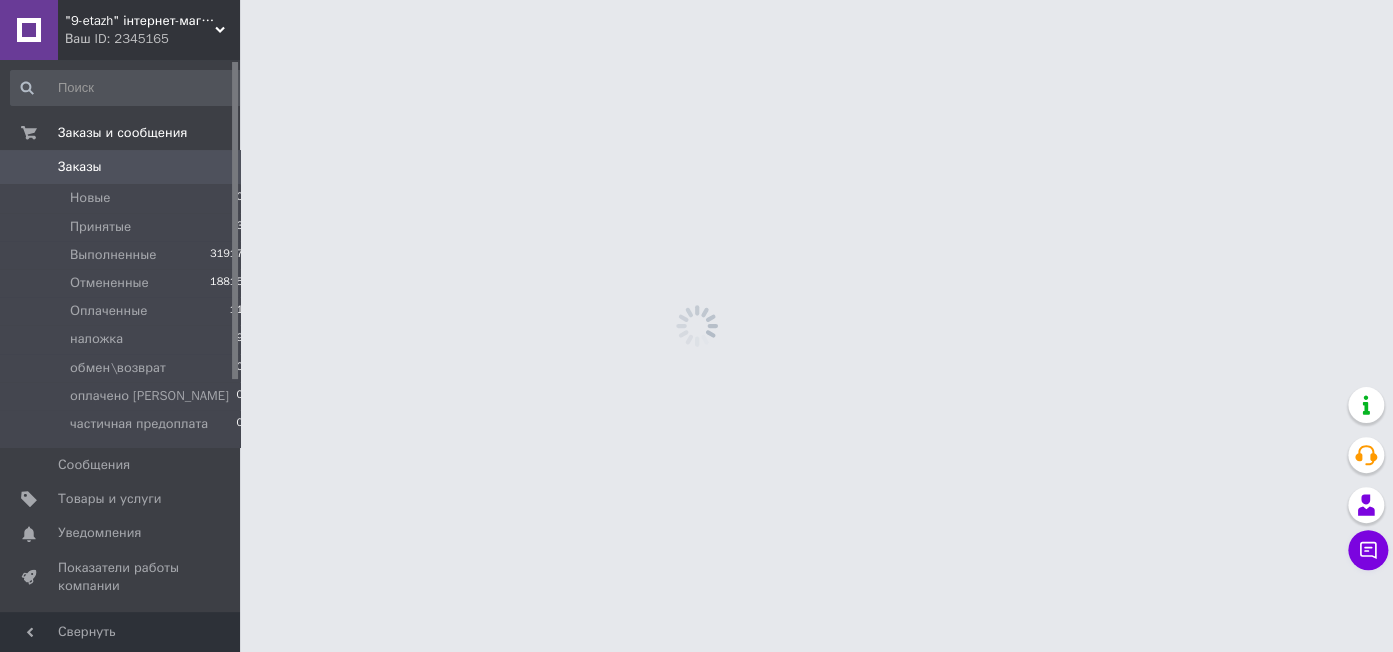 scroll, scrollTop: 0, scrollLeft: 0, axis: both 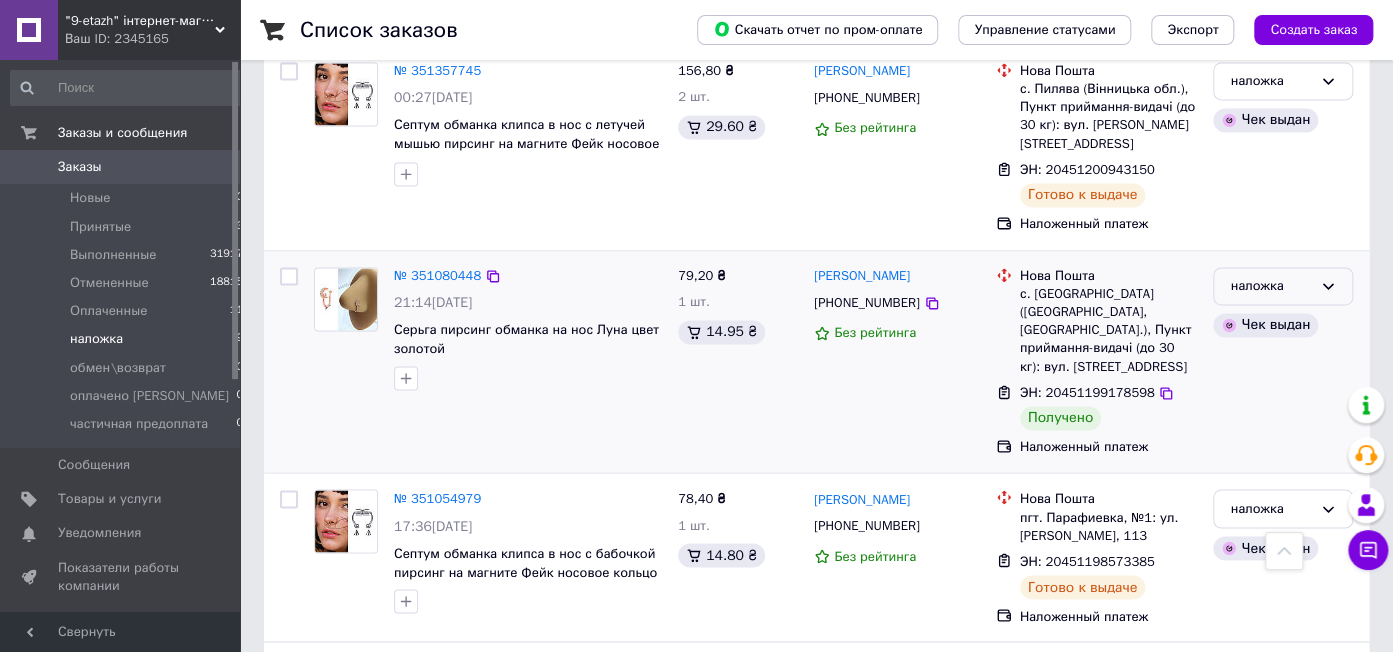 click on "наложка" at bounding box center (1271, 286) 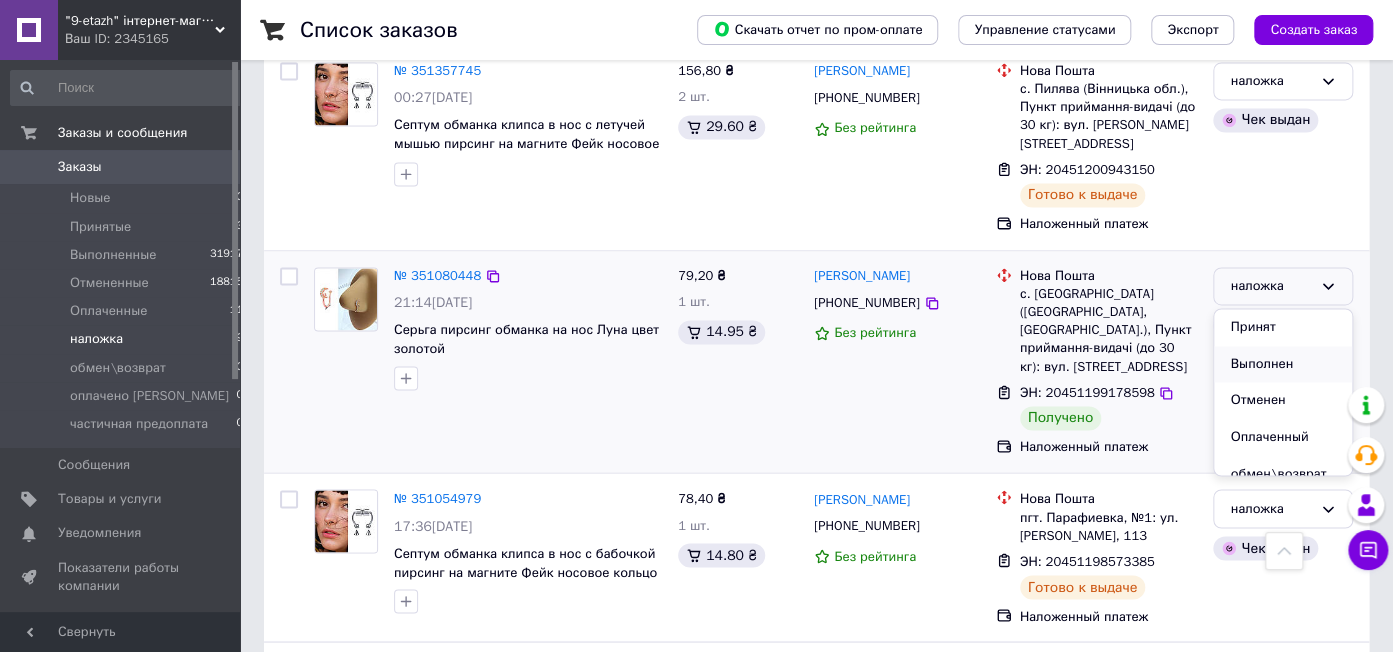 click on "Выполнен" at bounding box center (1283, 364) 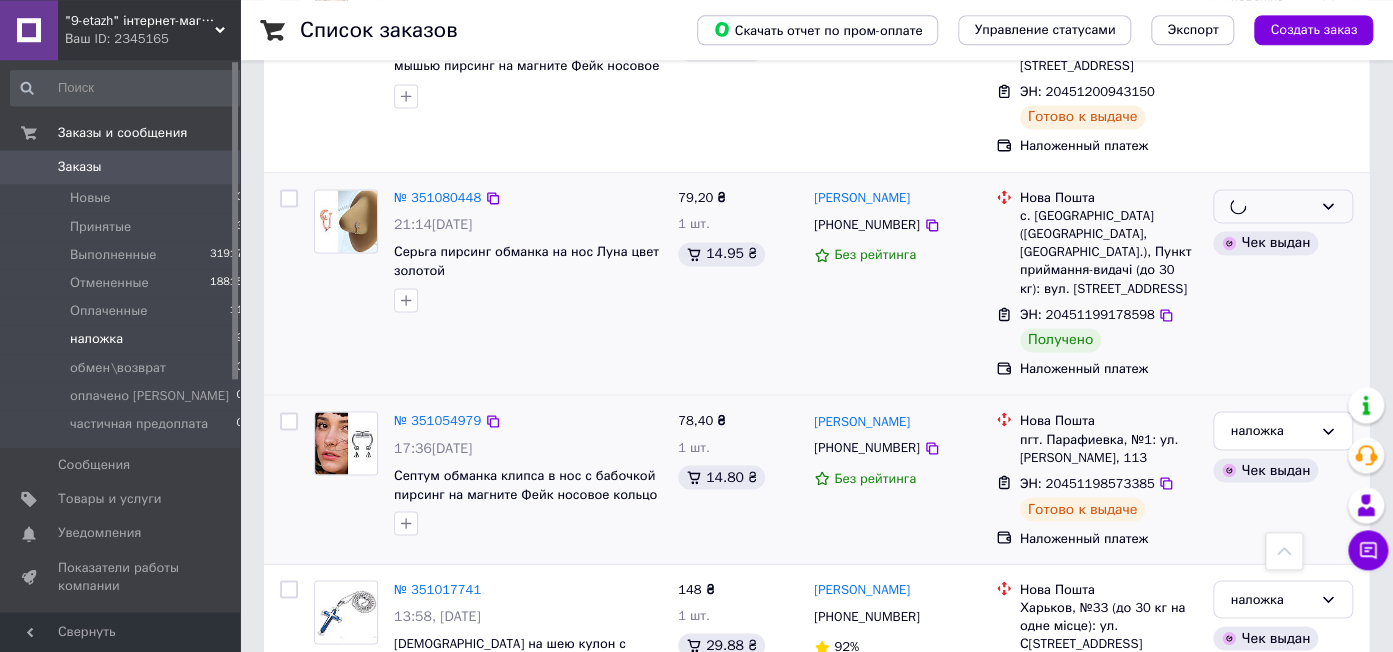 scroll, scrollTop: 1388, scrollLeft: 0, axis: vertical 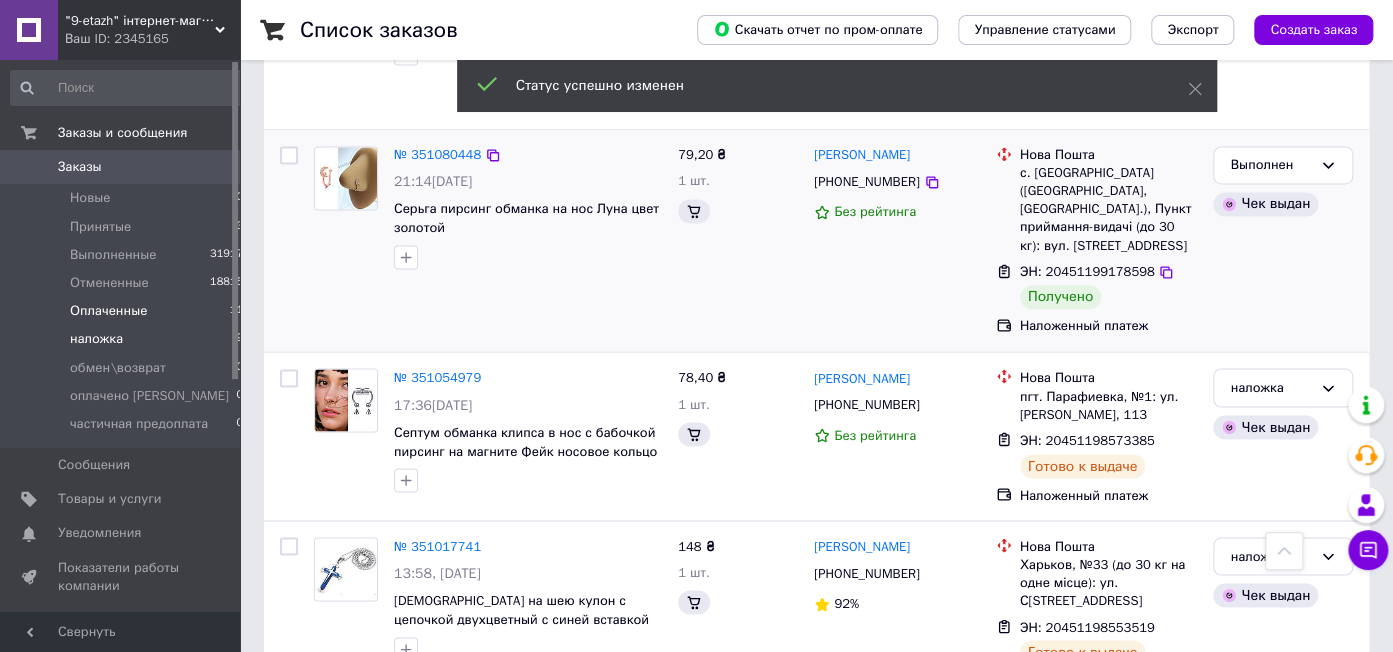 click on "Оплаченные 11" at bounding box center (127, 311) 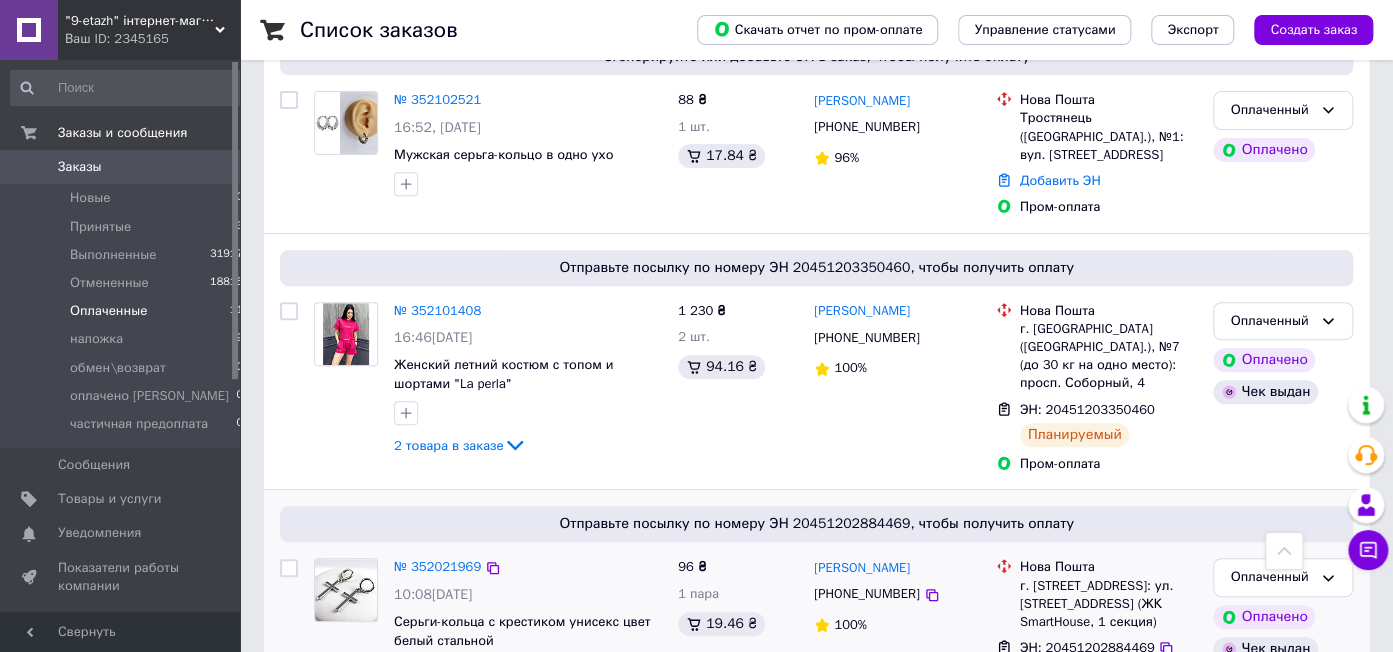 scroll, scrollTop: 211, scrollLeft: 0, axis: vertical 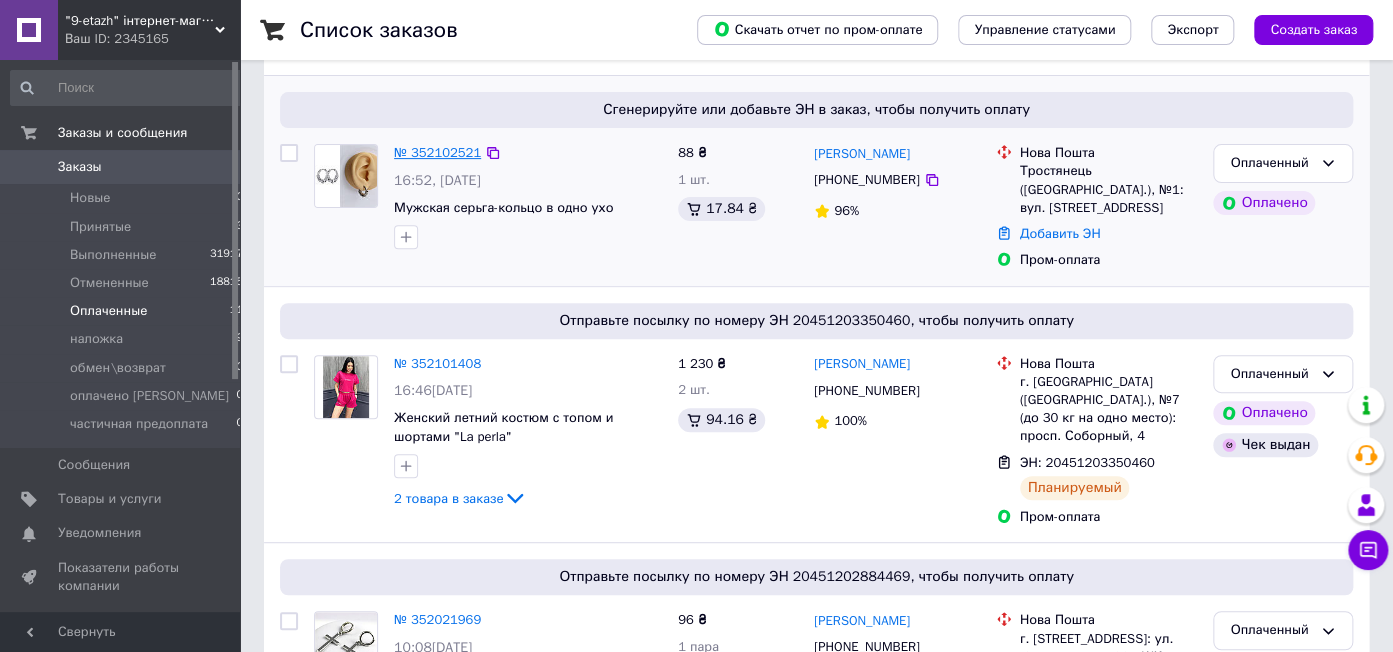 click on "№ 352102521" at bounding box center [437, 152] 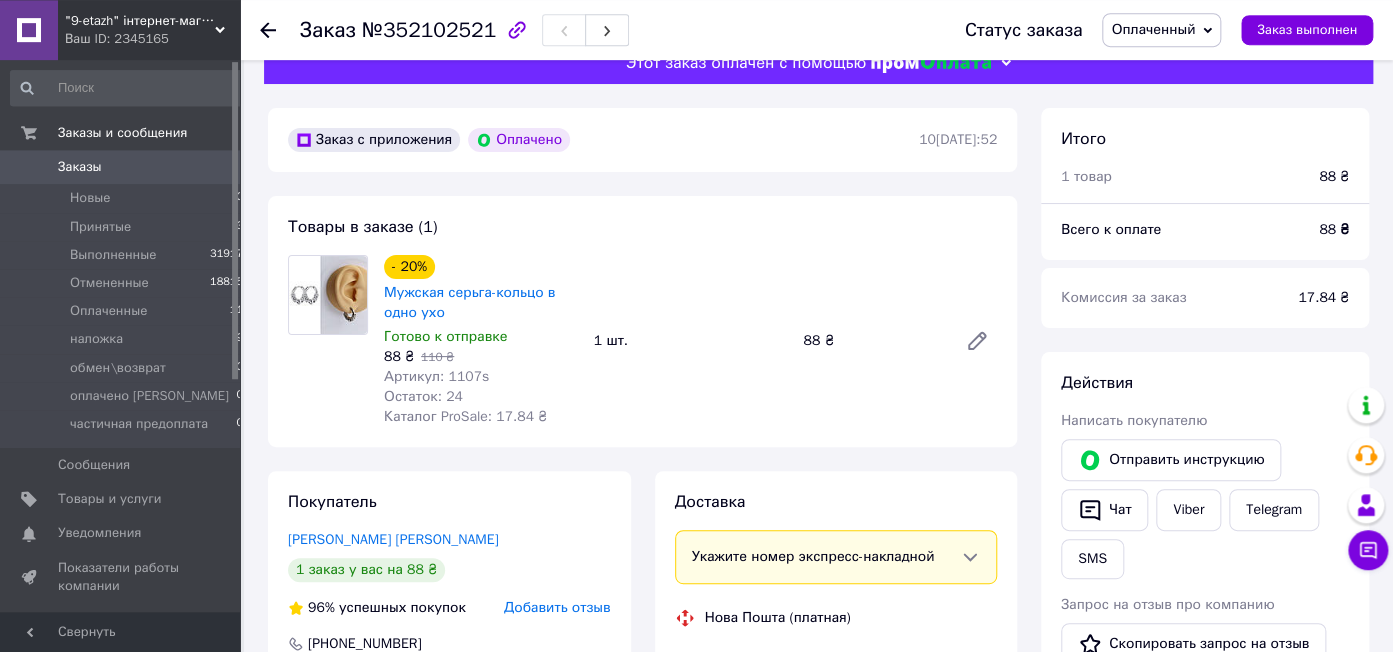 scroll, scrollTop: 0, scrollLeft: 0, axis: both 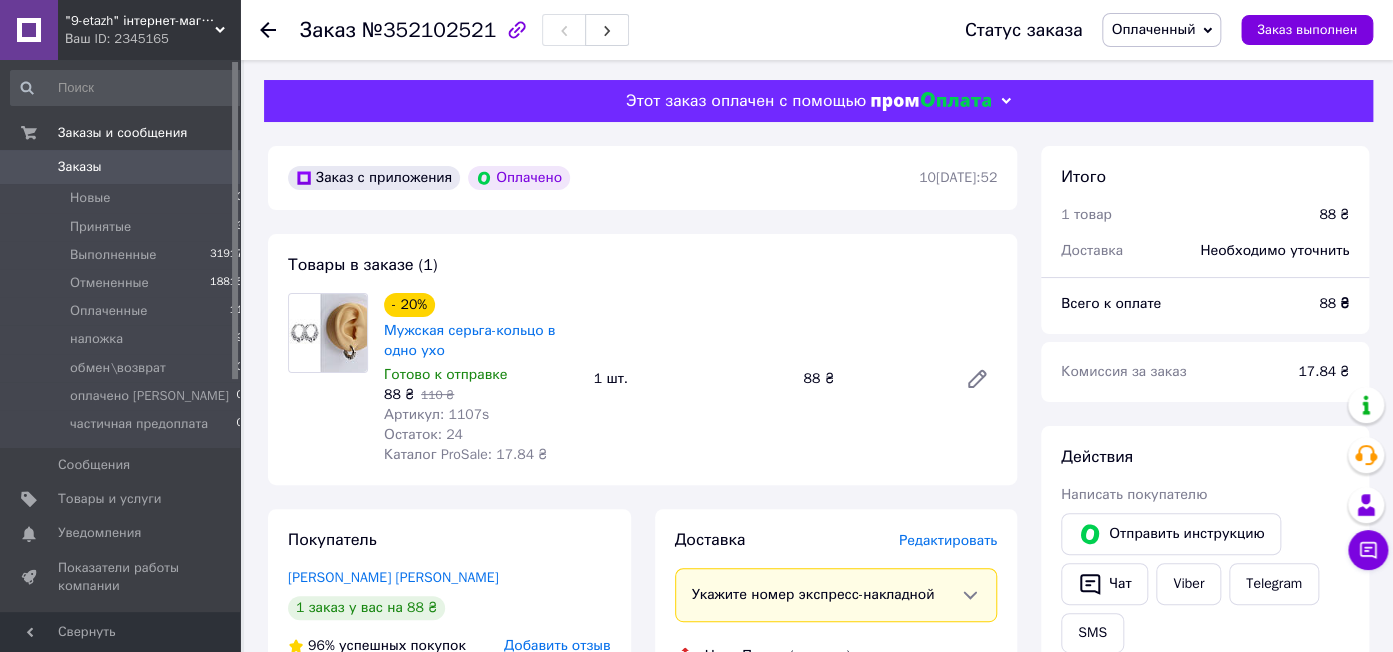 click on "№352102521" at bounding box center [429, 30] 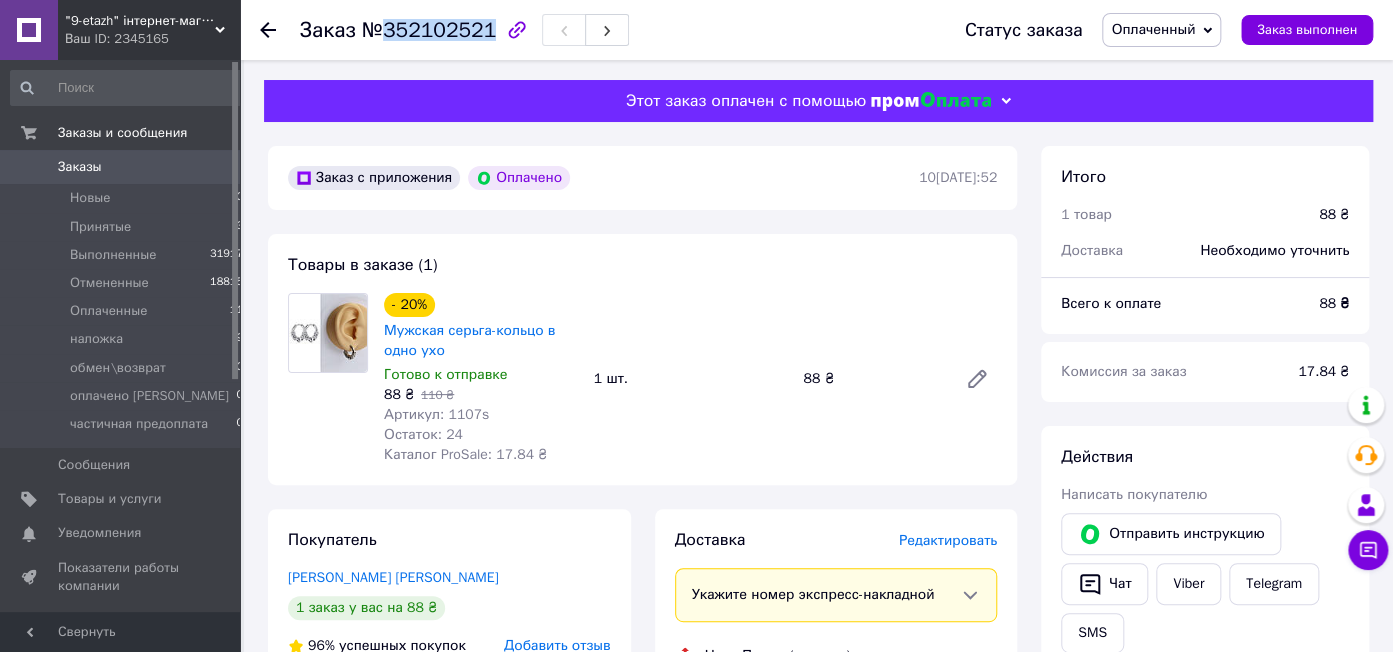 click on "№352102521" at bounding box center [429, 30] 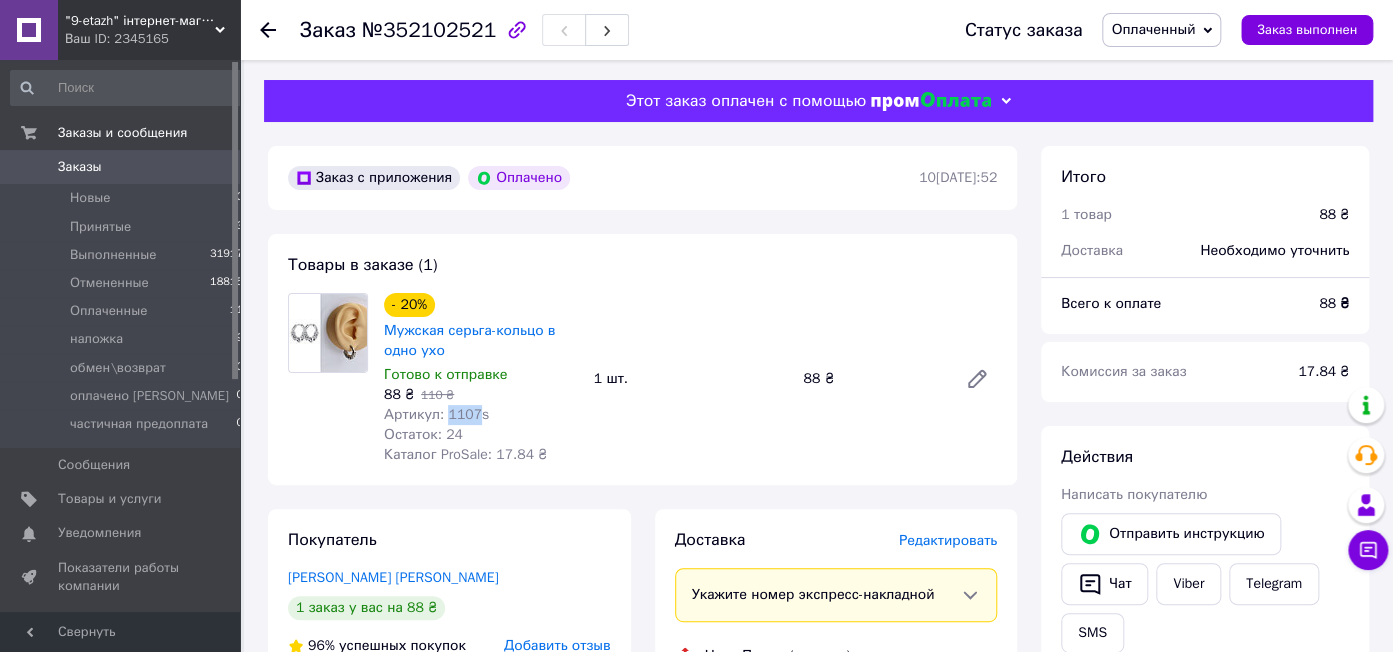 drag, startPoint x: 472, startPoint y: 418, endPoint x: 446, endPoint y: 416, distance: 26.076809 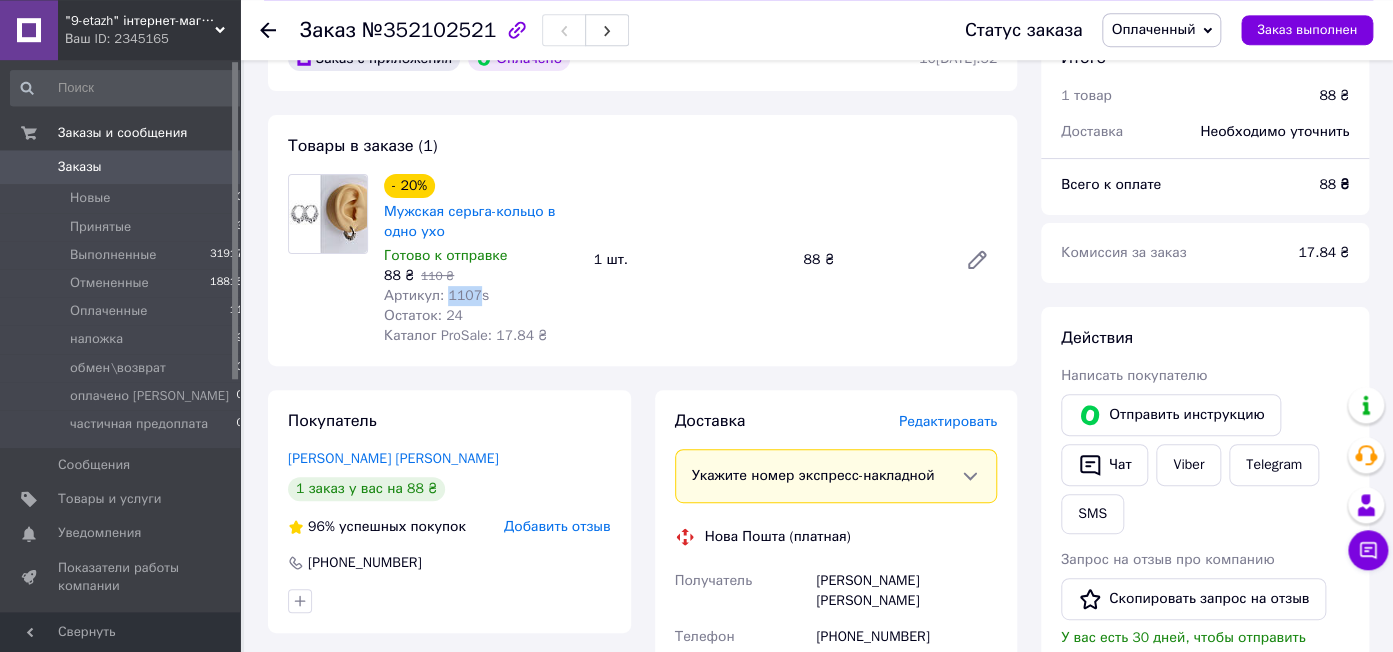 scroll, scrollTop: 316, scrollLeft: 0, axis: vertical 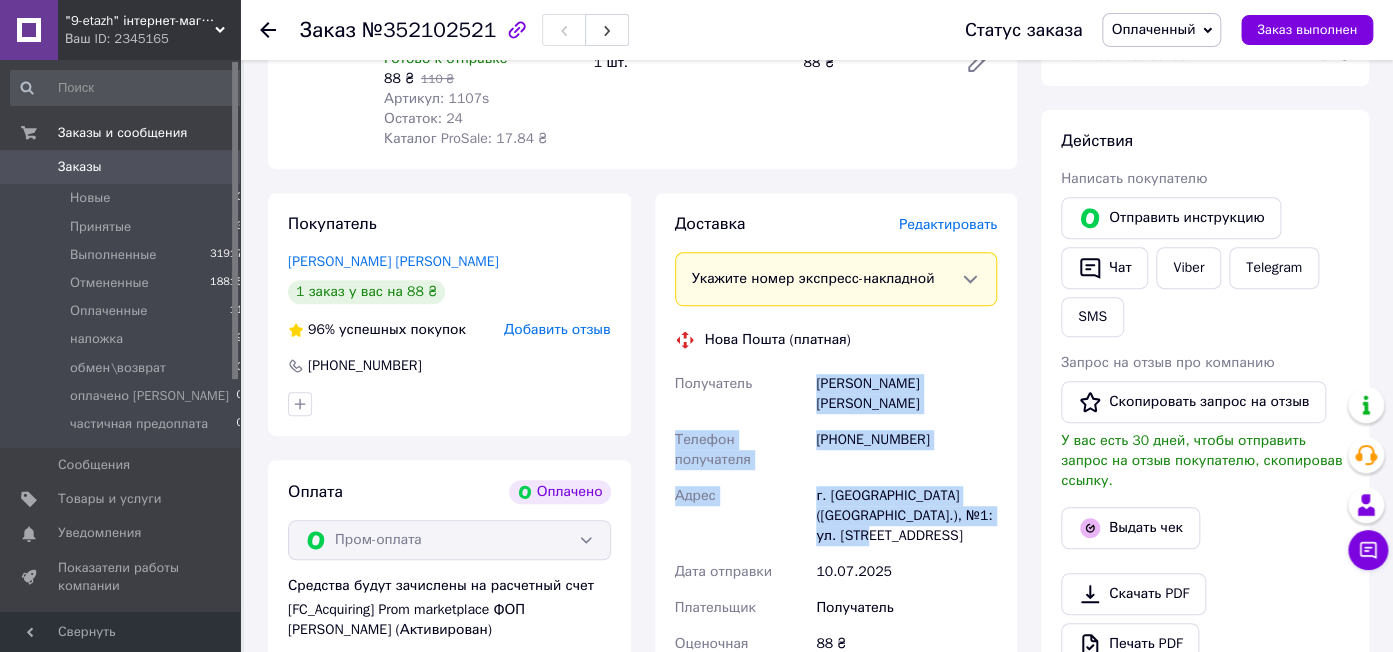 drag, startPoint x: 996, startPoint y: 479, endPoint x: 823, endPoint y: 385, distance: 196.88829 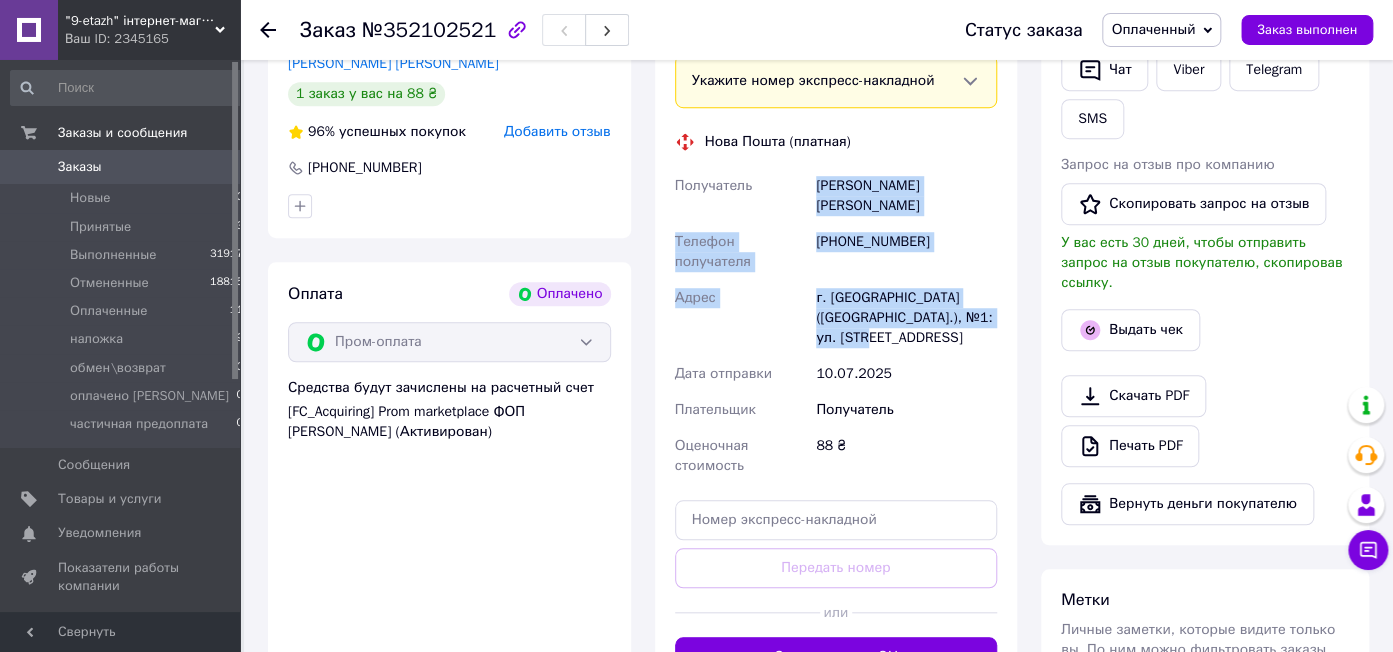 scroll, scrollTop: 633, scrollLeft: 0, axis: vertical 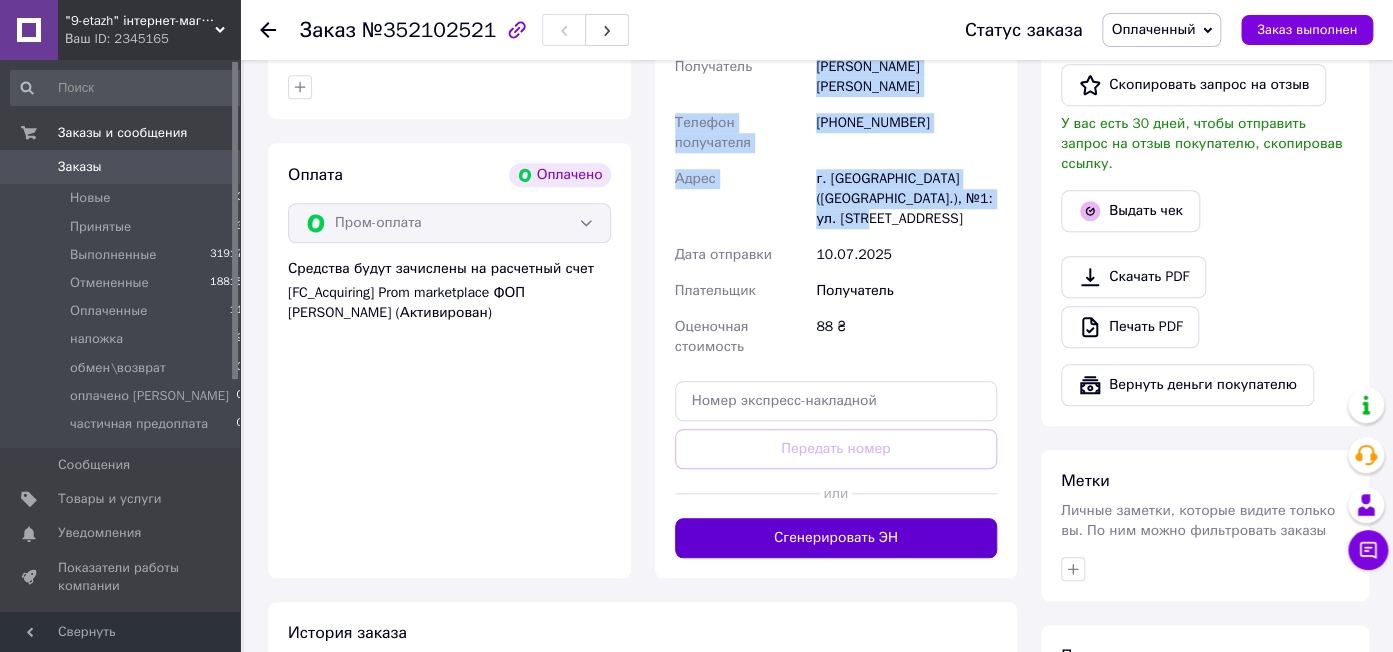 click on "Сгенерировать ЭН" at bounding box center [836, 538] 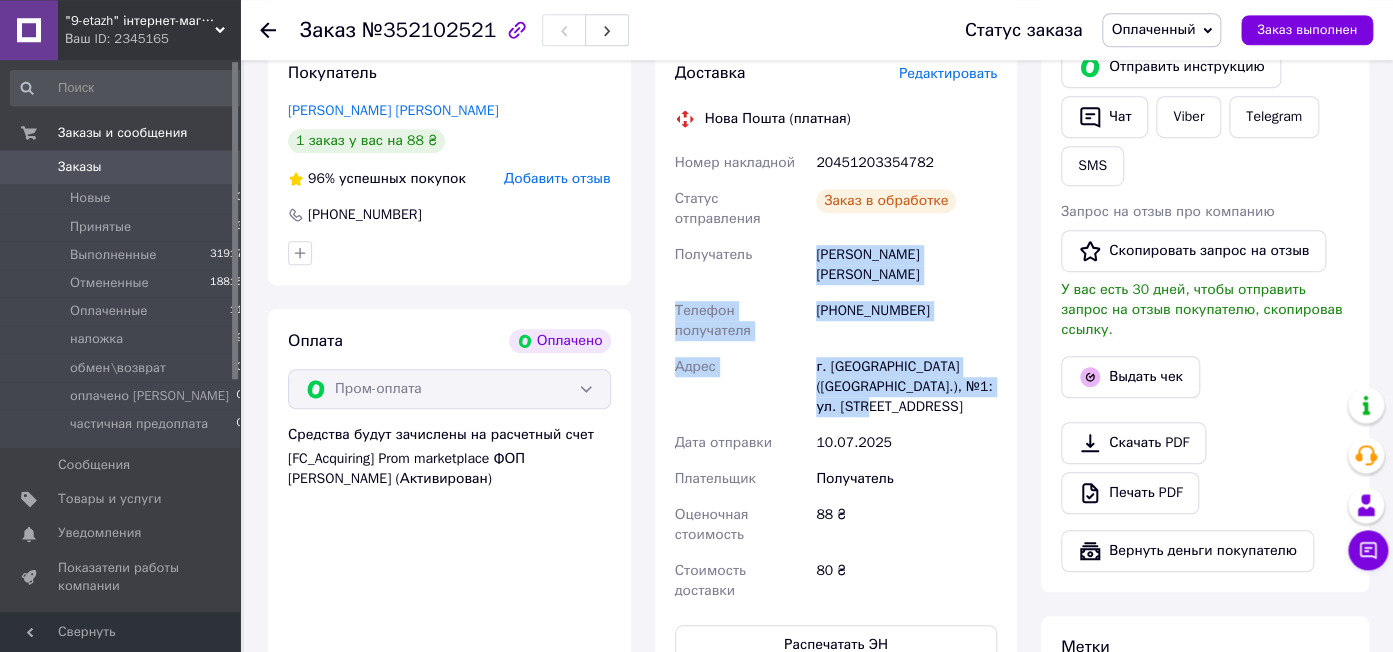 scroll, scrollTop: 422, scrollLeft: 0, axis: vertical 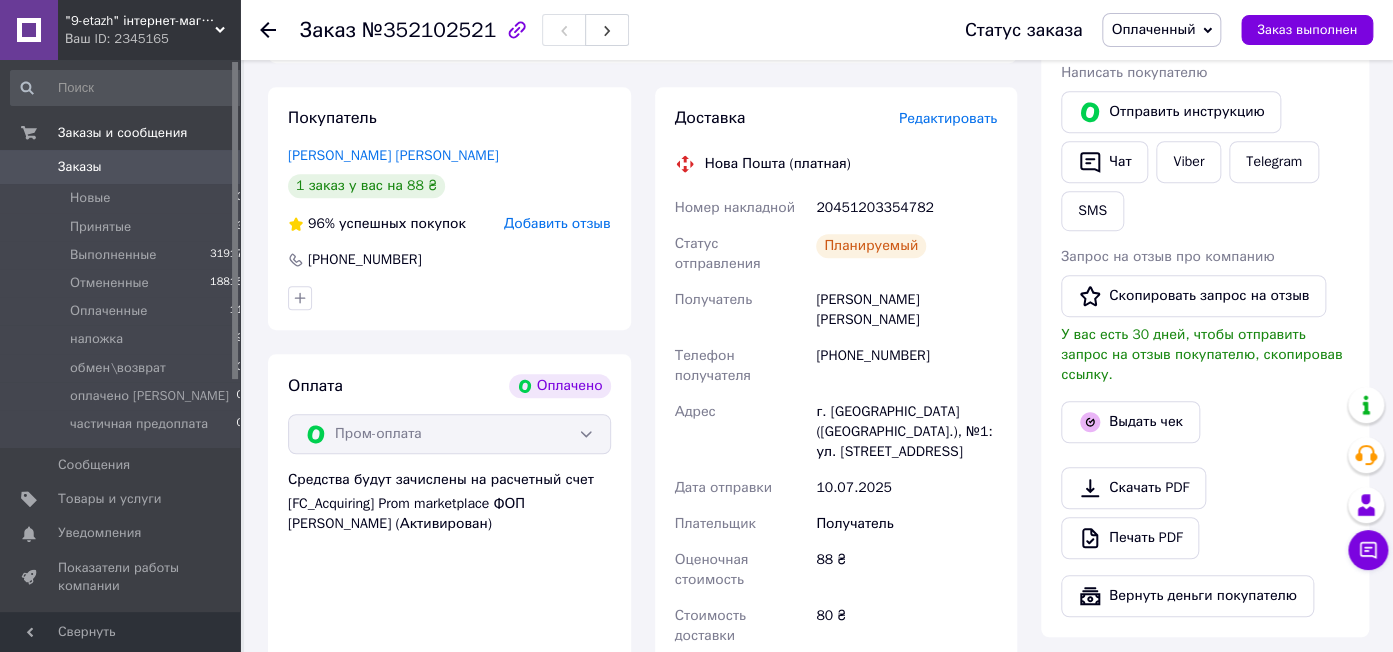 click on "20451203354782" at bounding box center (906, 208) 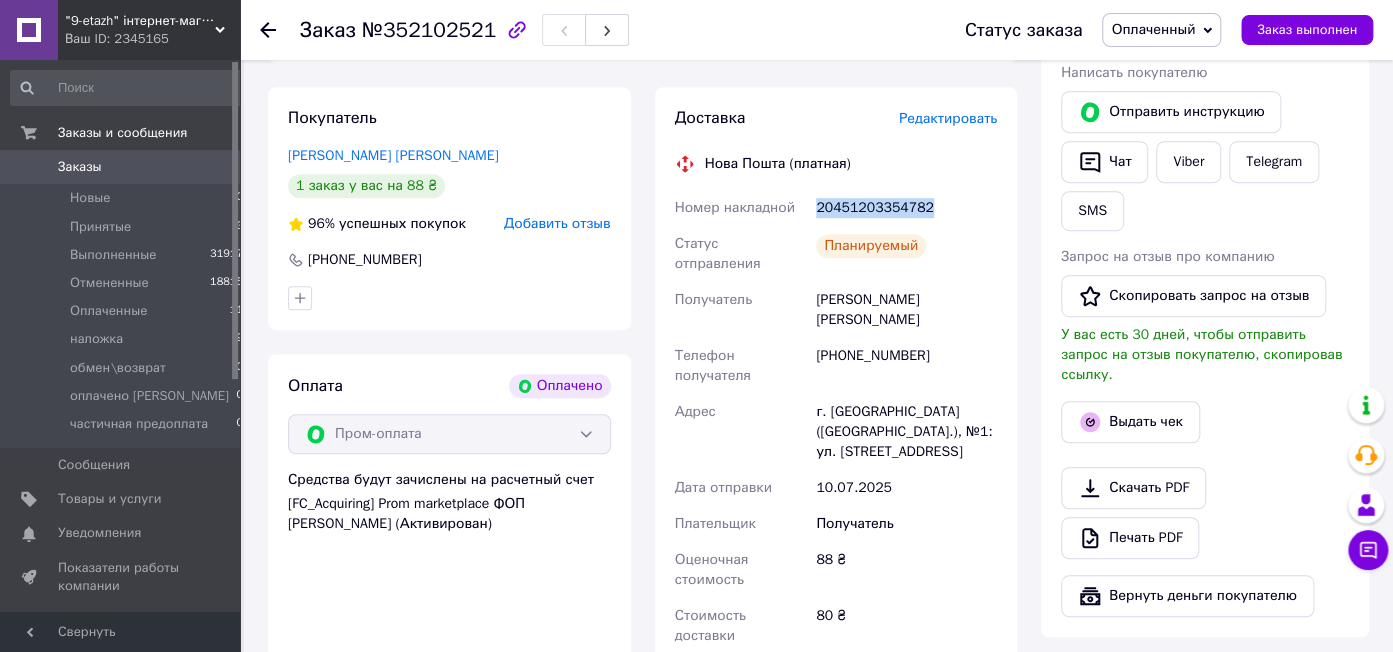 click on "20451203354782" at bounding box center (906, 208) 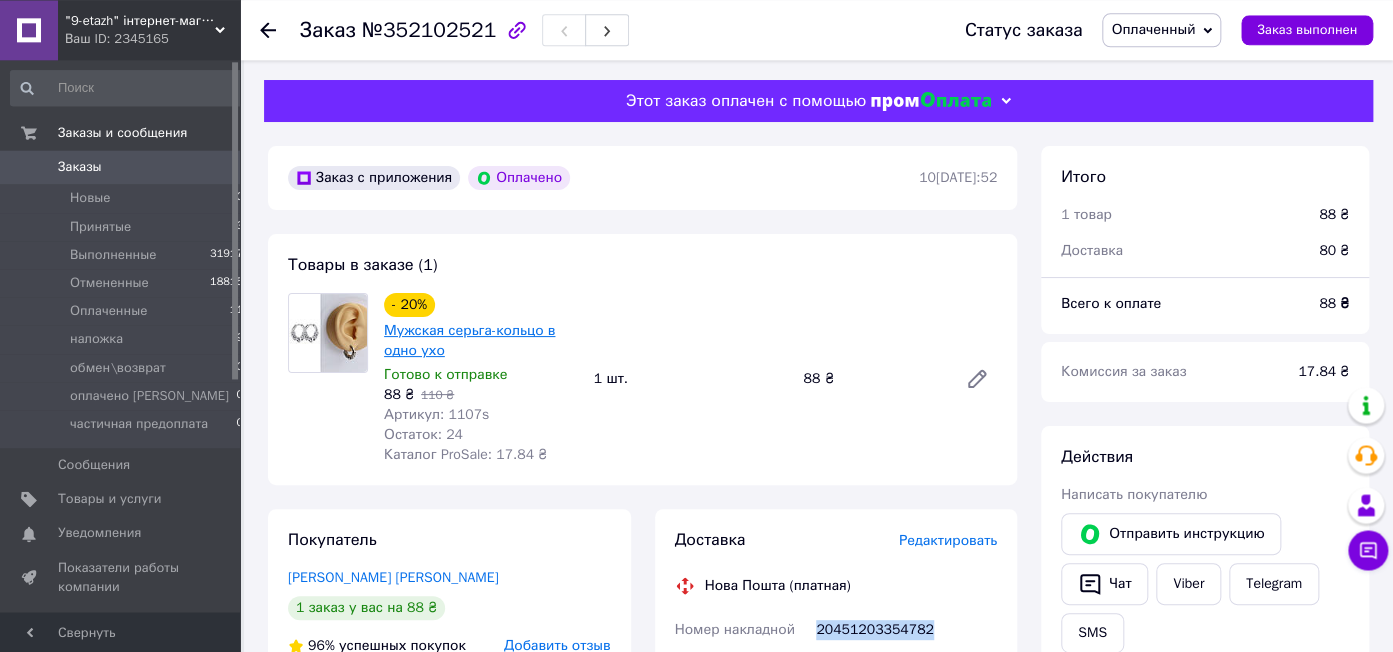 scroll, scrollTop: 0, scrollLeft: 0, axis: both 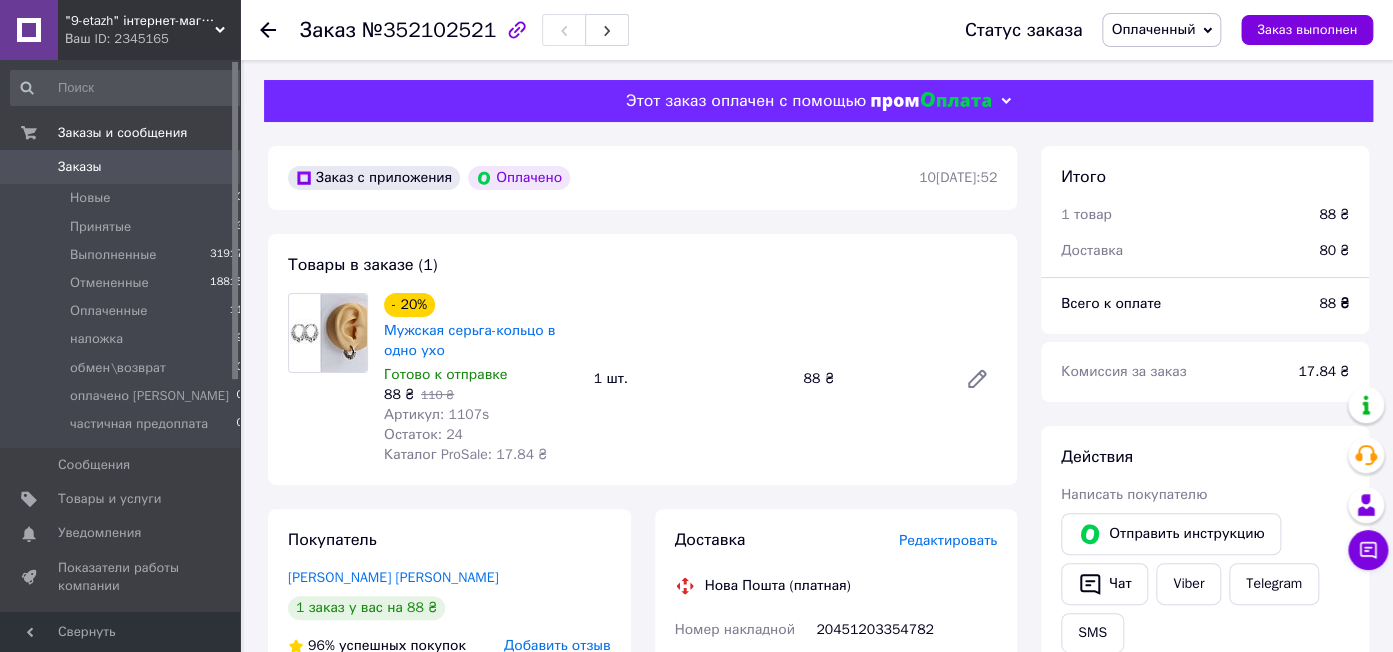 click on "Артикул: 1107s" at bounding box center [436, 414] 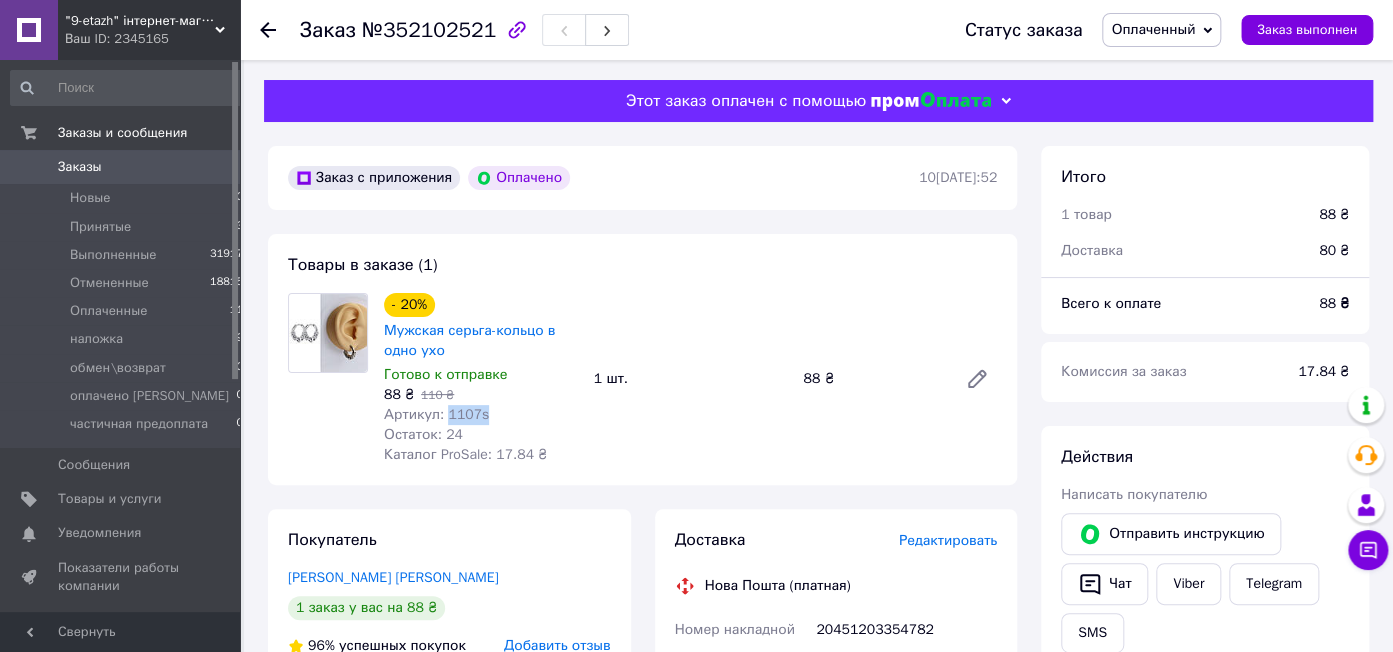 click on "Артикул: 1107s" at bounding box center [436, 414] 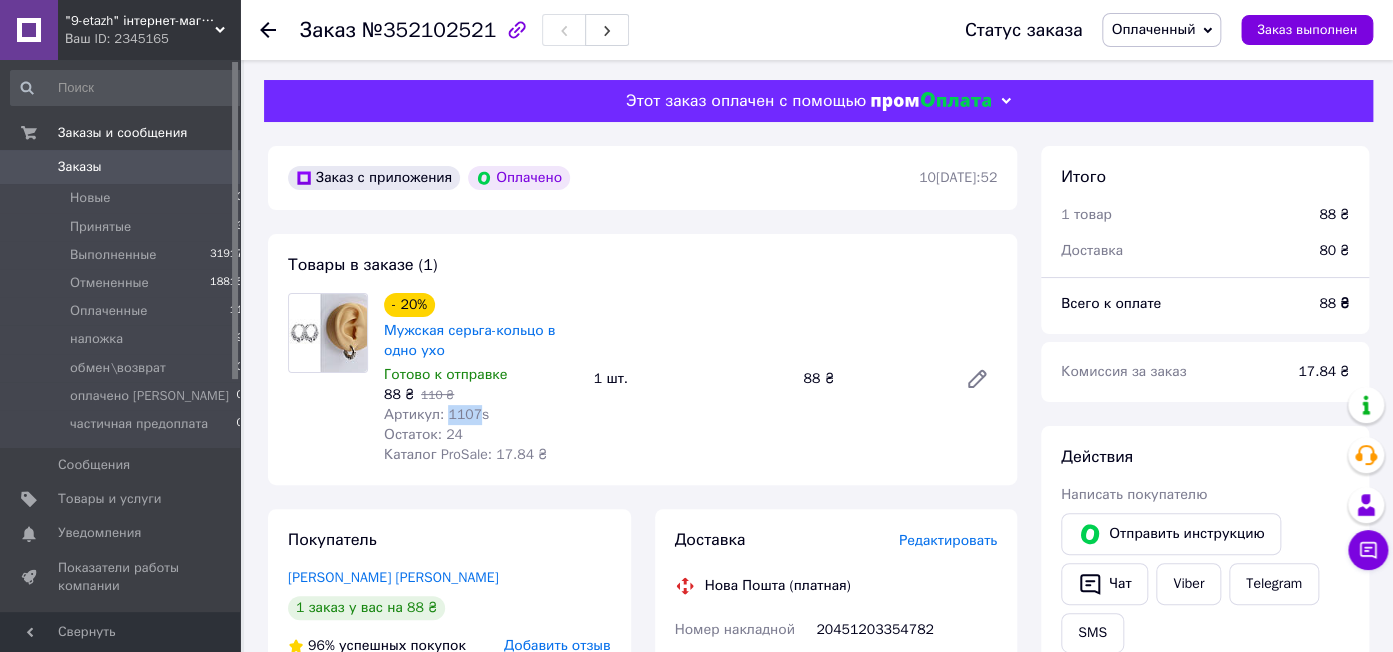 drag, startPoint x: 472, startPoint y: 413, endPoint x: 445, endPoint y: 414, distance: 27.018513 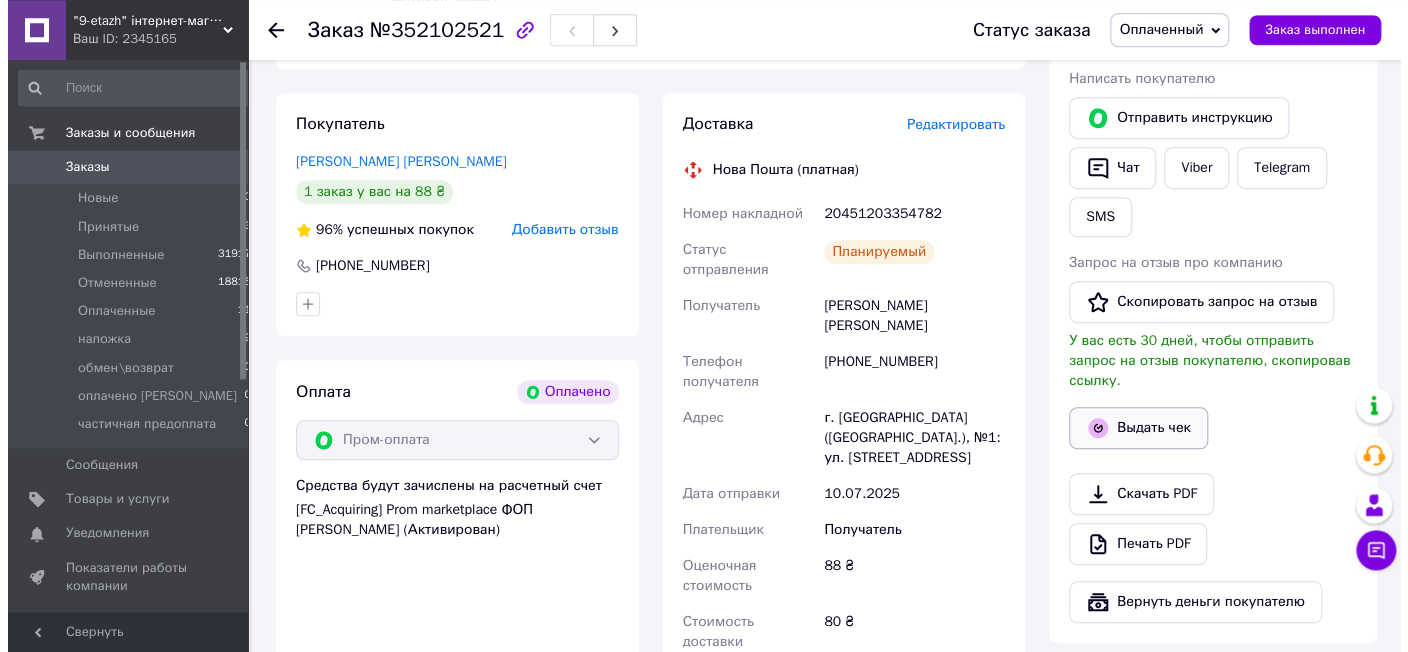 scroll, scrollTop: 422, scrollLeft: 0, axis: vertical 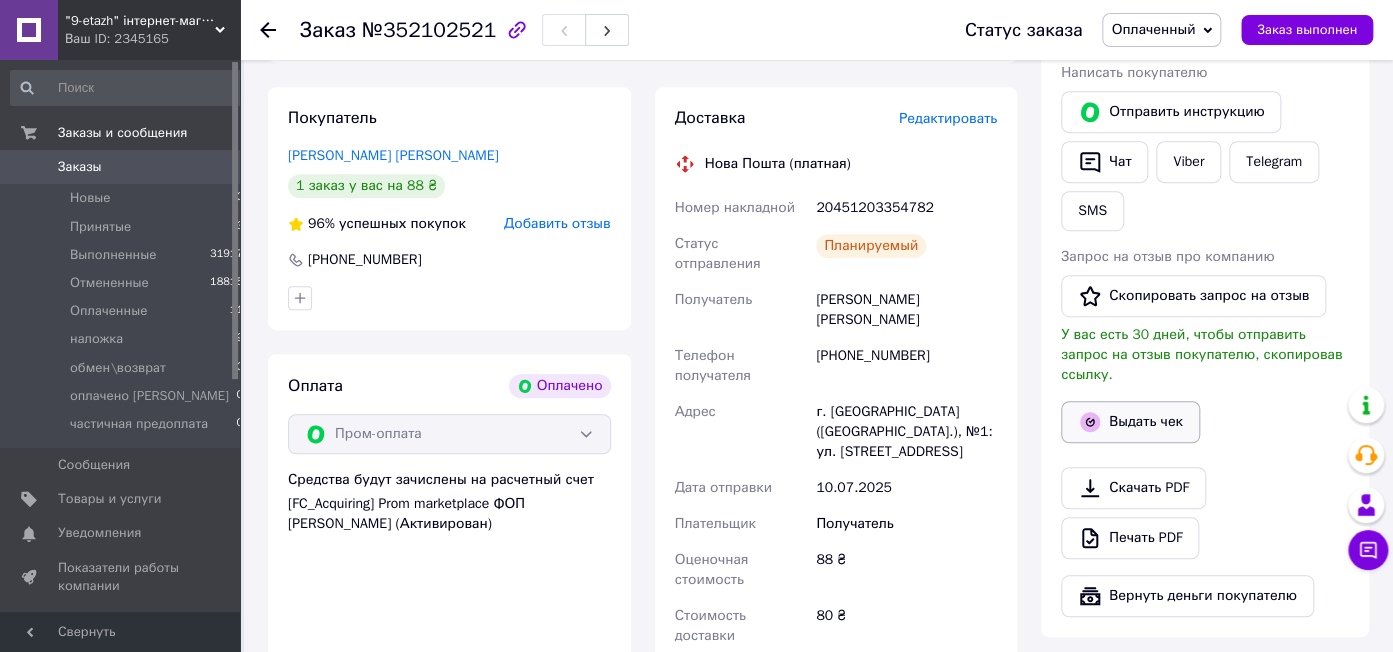 click on "Выдать чек" at bounding box center (1130, 422) 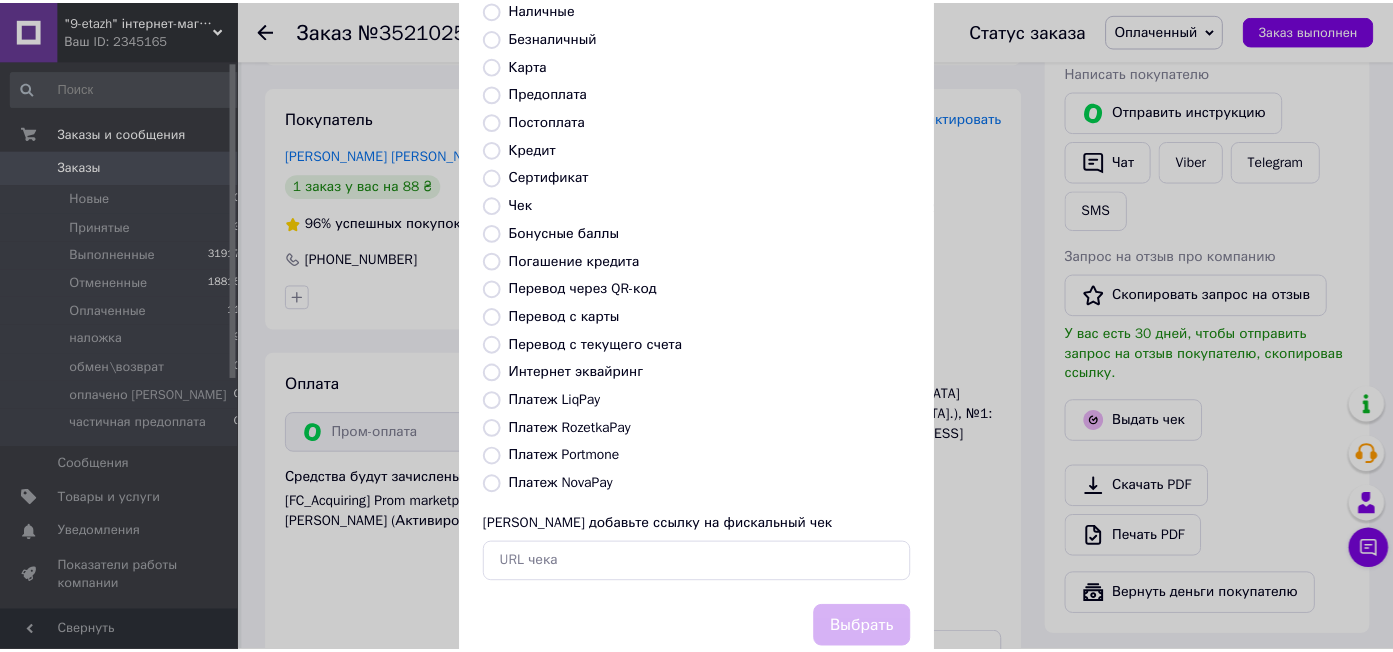 scroll, scrollTop: 207, scrollLeft: 0, axis: vertical 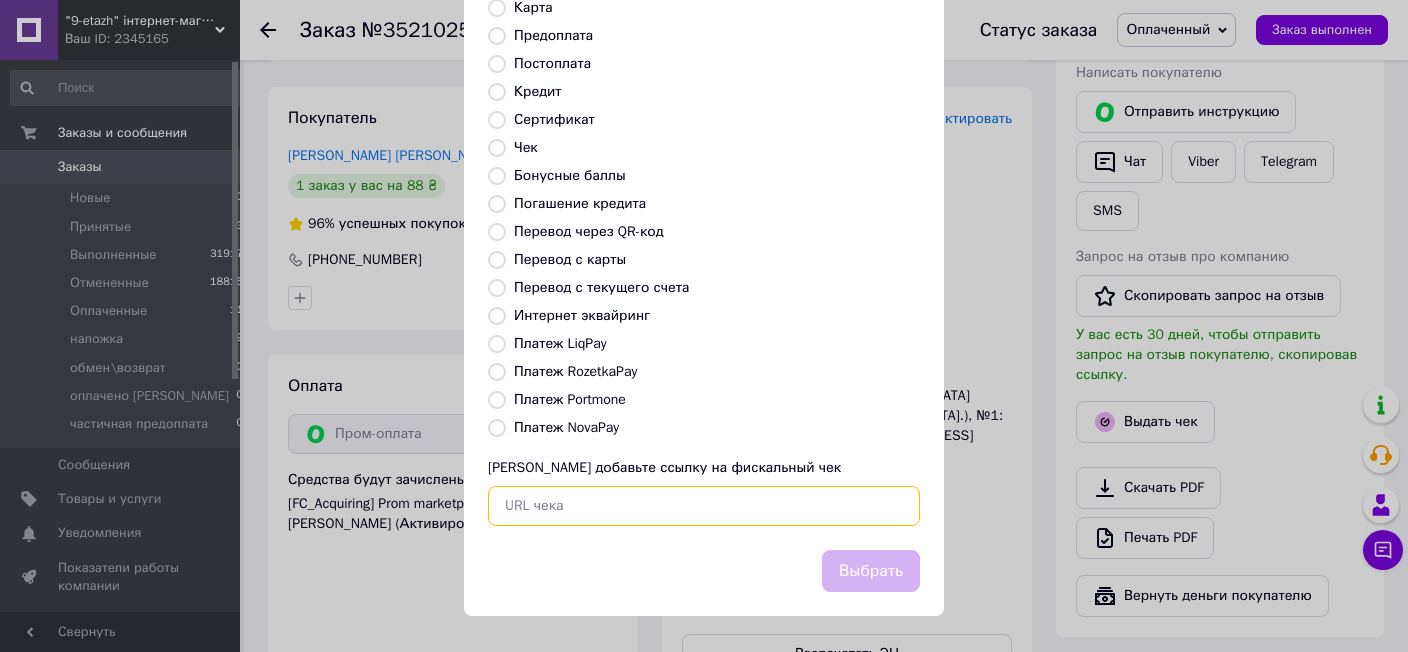 click at bounding box center [704, 506] 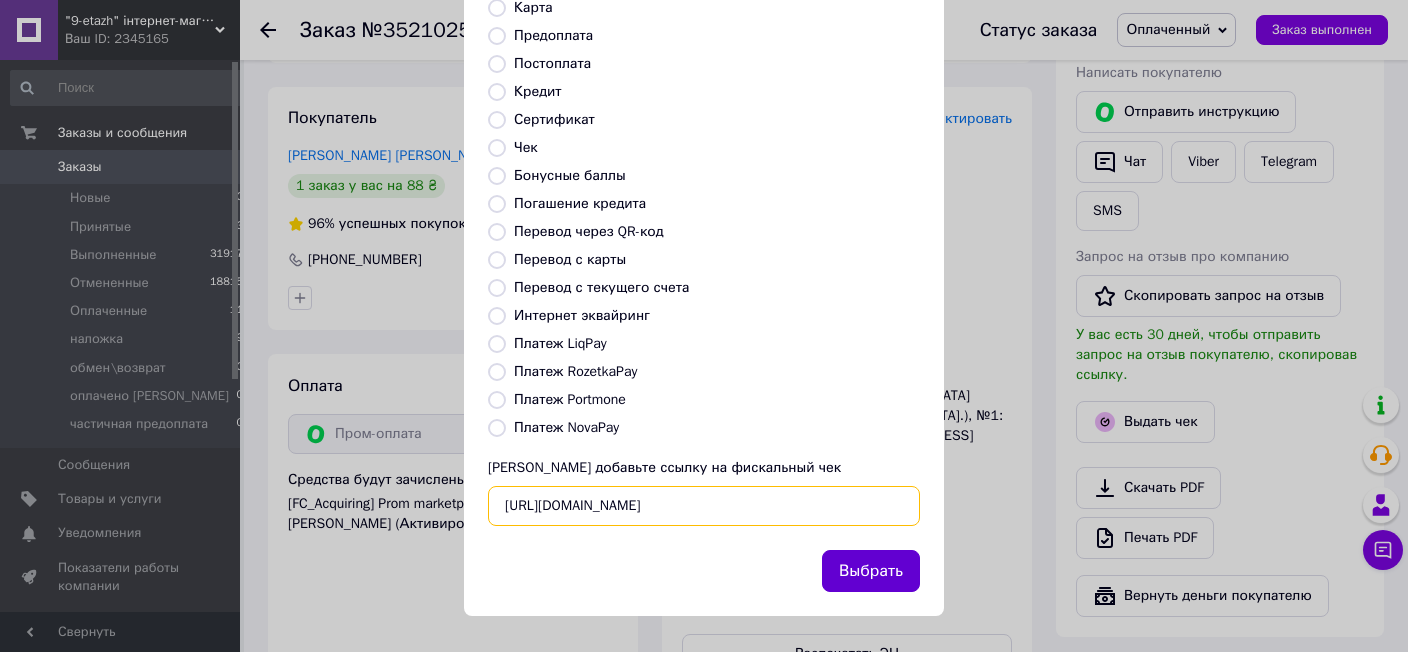 type on "[URL][DOMAIN_NAME]" 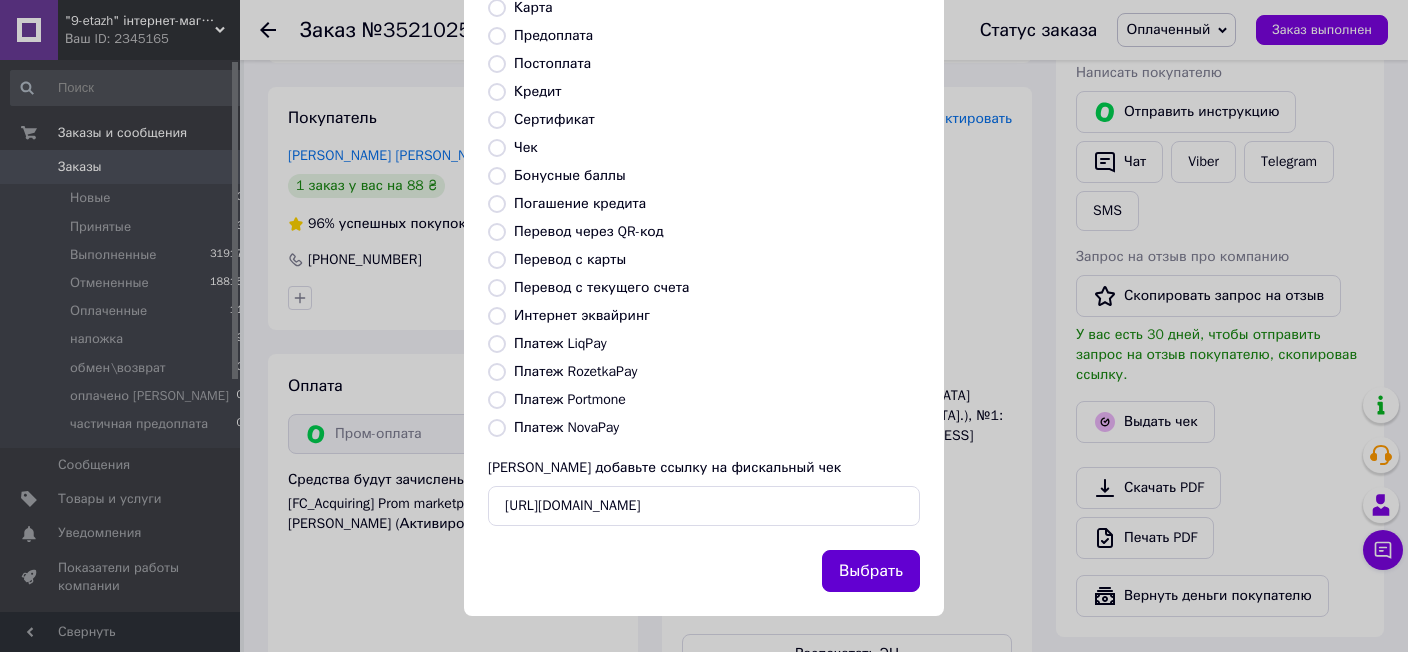 click on "Выбрать" at bounding box center (871, 571) 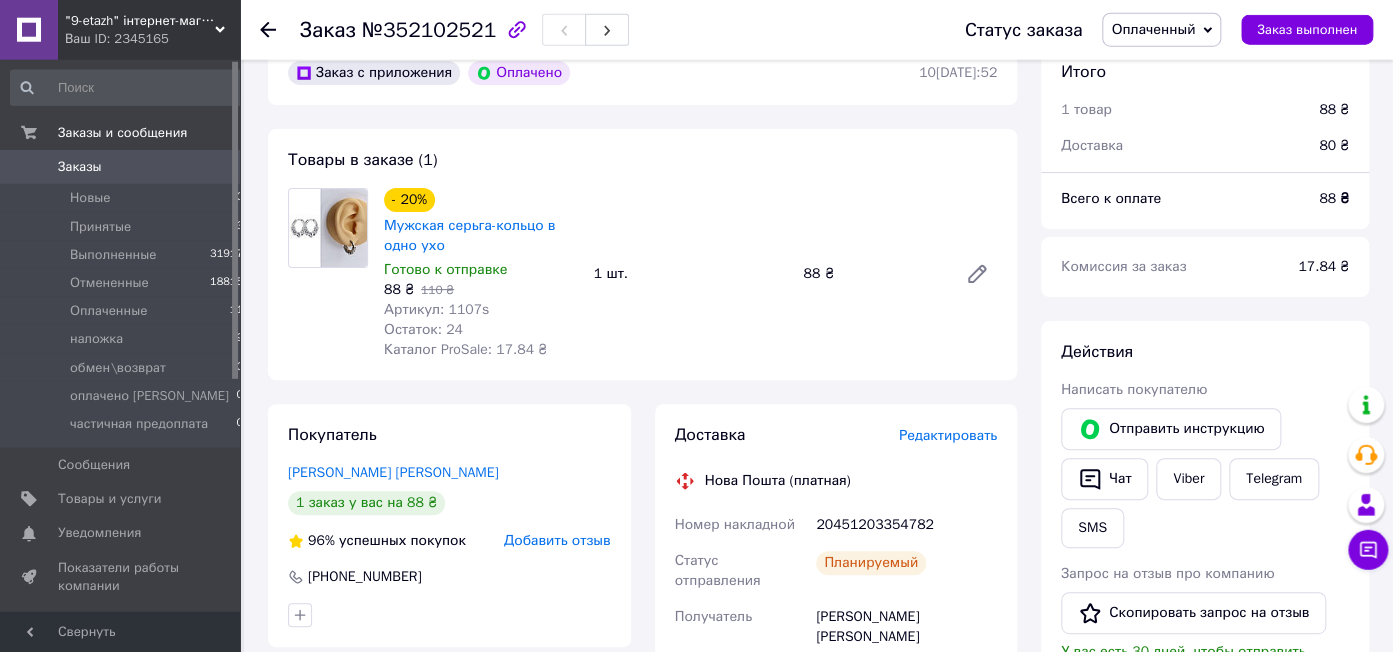 scroll, scrollTop: 0, scrollLeft: 0, axis: both 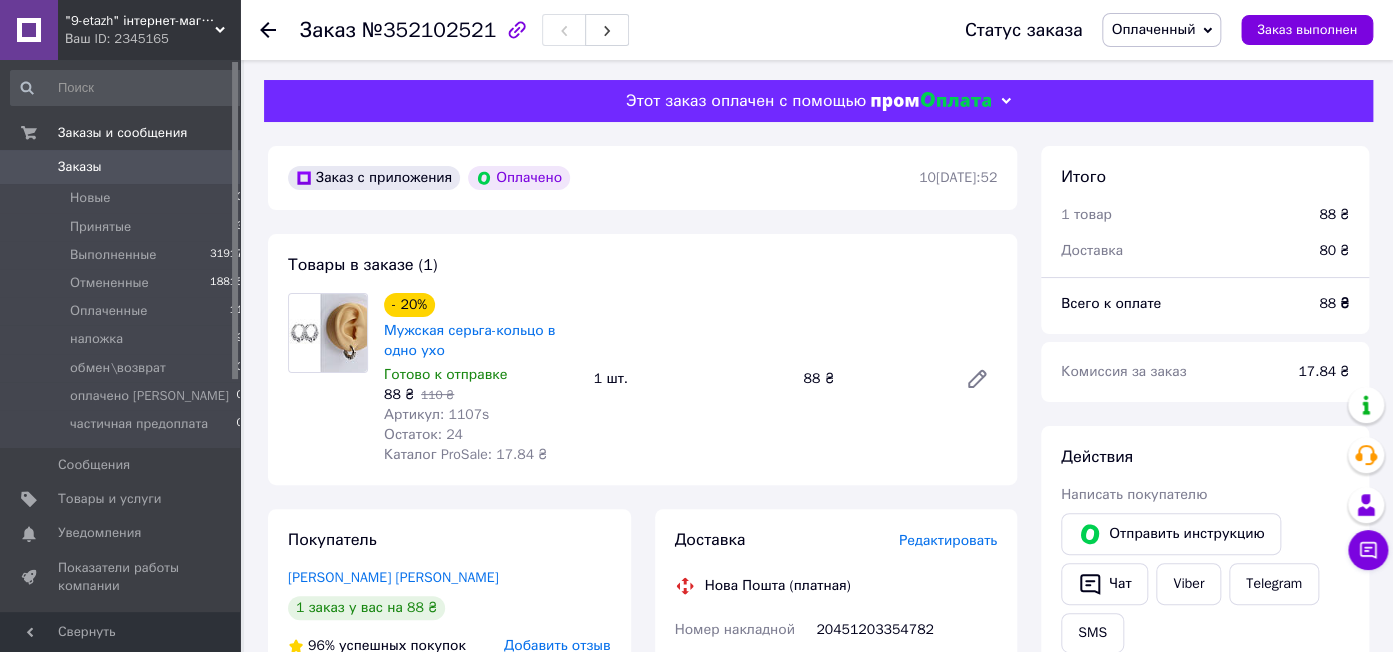 click on "Заказы" at bounding box center (121, 167) 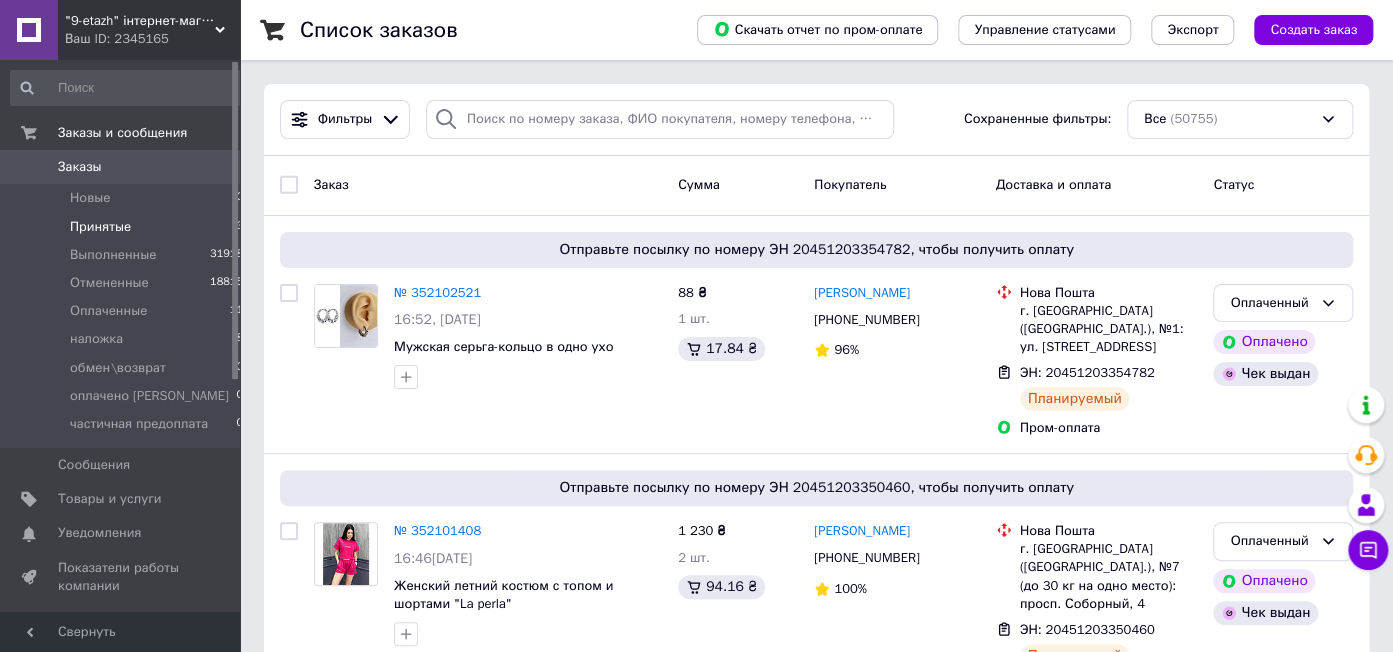 click on "Принятые 3" at bounding box center [127, 227] 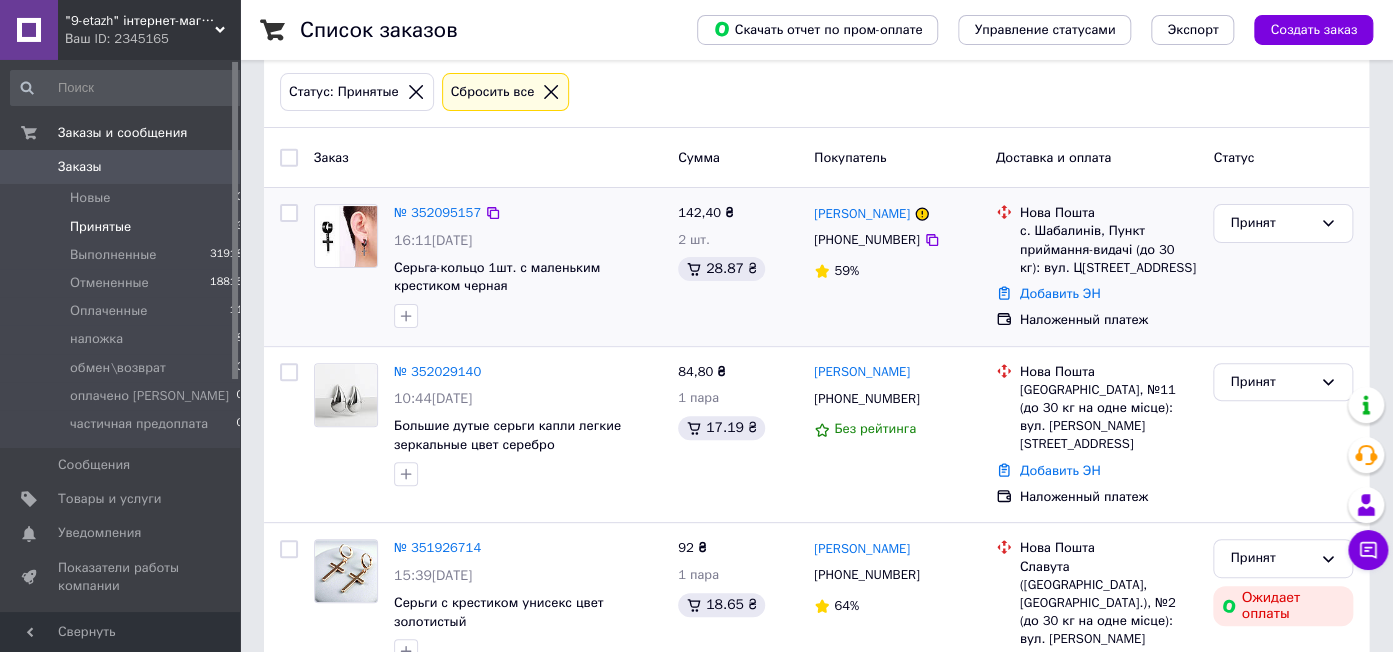 scroll, scrollTop: 150, scrollLeft: 0, axis: vertical 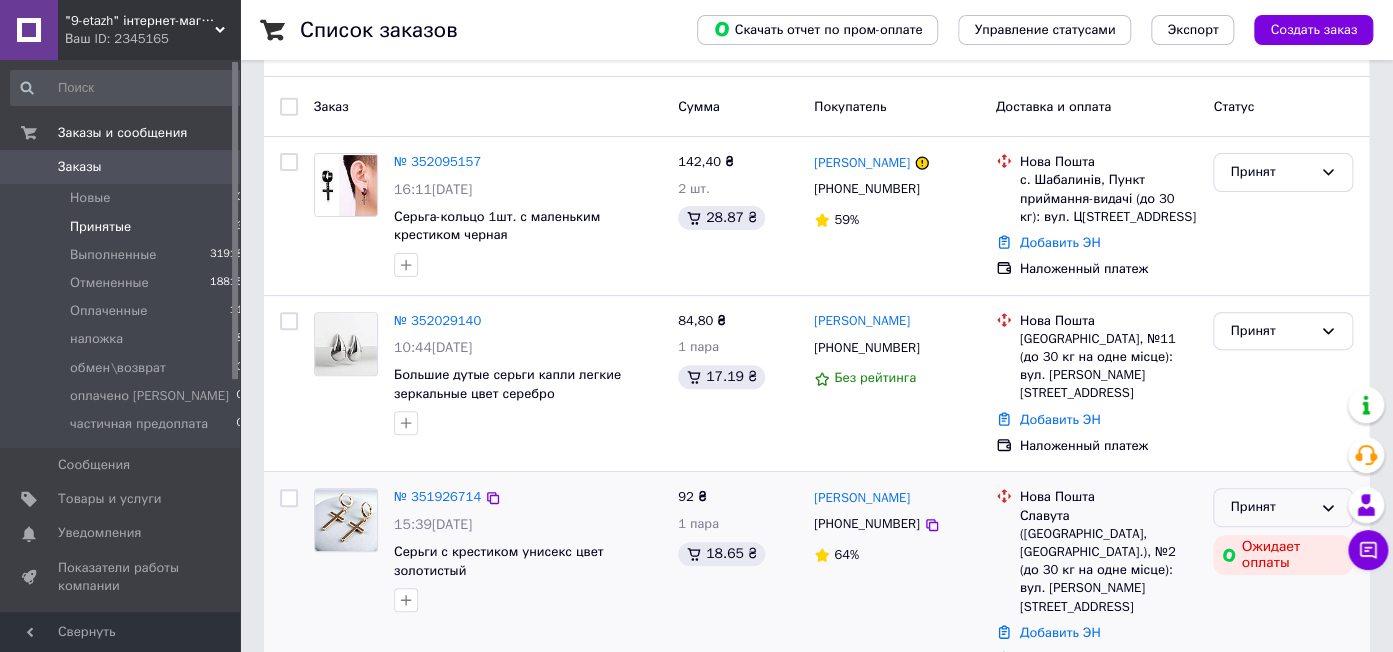 click on "Принят" at bounding box center (1271, 507) 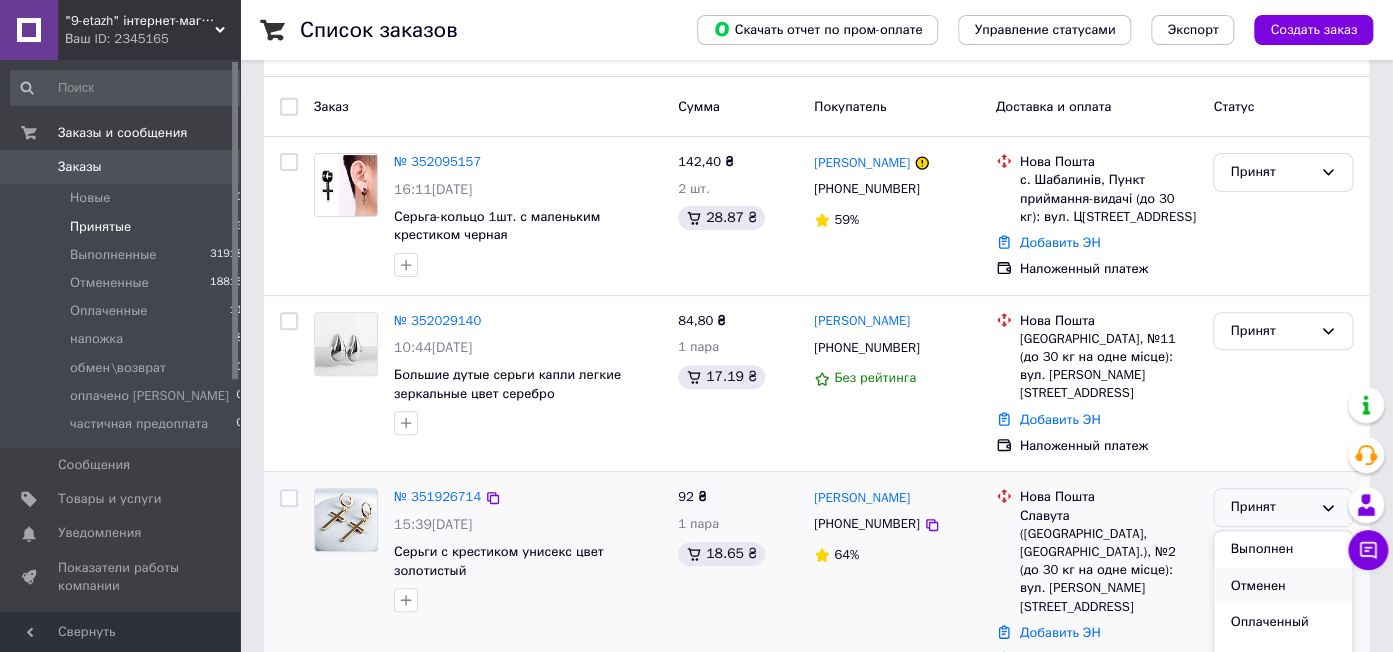 click on "Отменен" at bounding box center [1283, 586] 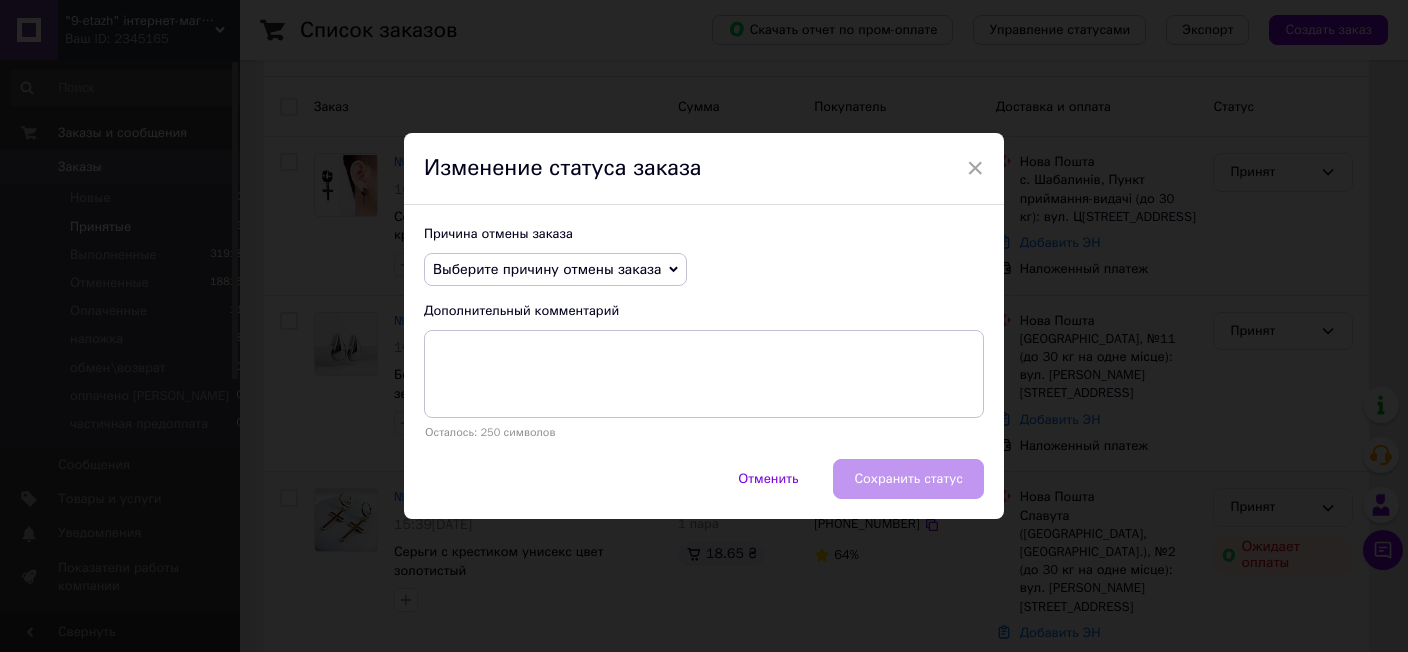 click on "Выберите причину отмены заказа" at bounding box center [555, 270] 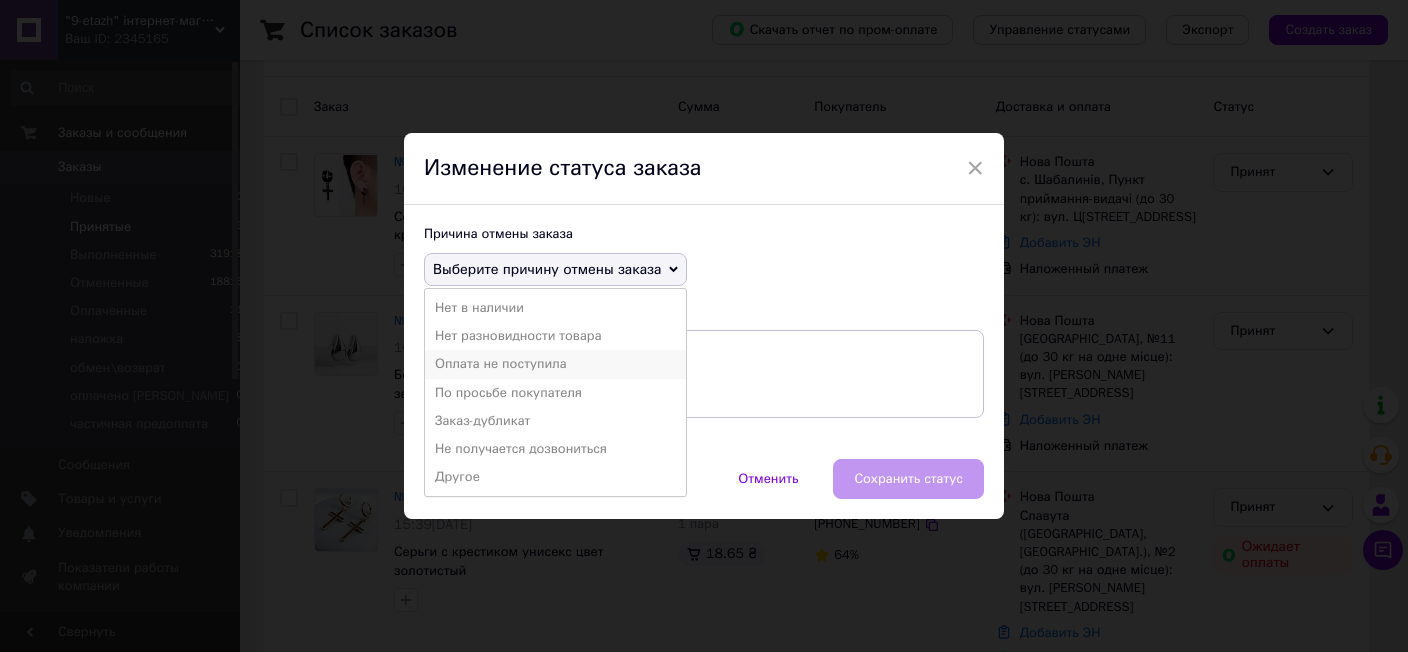click on "Оплата не поступила" at bounding box center [555, 364] 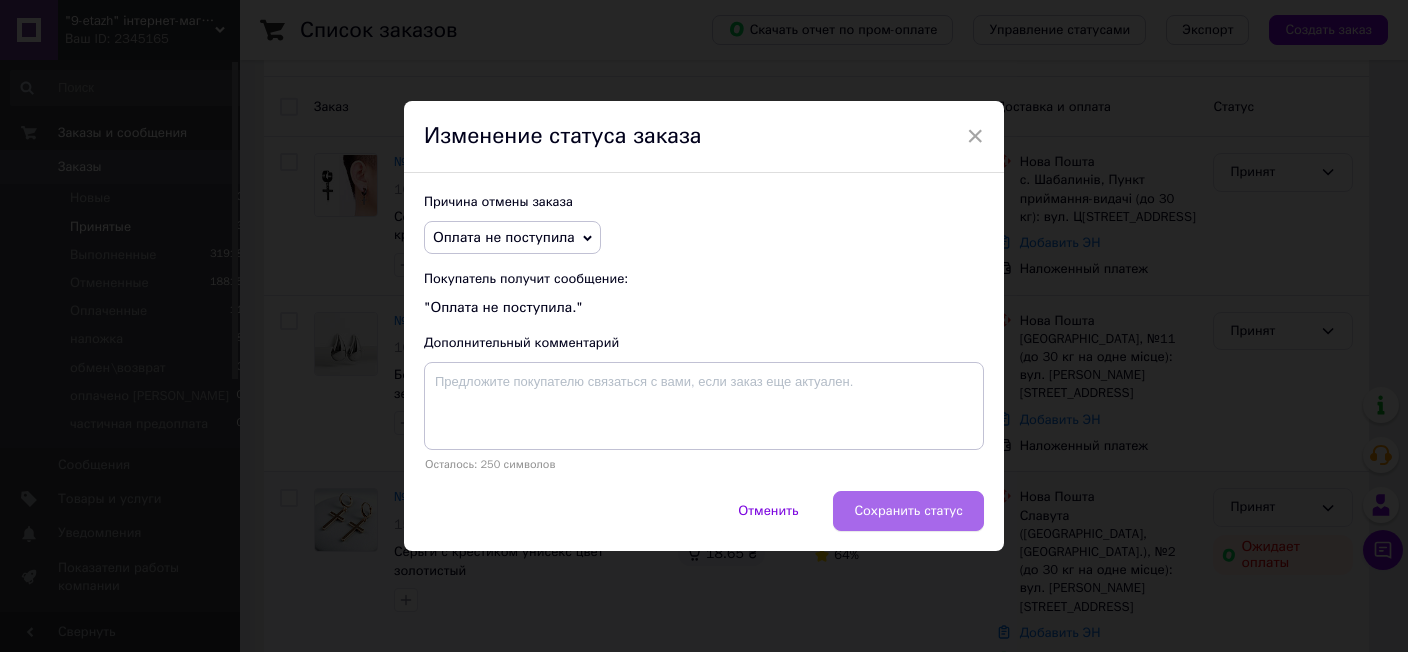 click on "Сохранить статус" at bounding box center [908, 511] 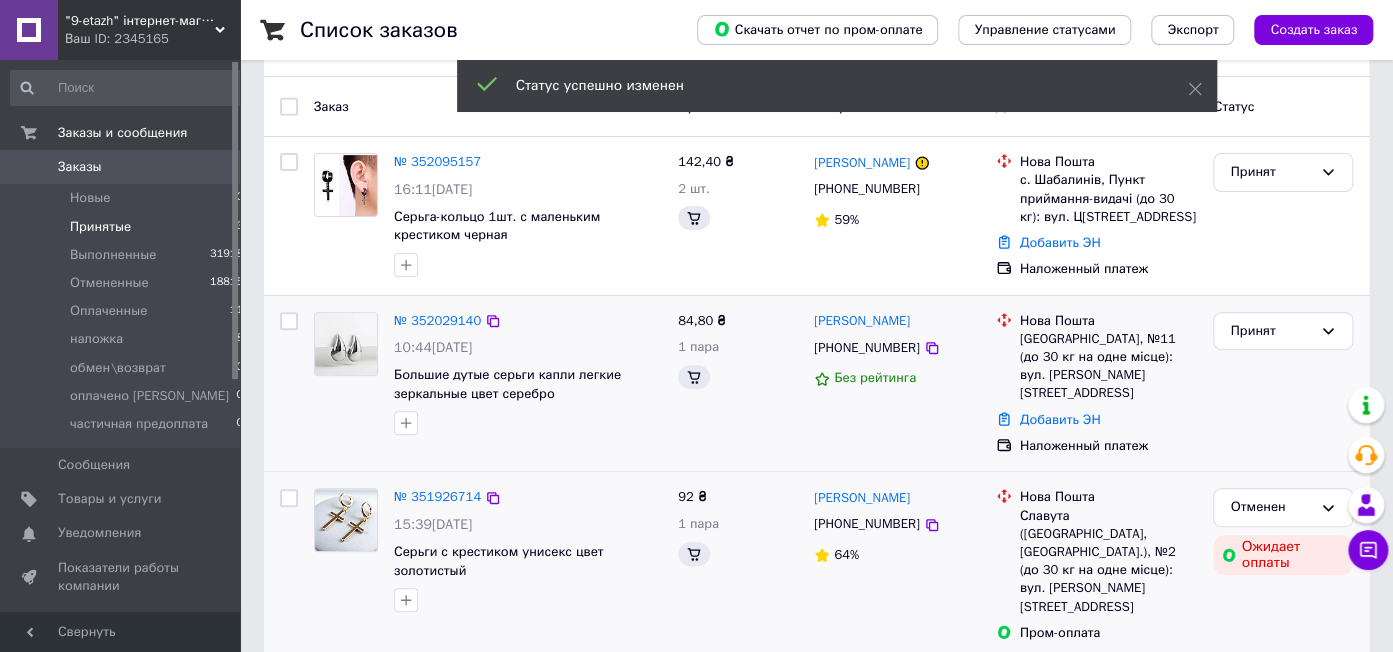 scroll, scrollTop: 129, scrollLeft: 0, axis: vertical 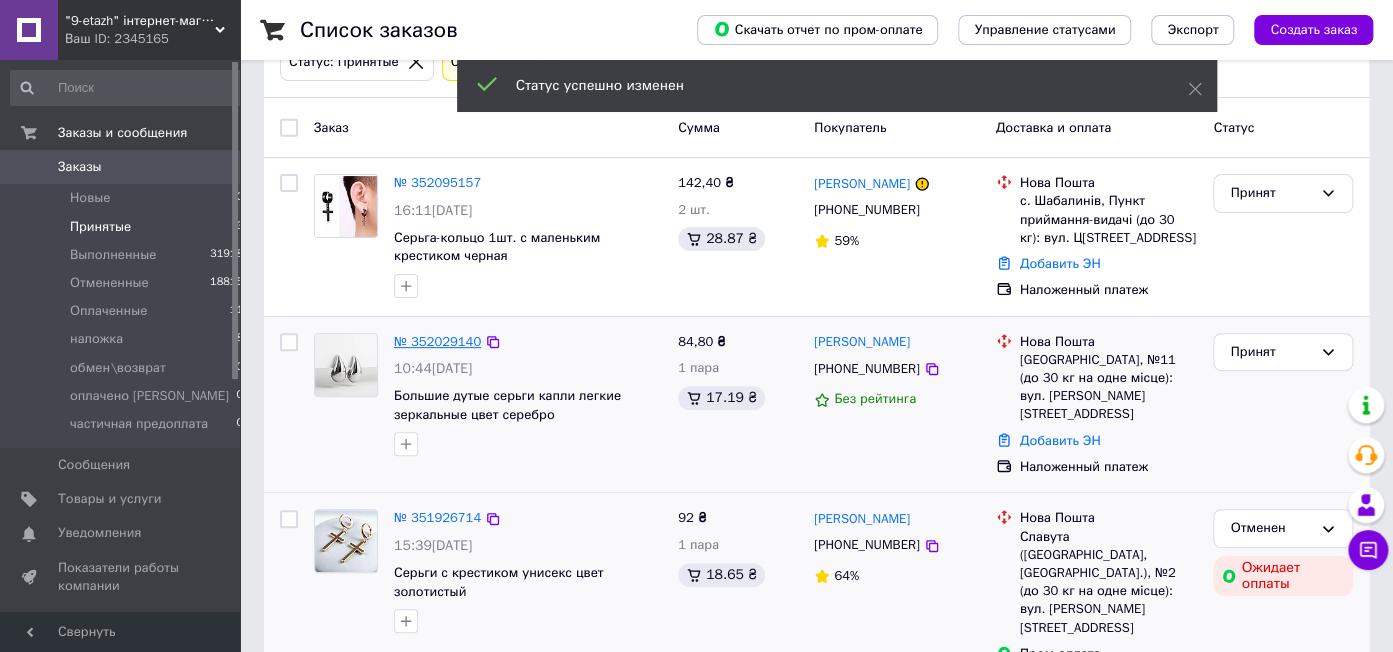 click on "№ 352029140" at bounding box center [437, 341] 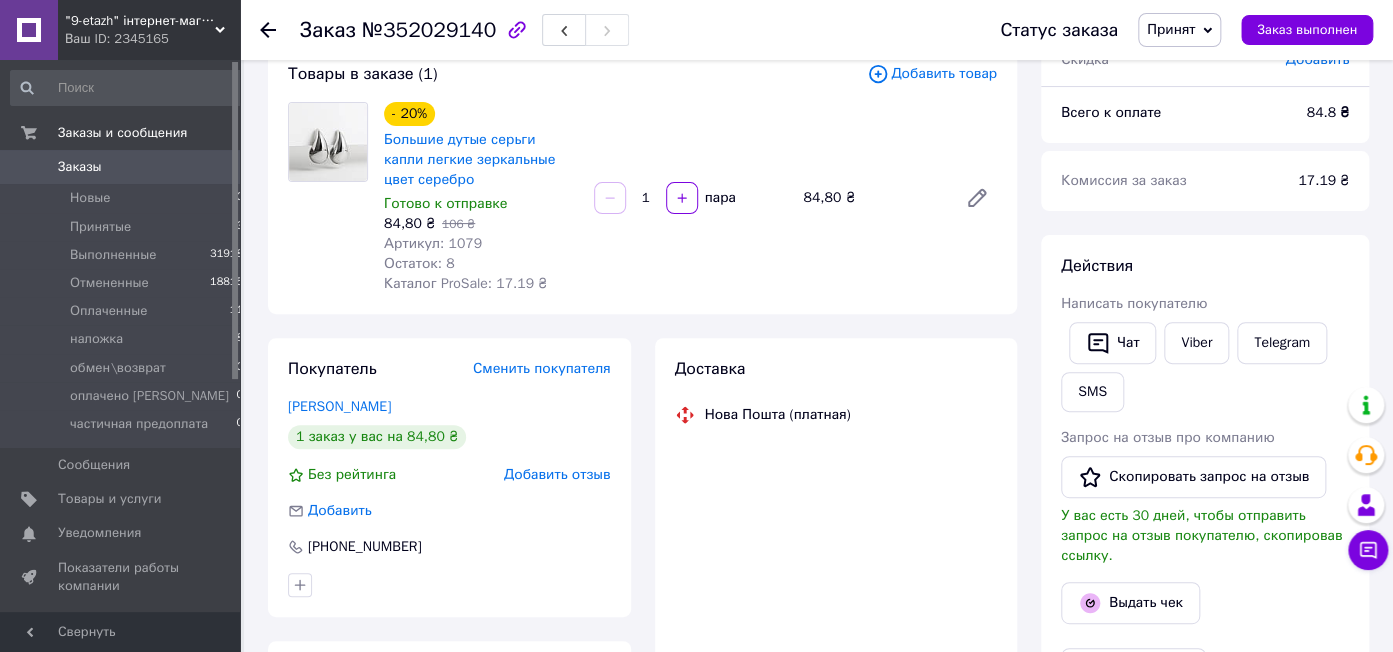 drag, startPoint x: 1188, startPoint y: 26, endPoint x: 1196, endPoint y: 49, distance: 24.351591 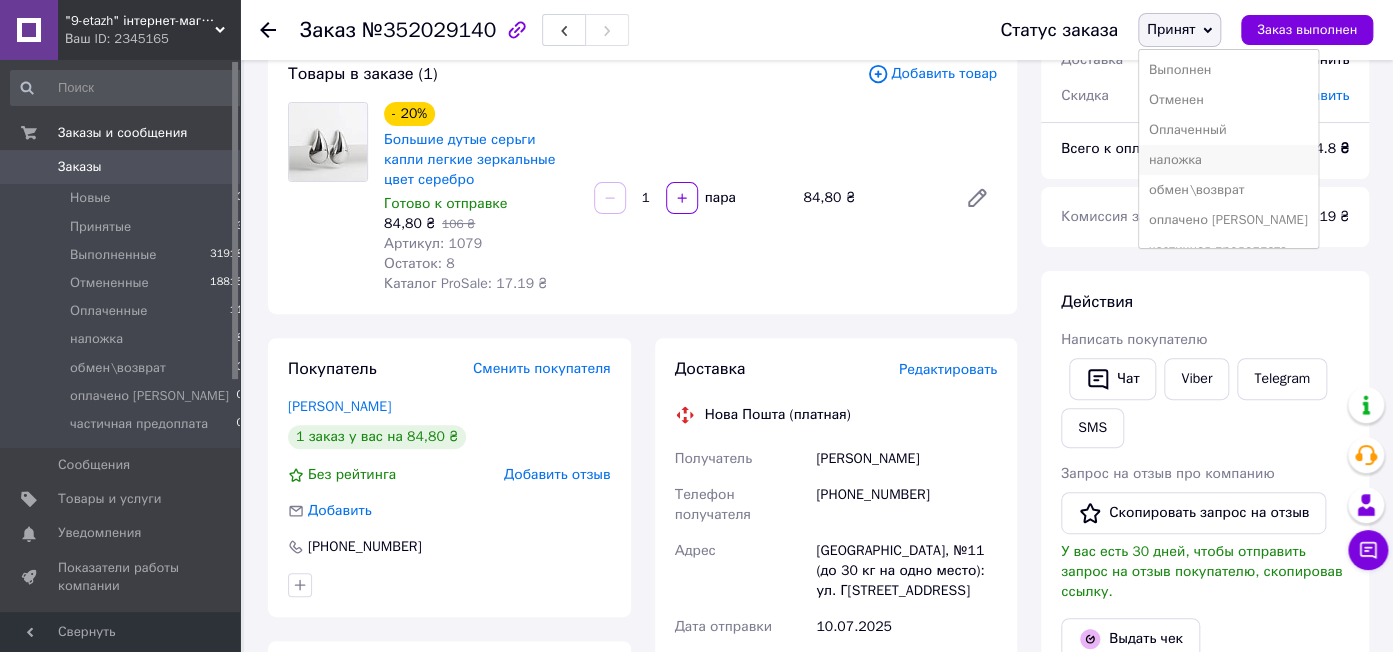 click on "наложка" at bounding box center [1228, 160] 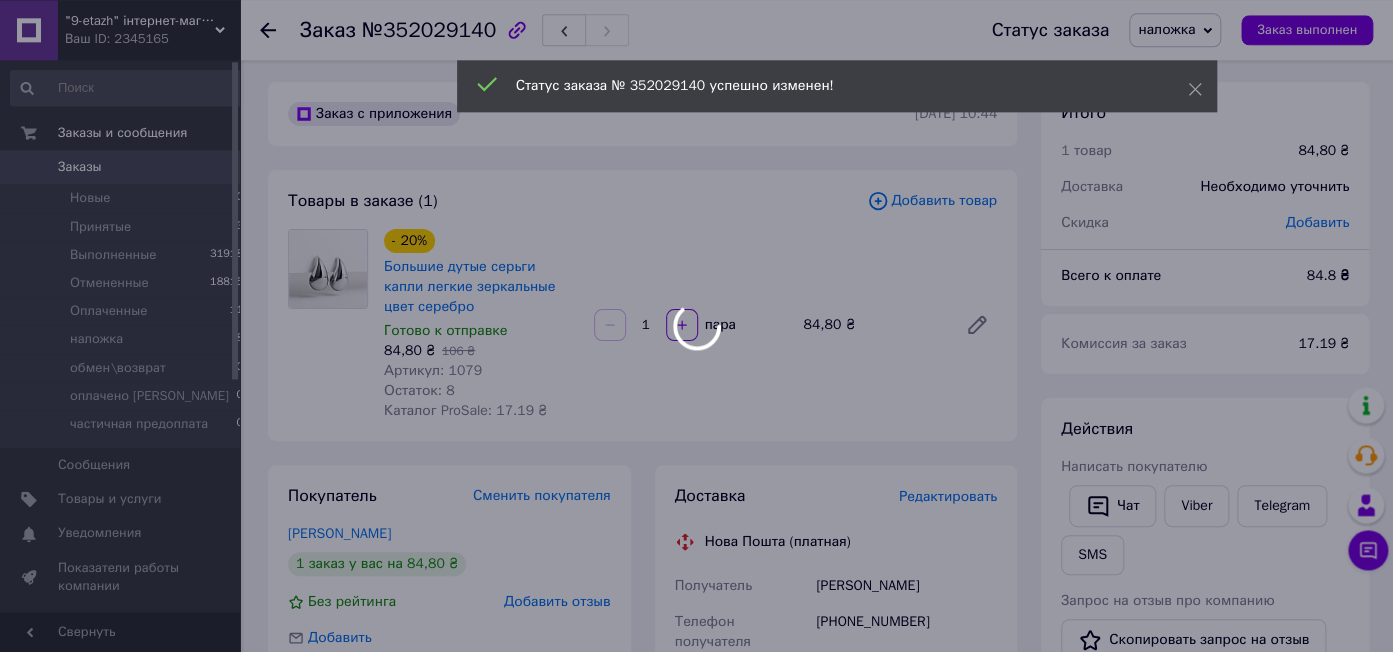 scroll, scrollTop: 0, scrollLeft: 0, axis: both 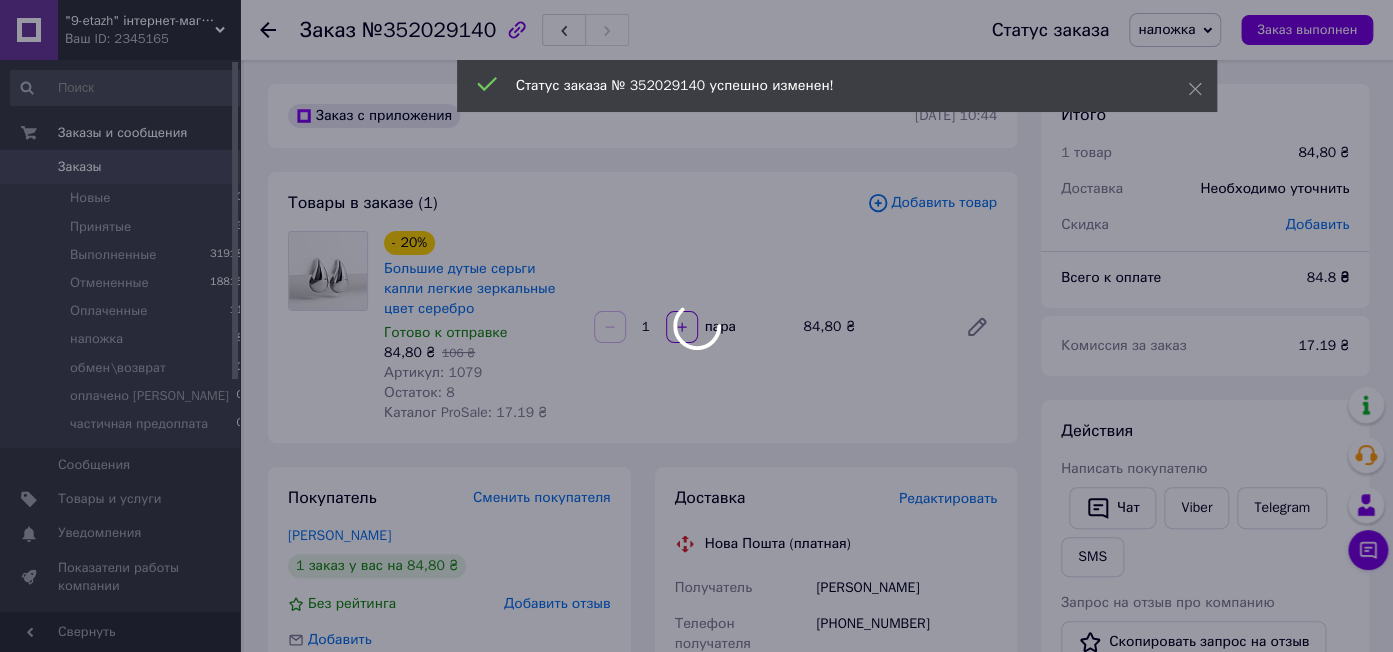 click at bounding box center (696, 326) 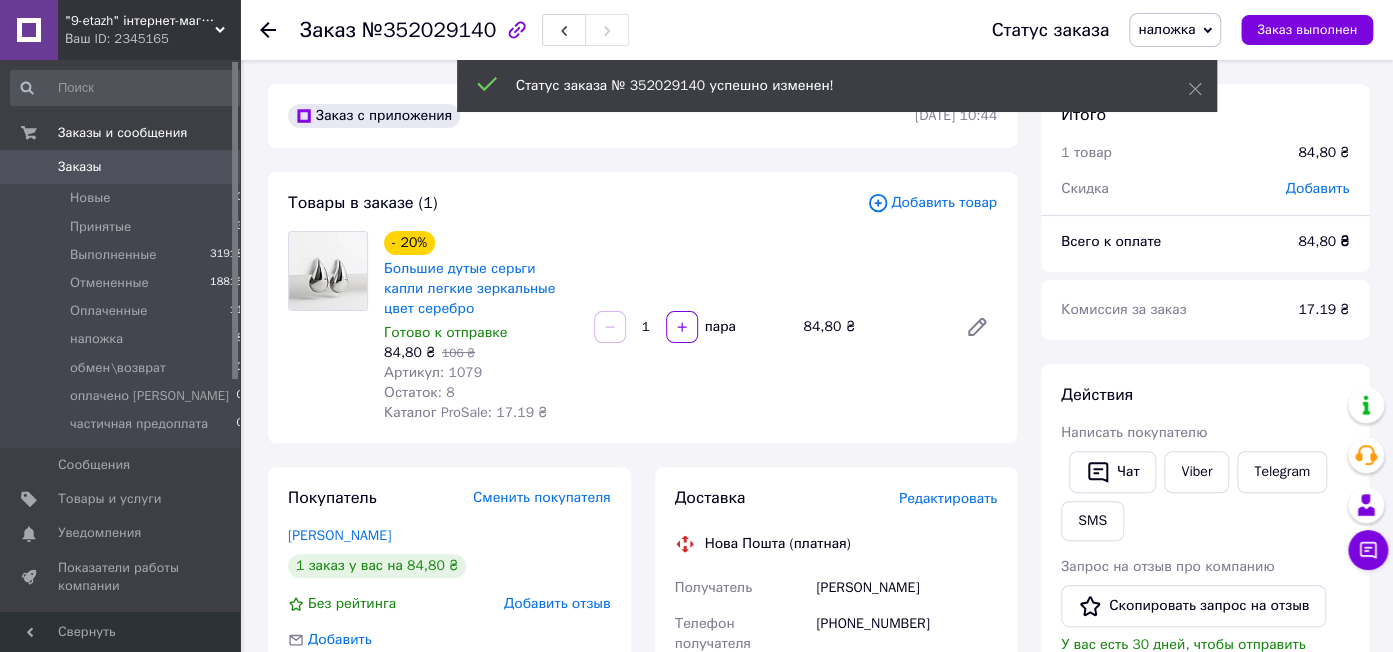 click on "№352029140" at bounding box center [429, 30] 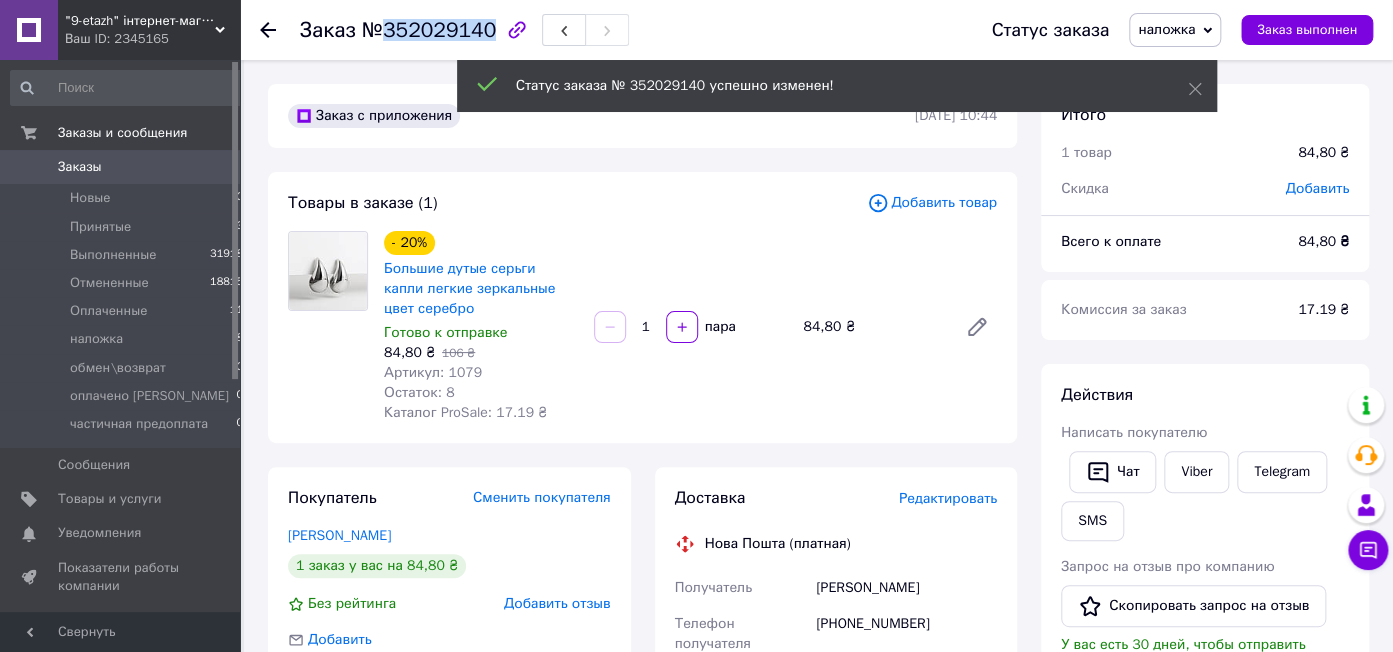 click on "№352029140" at bounding box center [429, 30] 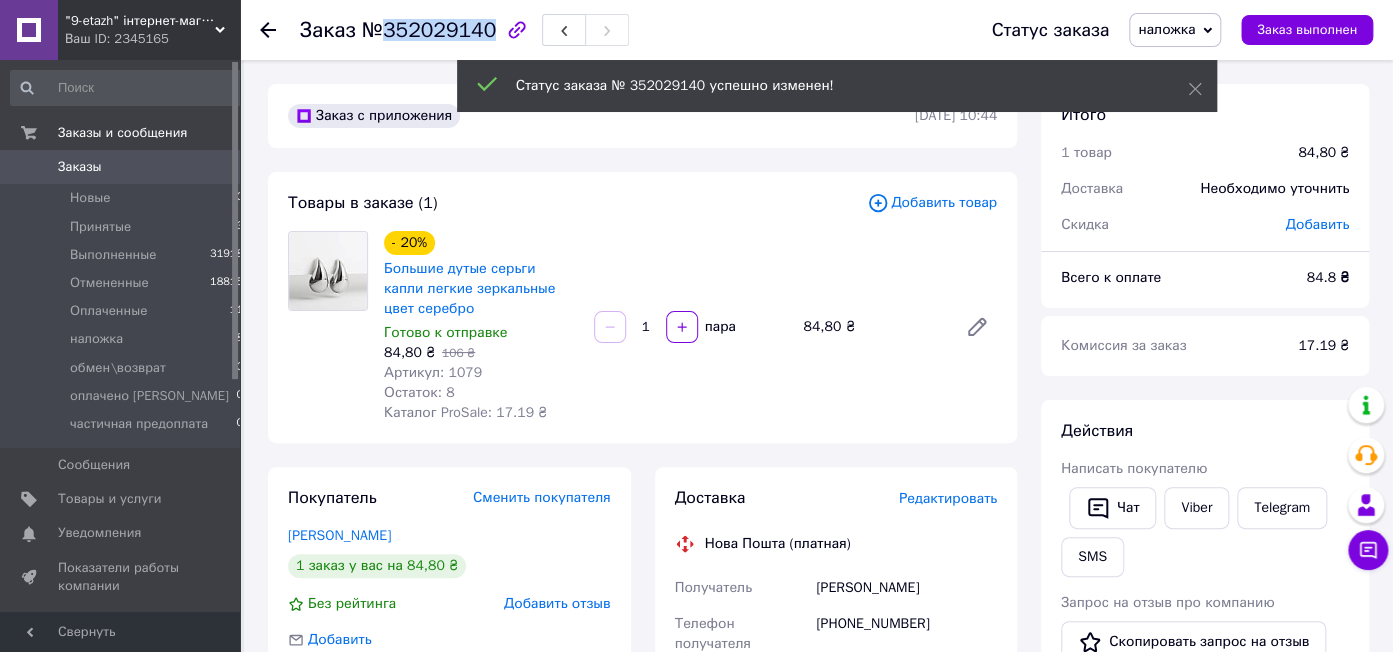 copy on "352029140" 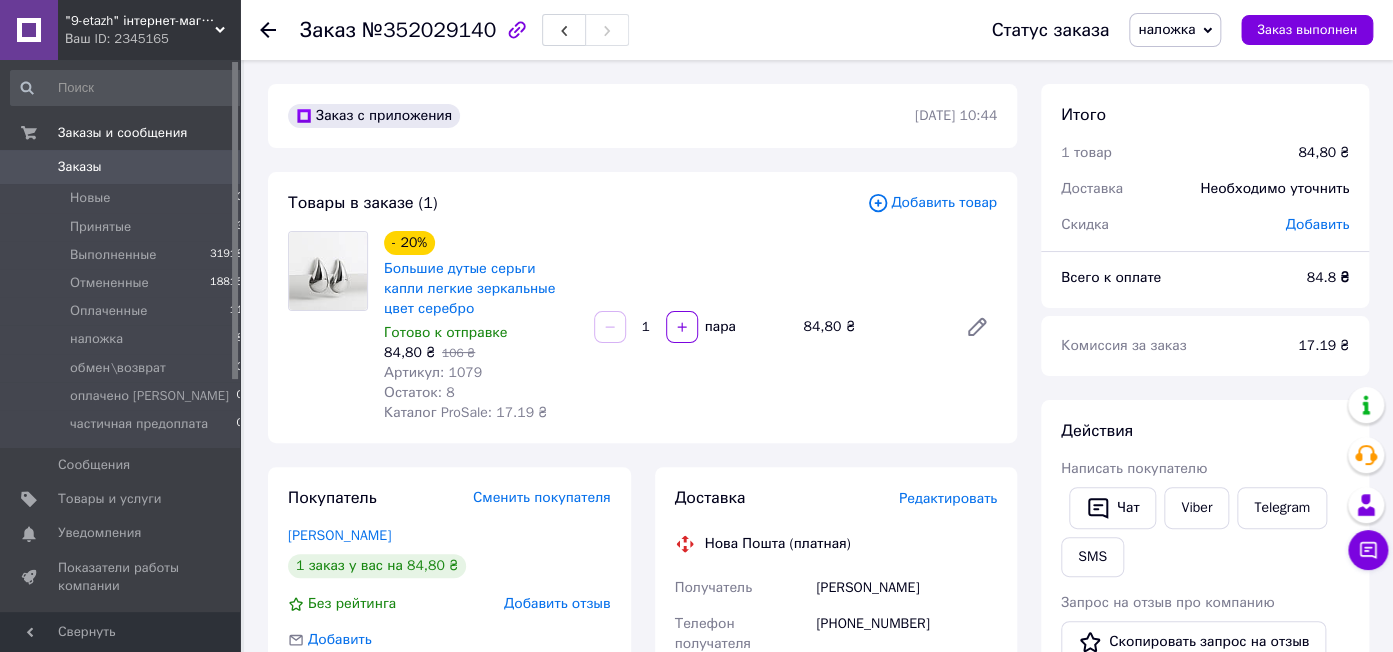 click on "Артикул: 1079" at bounding box center [433, 372] 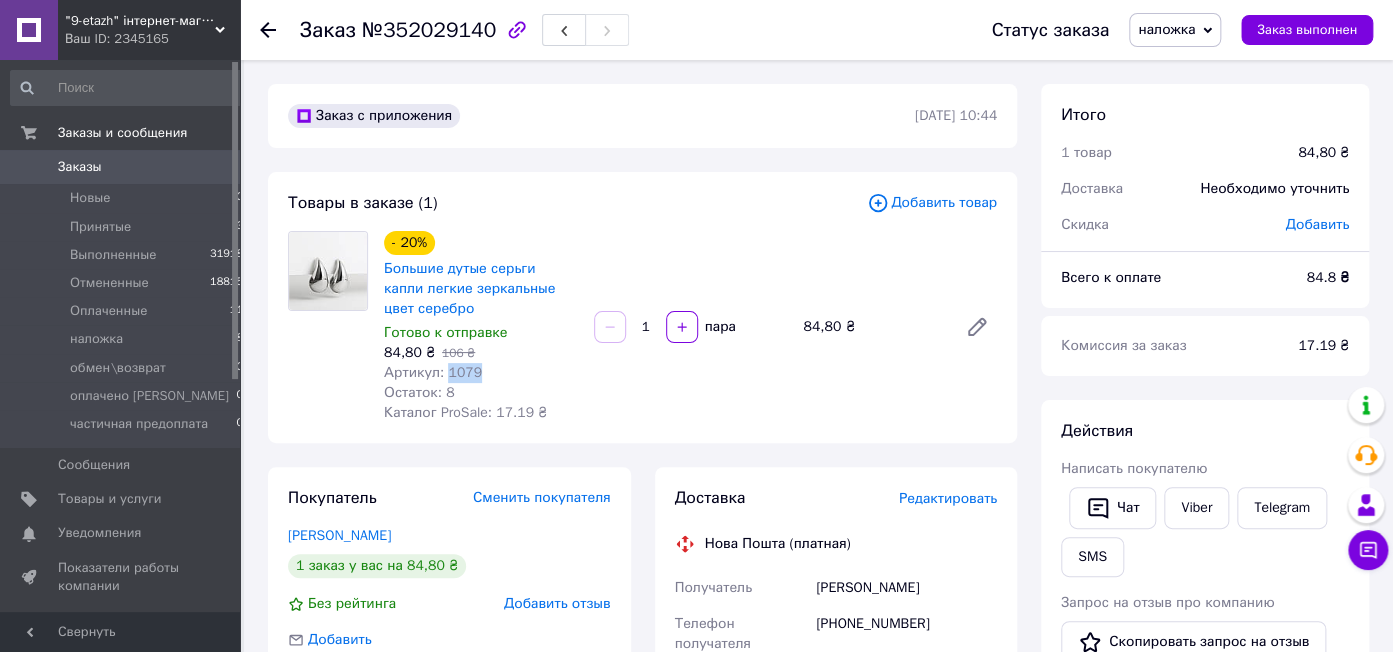 click on "Артикул: 1079" at bounding box center (433, 372) 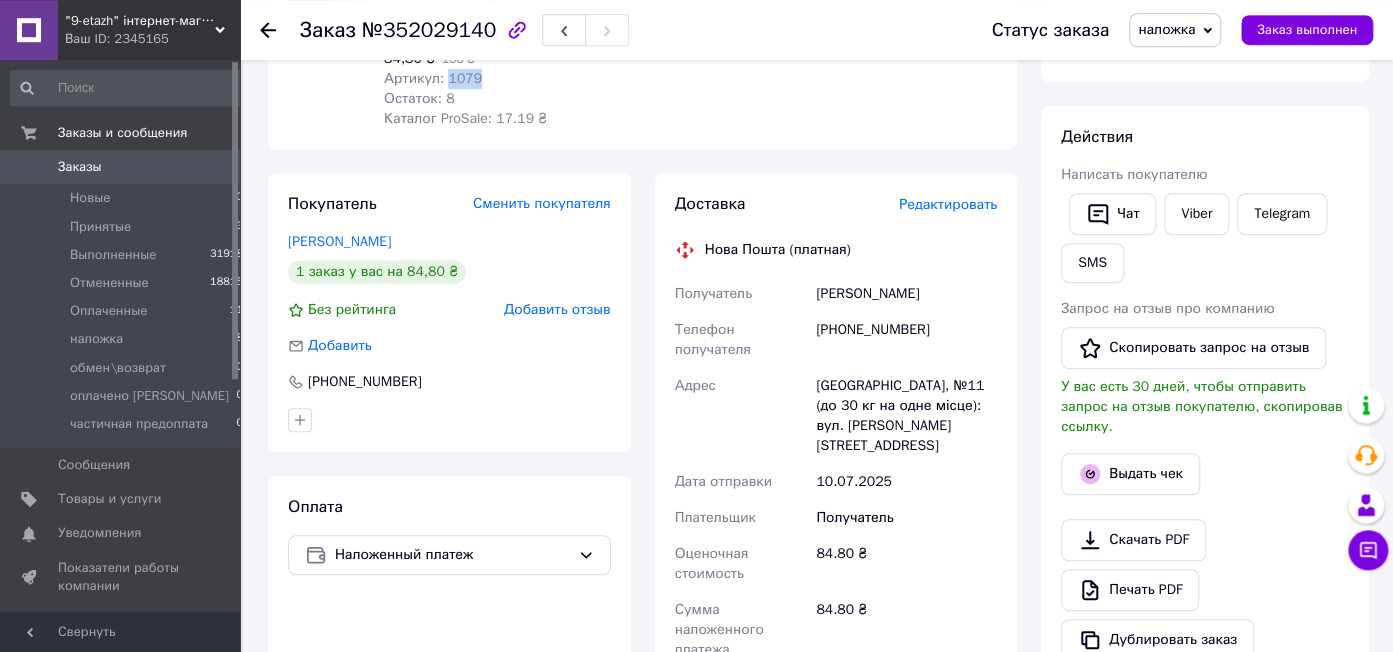 scroll, scrollTop: 316, scrollLeft: 0, axis: vertical 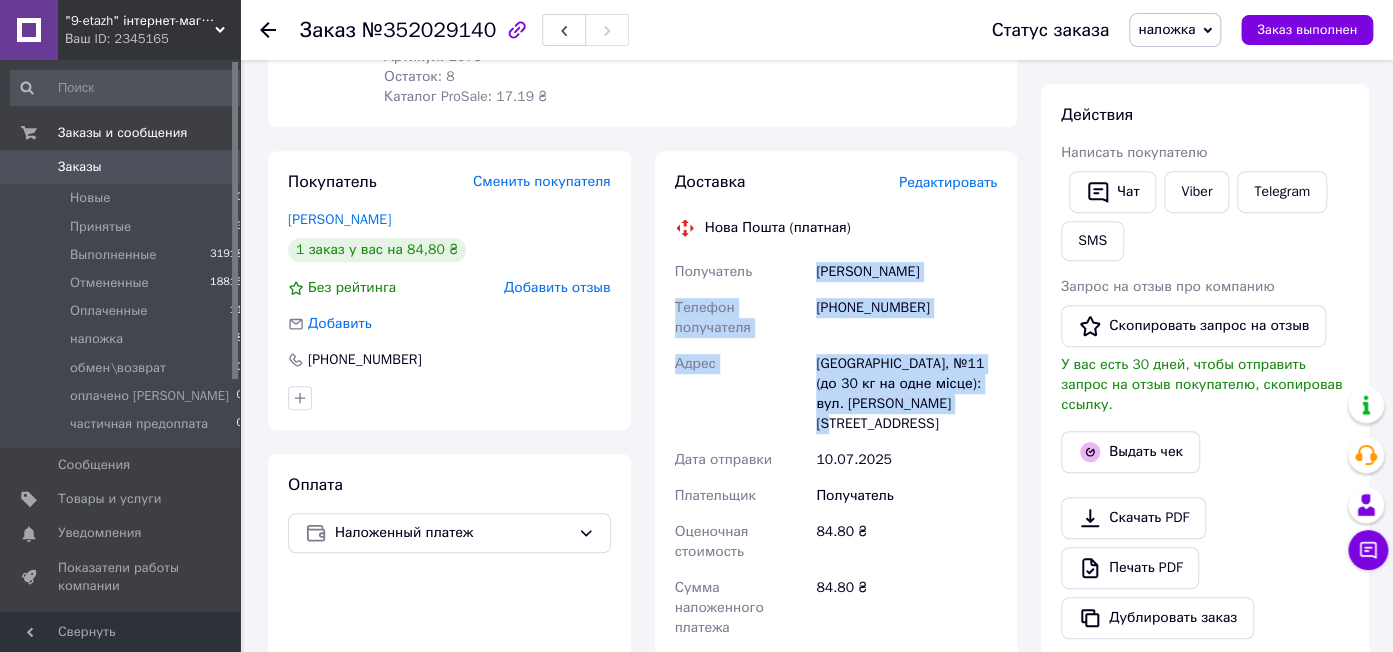 drag, startPoint x: 940, startPoint y: 390, endPoint x: 811, endPoint y: 274, distance: 173.48486 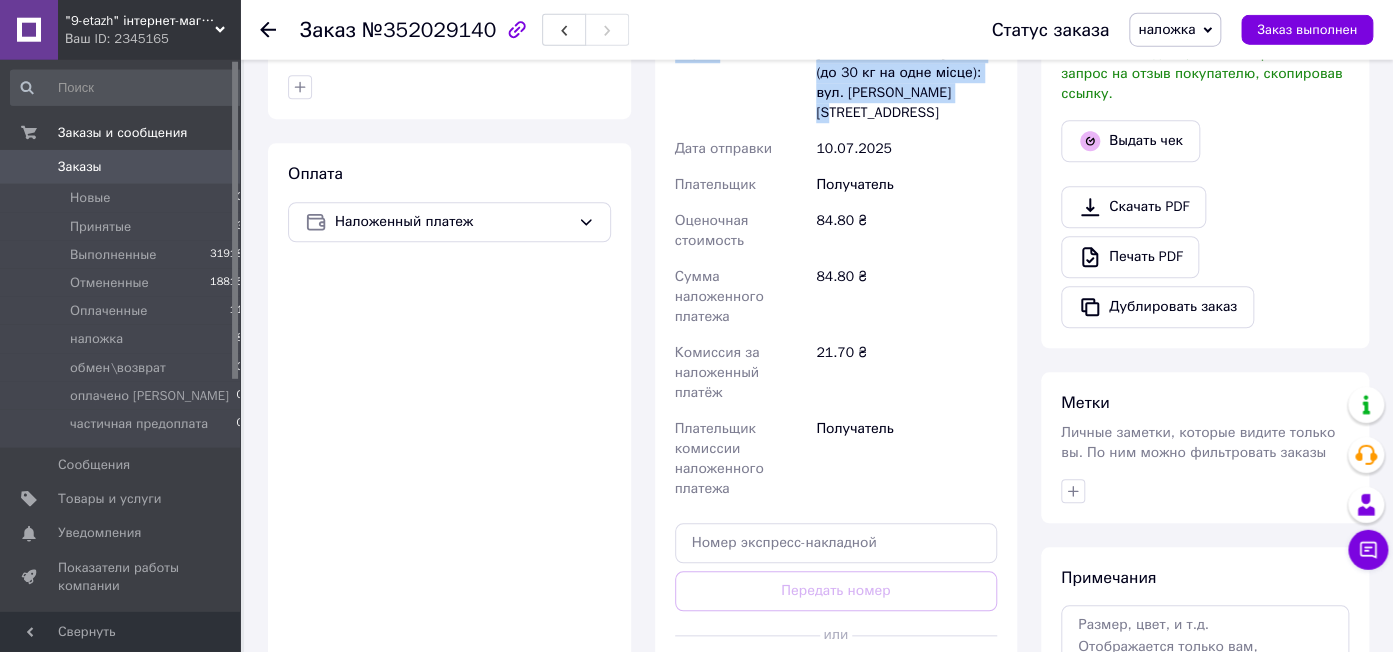 scroll, scrollTop: 633, scrollLeft: 0, axis: vertical 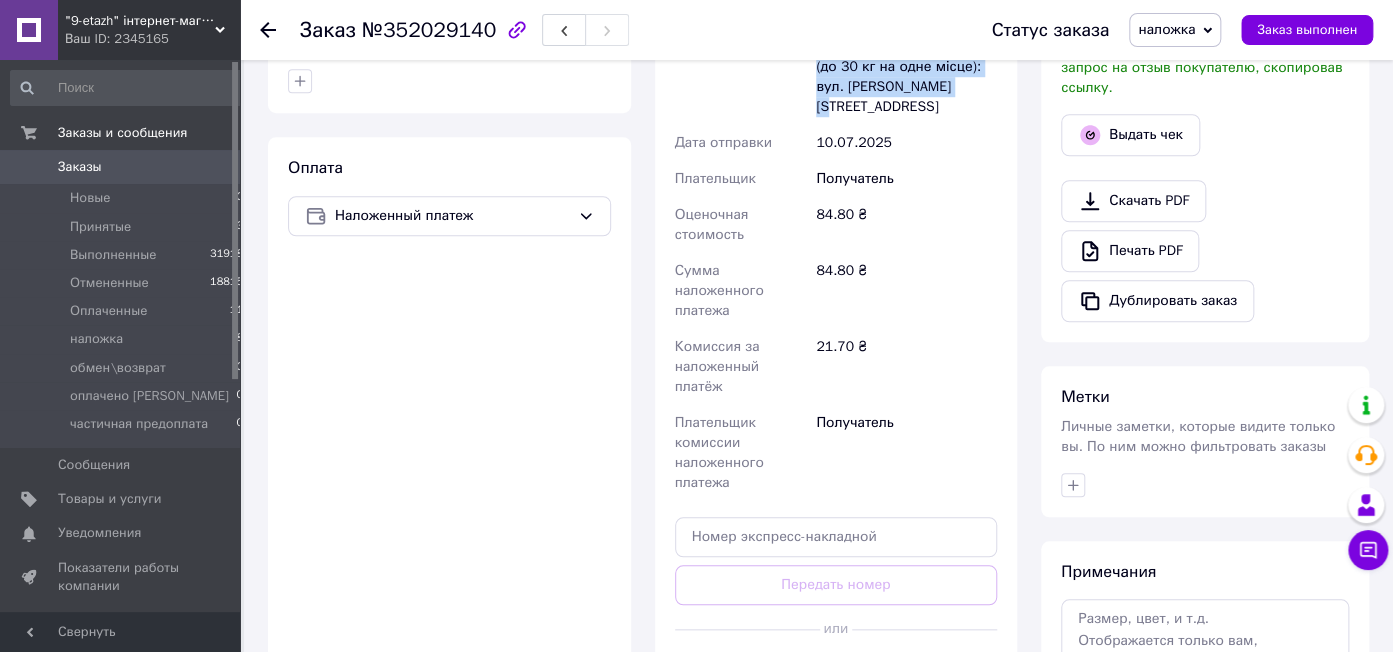 click on "Сгенерировать ЭН" at bounding box center (836, 674) 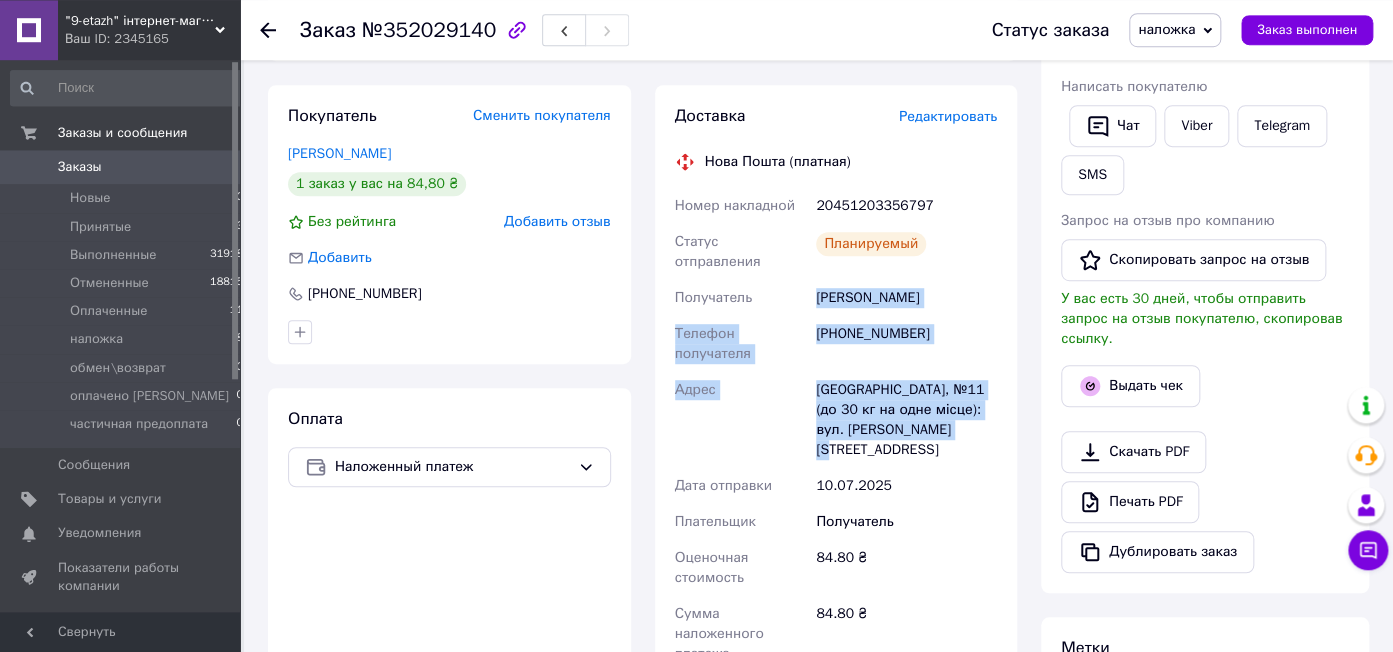 scroll, scrollTop: 316, scrollLeft: 0, axis: vertical 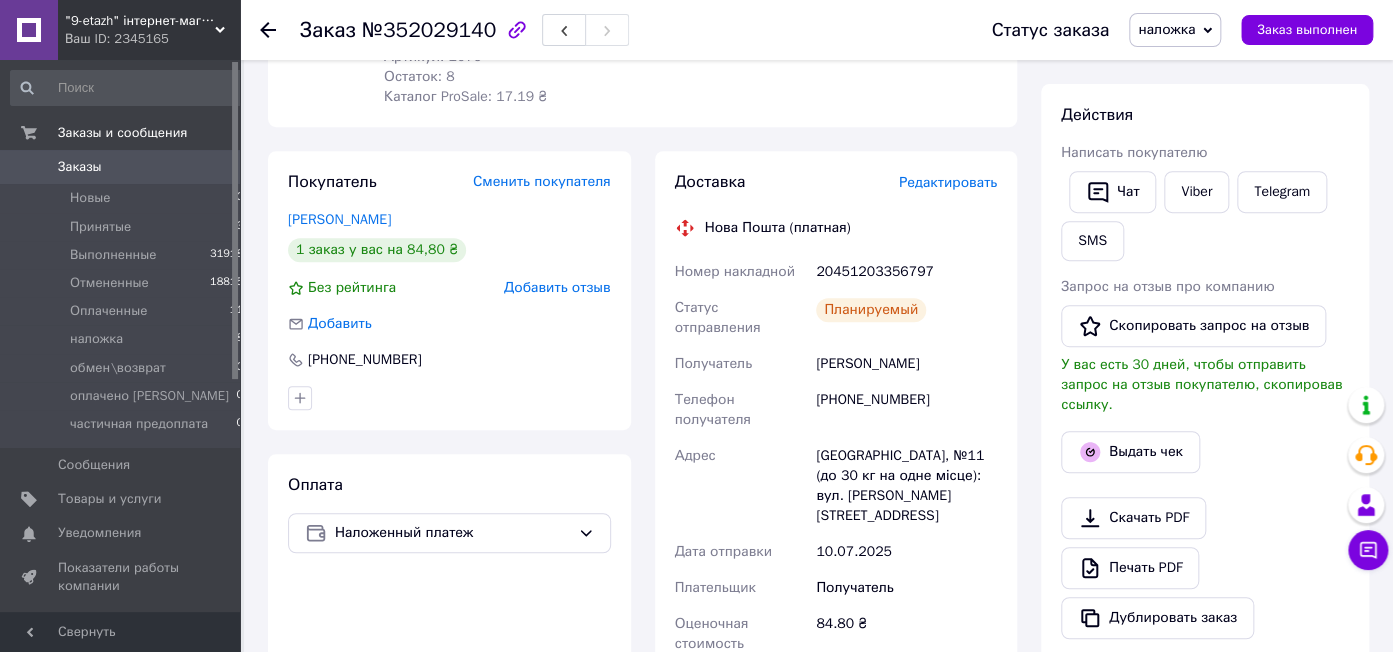 click on "20451203356797" at bounding box center [906, 272] 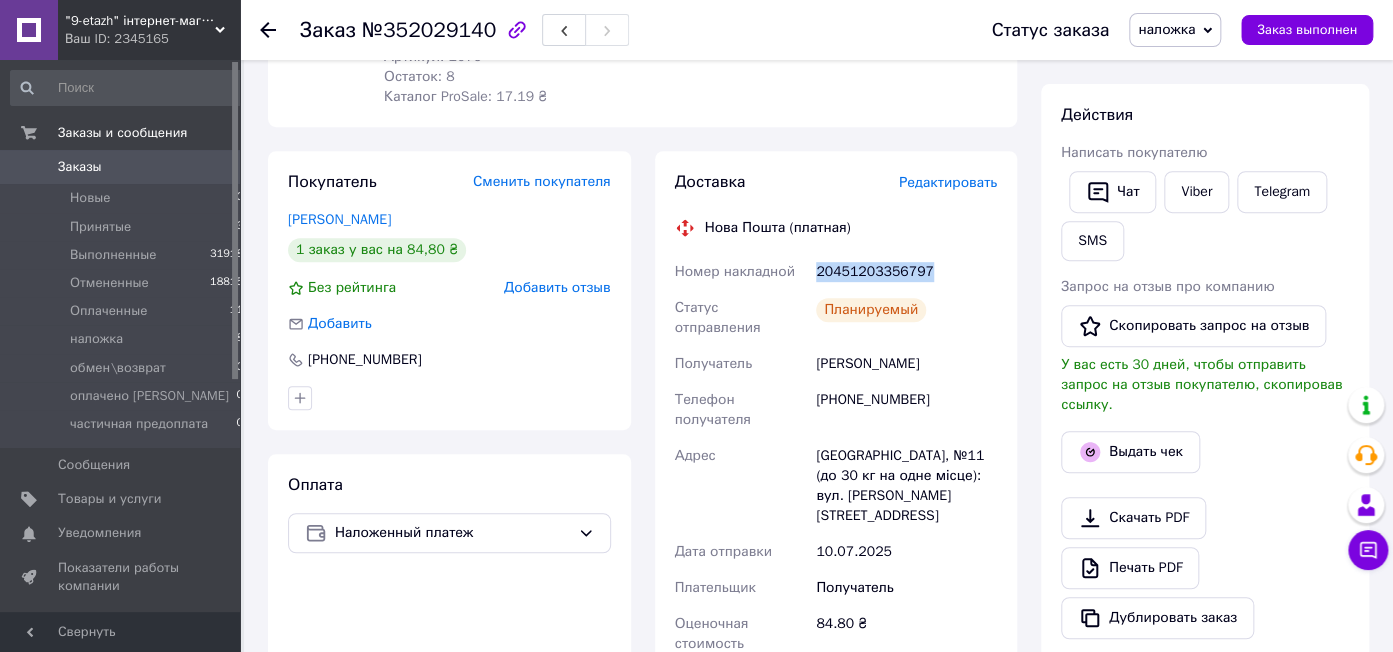 click on "20451203356797" at bounding box center (906, 272) 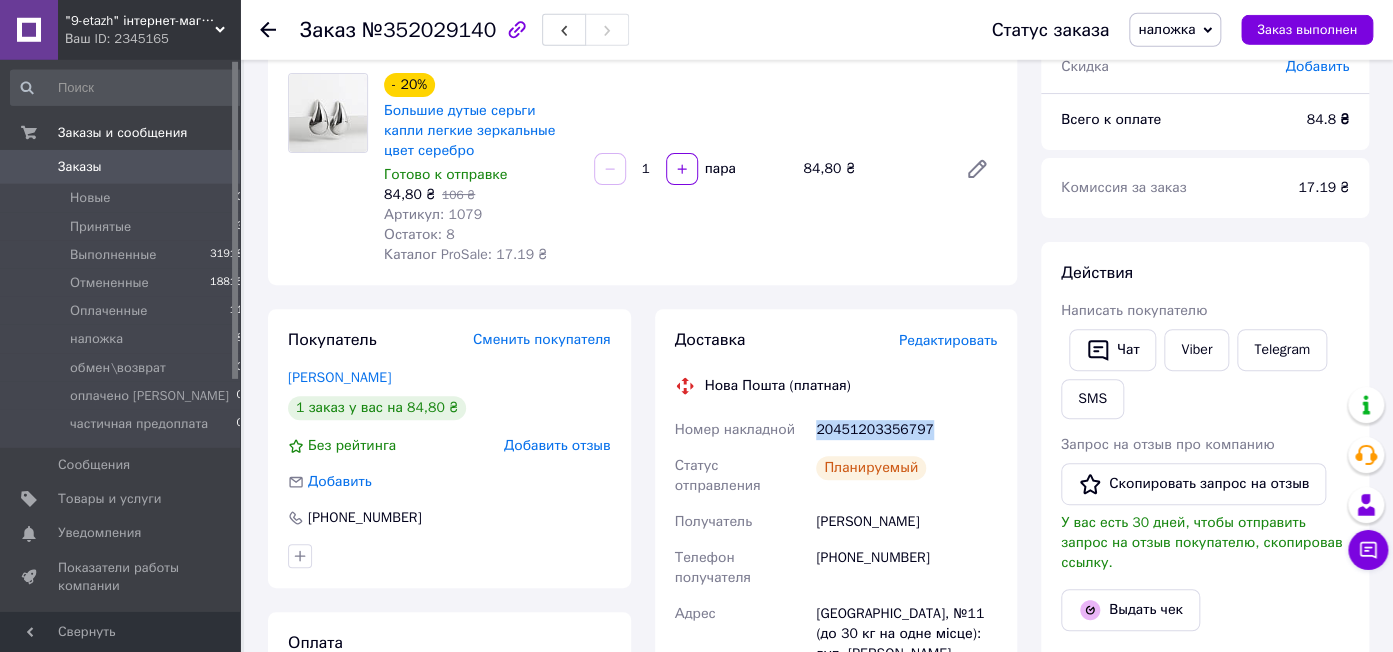 scroll, scrollTop: 0, scrollLeft: 0, axis: both 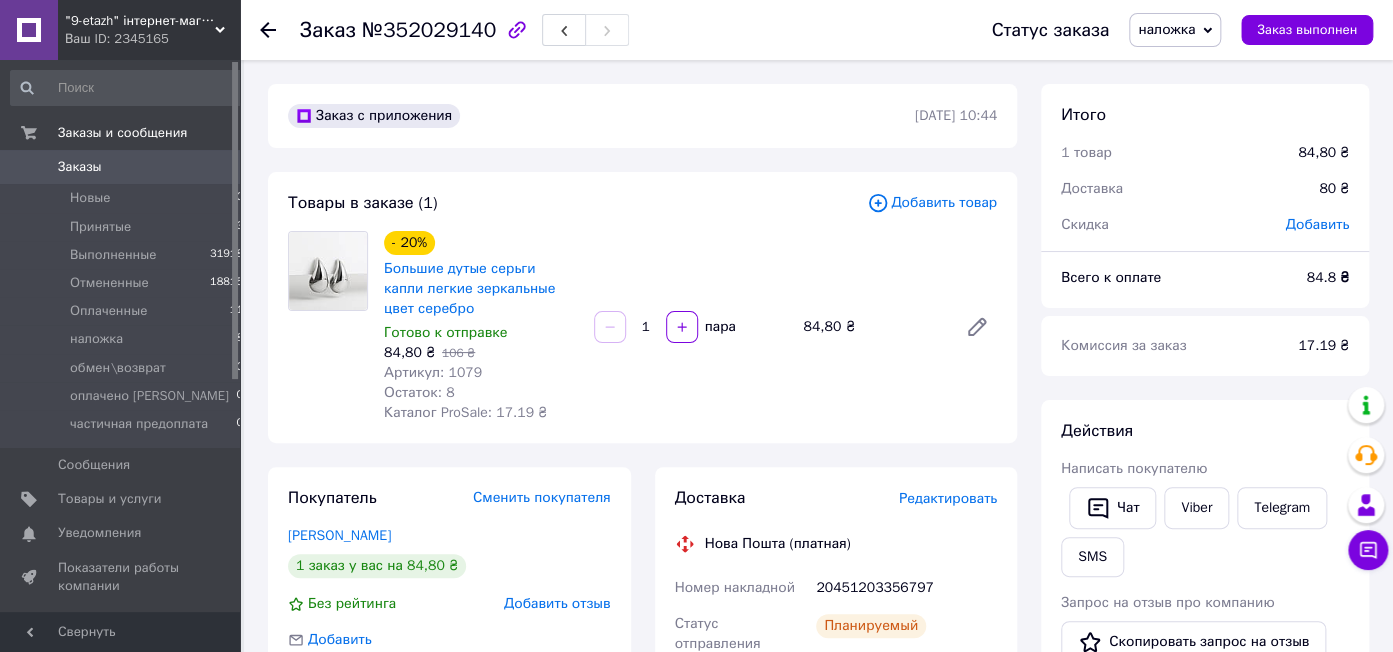 click on "Артикул: 1079" at bounding box center [433, 372] 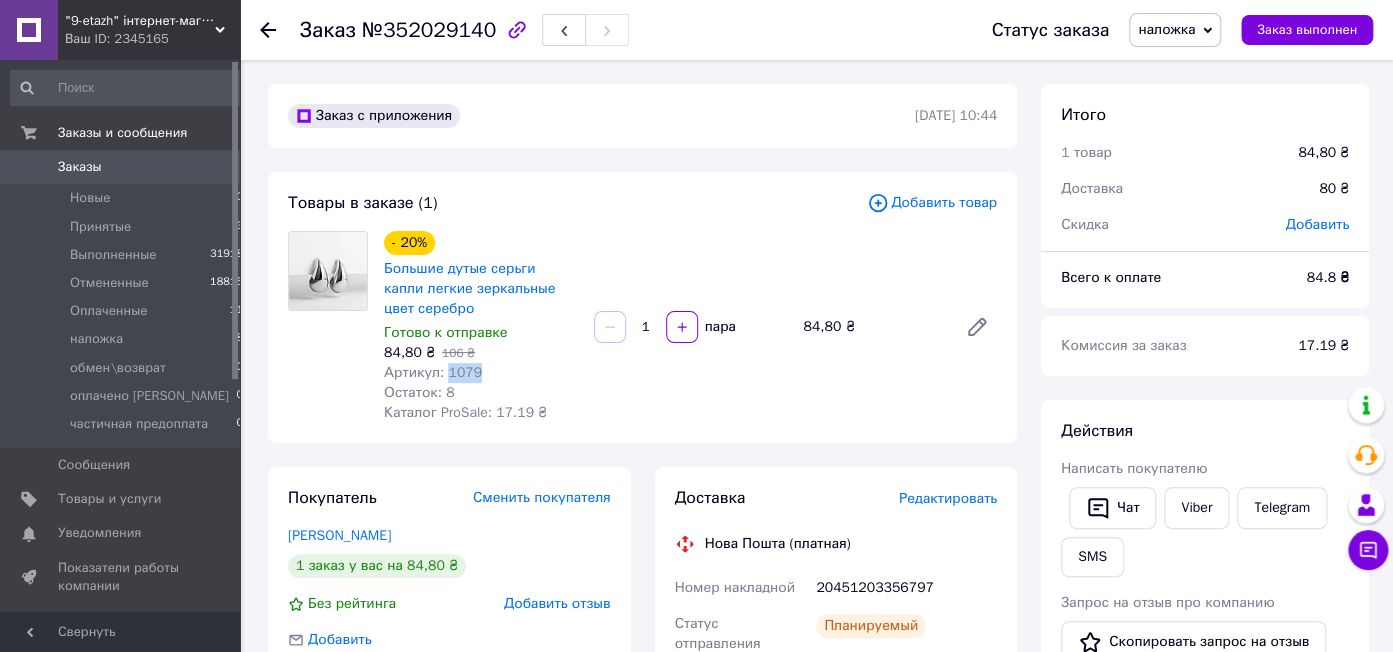 click on "Артикул: 1079" at bounding box center [433, 372] 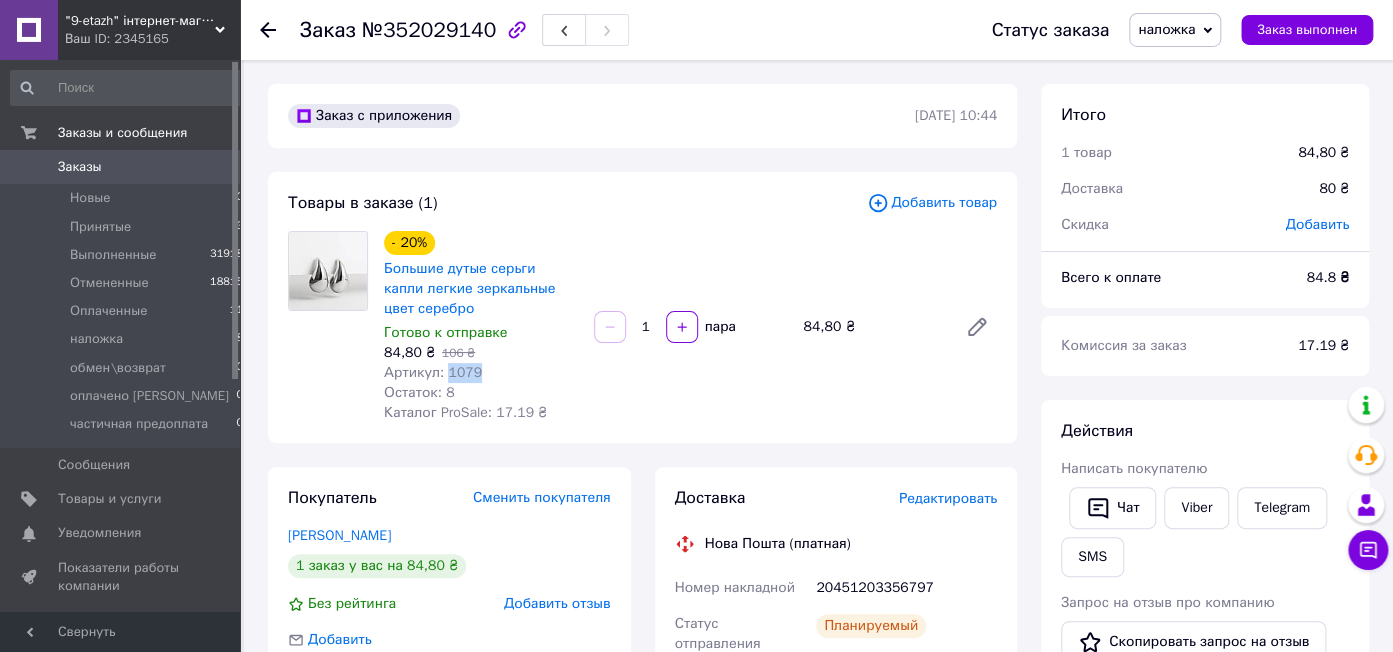 scroll, scrollTop: 0, scrollLeft: 0, axis: both 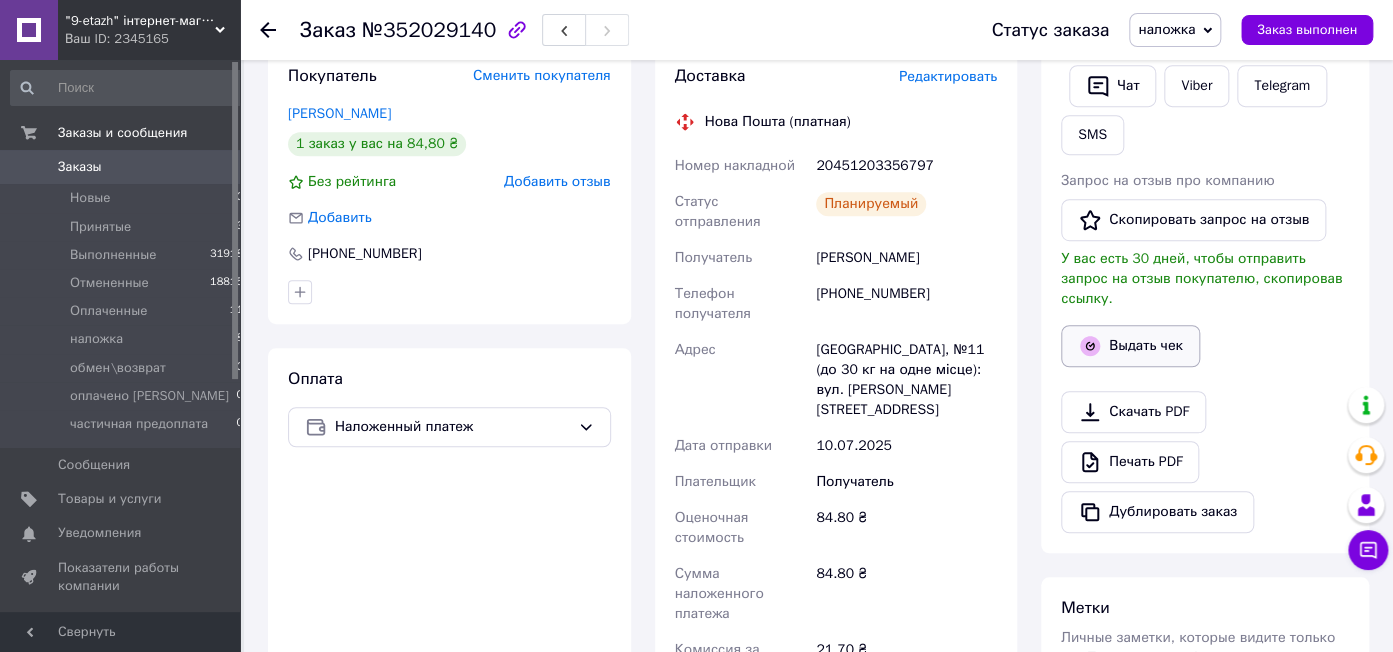 click on "Выдать чек" at bounding box center (1130, 346) 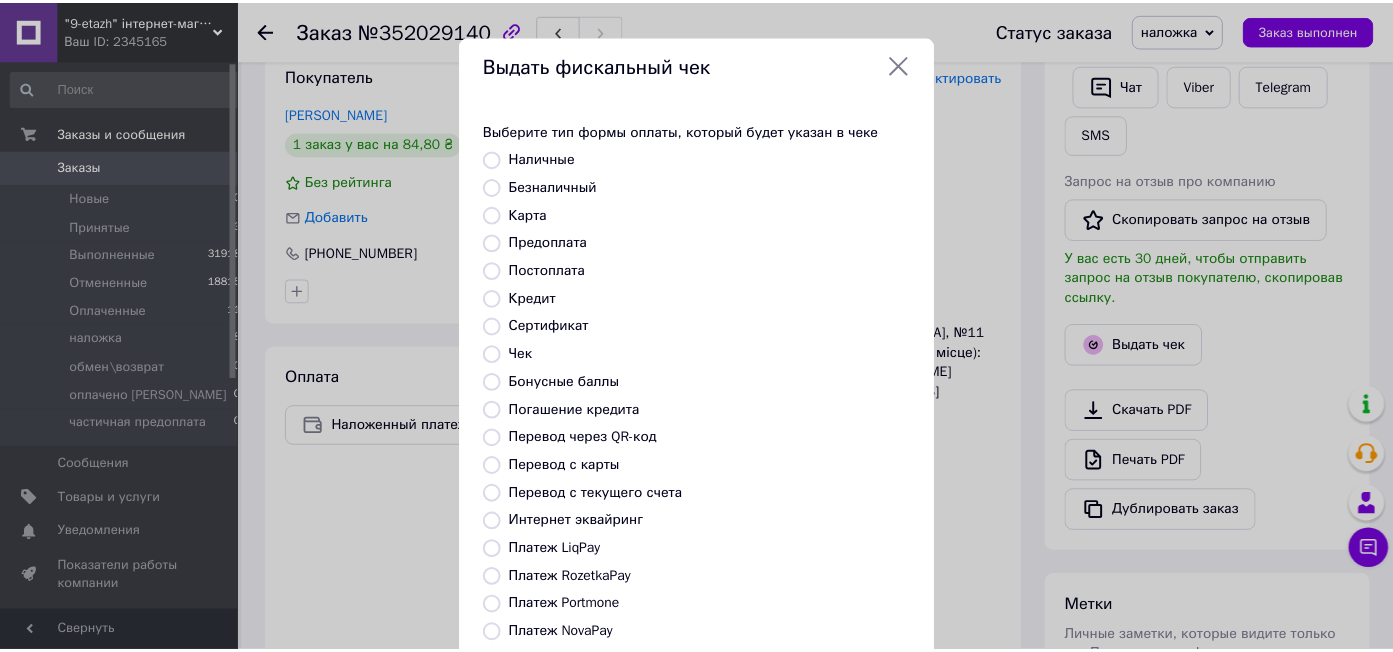 scroll, scrollTop: 207, scrollLeft: 0, axis: vertical 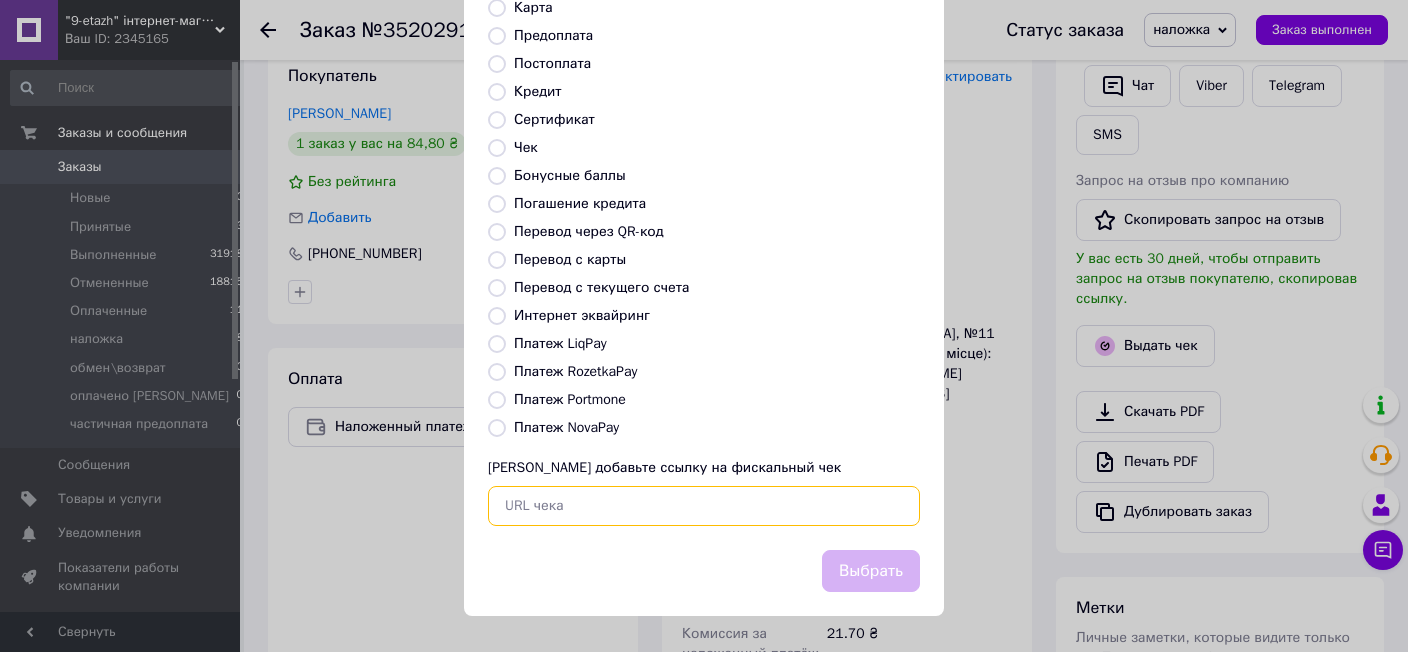click at bounding box center [704, 506] 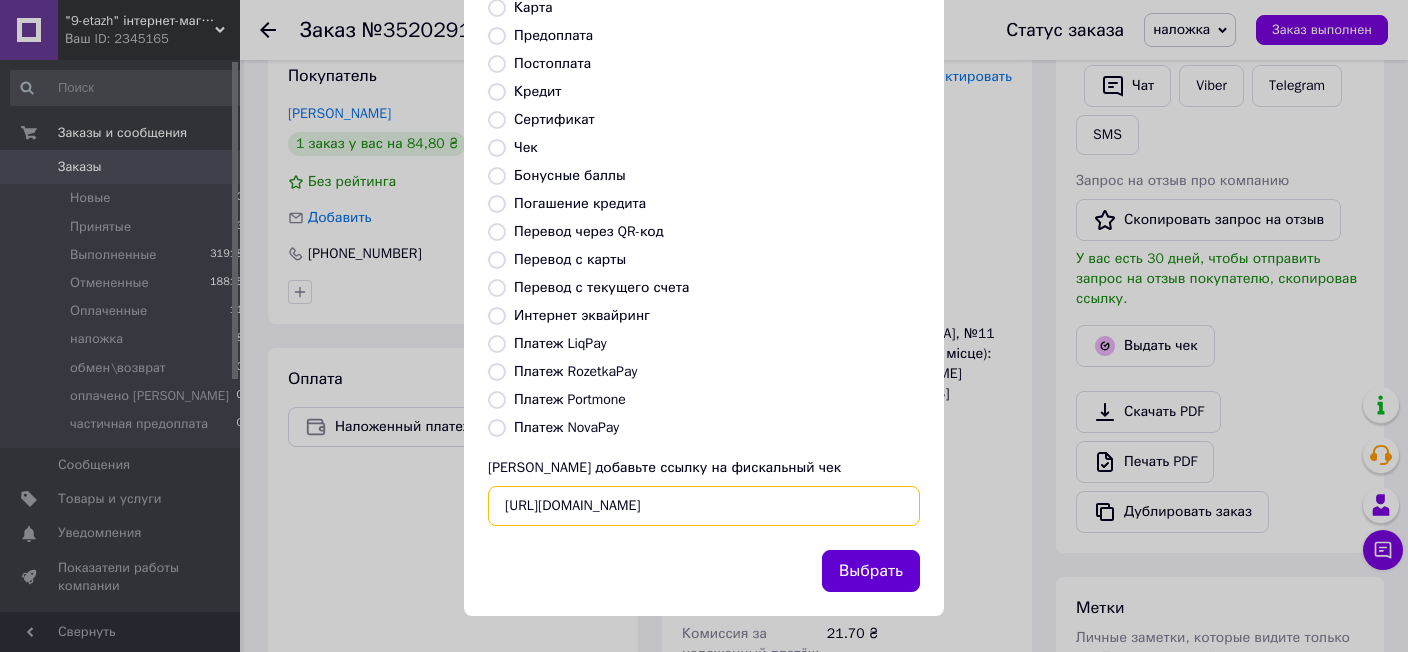 type on "[URL][DOMAIN_NAME]" 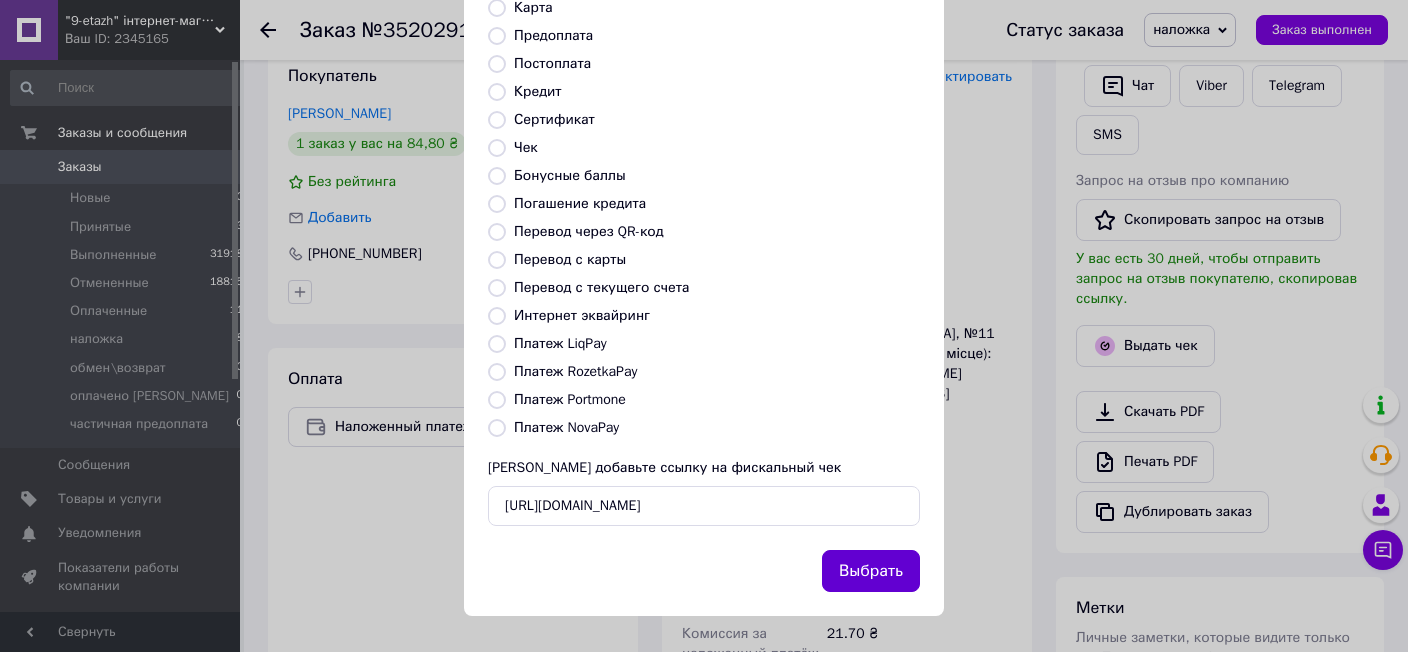 click on "Выбрать" at bounding box center [871, 571] 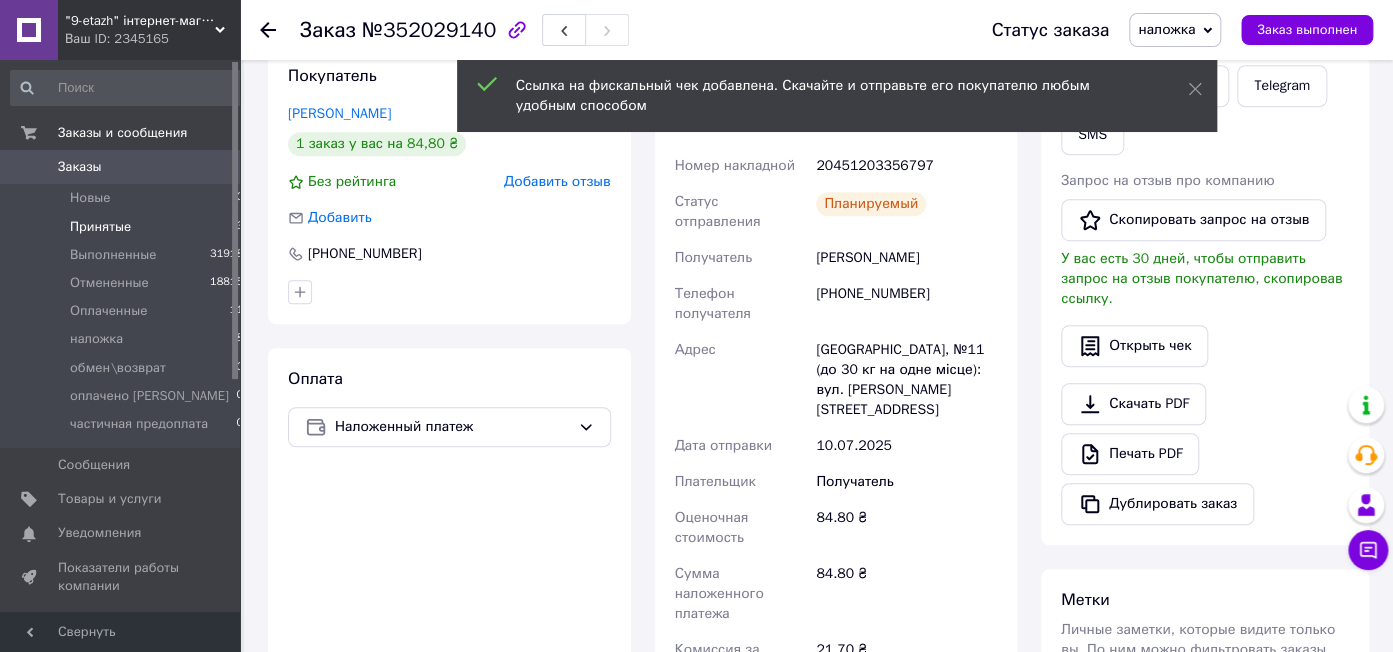 click on "Принятые 3" at bounding box center [127, 227] 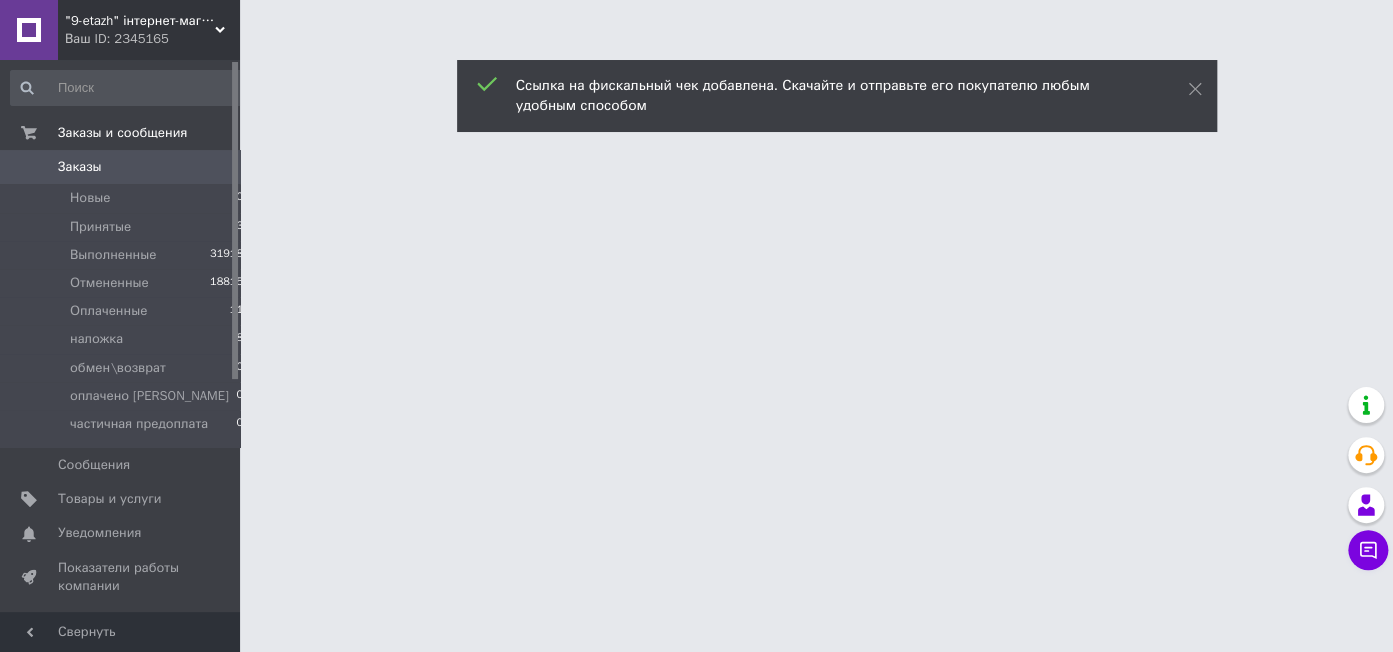 scroll, scrollTop: 0, scrollLeft: 0, axis: both 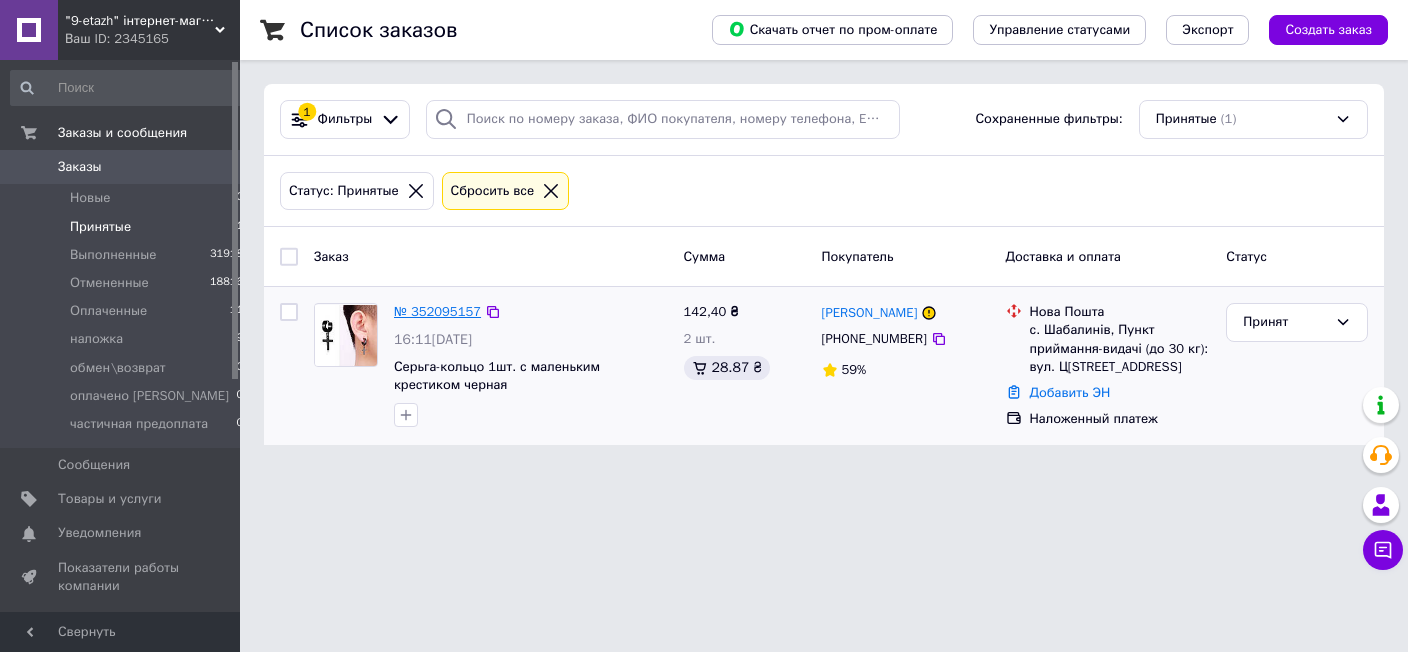 click on "№ 352095157" at bounding box center [437, 311] 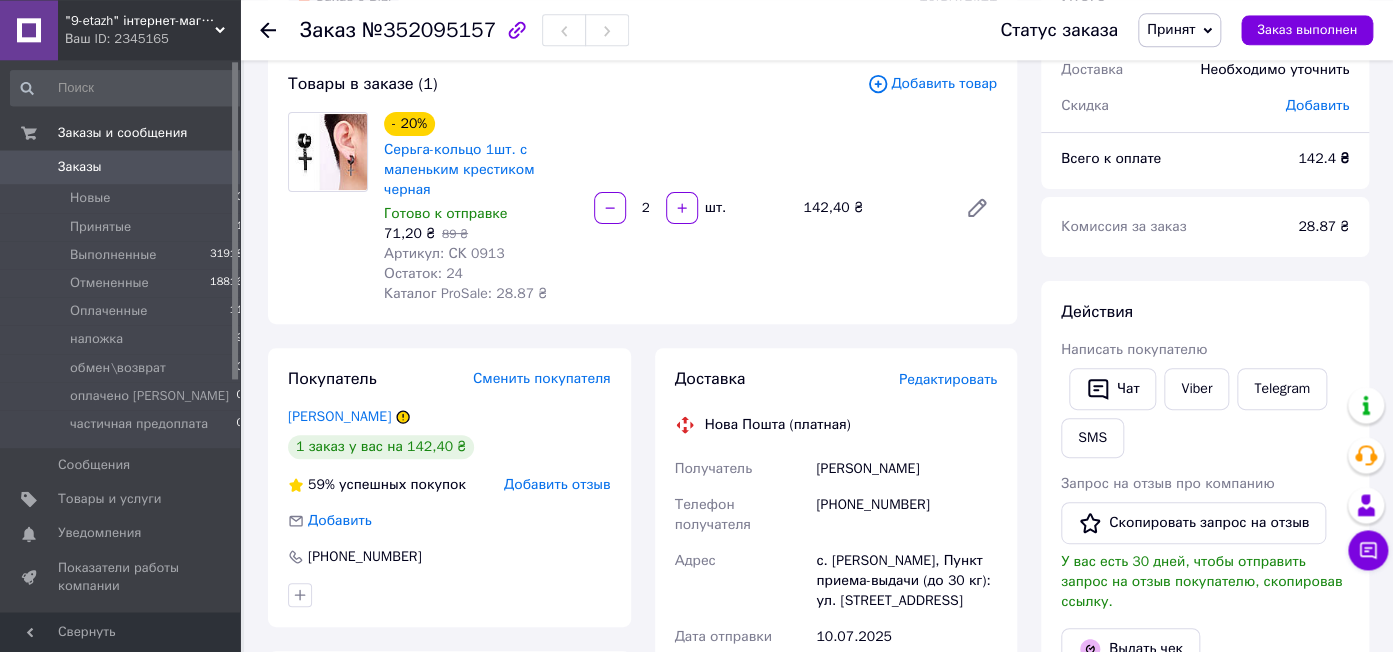 scroll, scrollTop: 0, scrollLeft: 0, axis: both 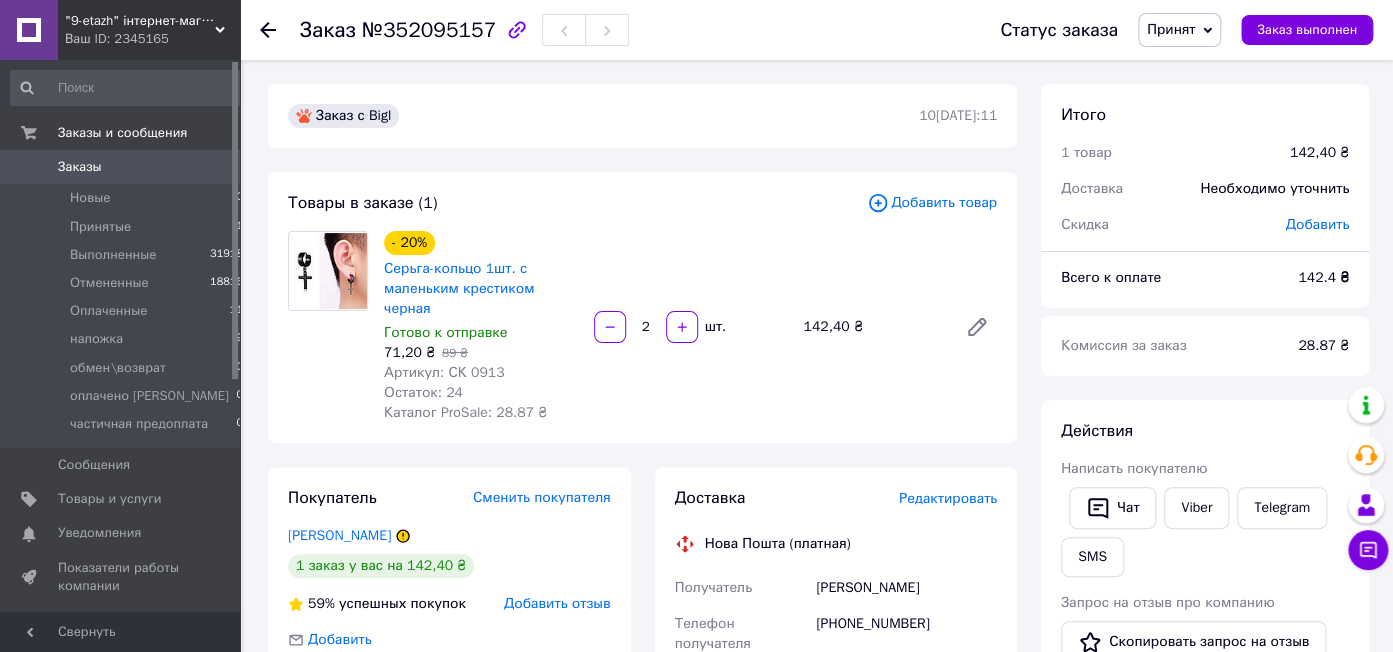 click on "Принят" at bounding box center [1179, 30] 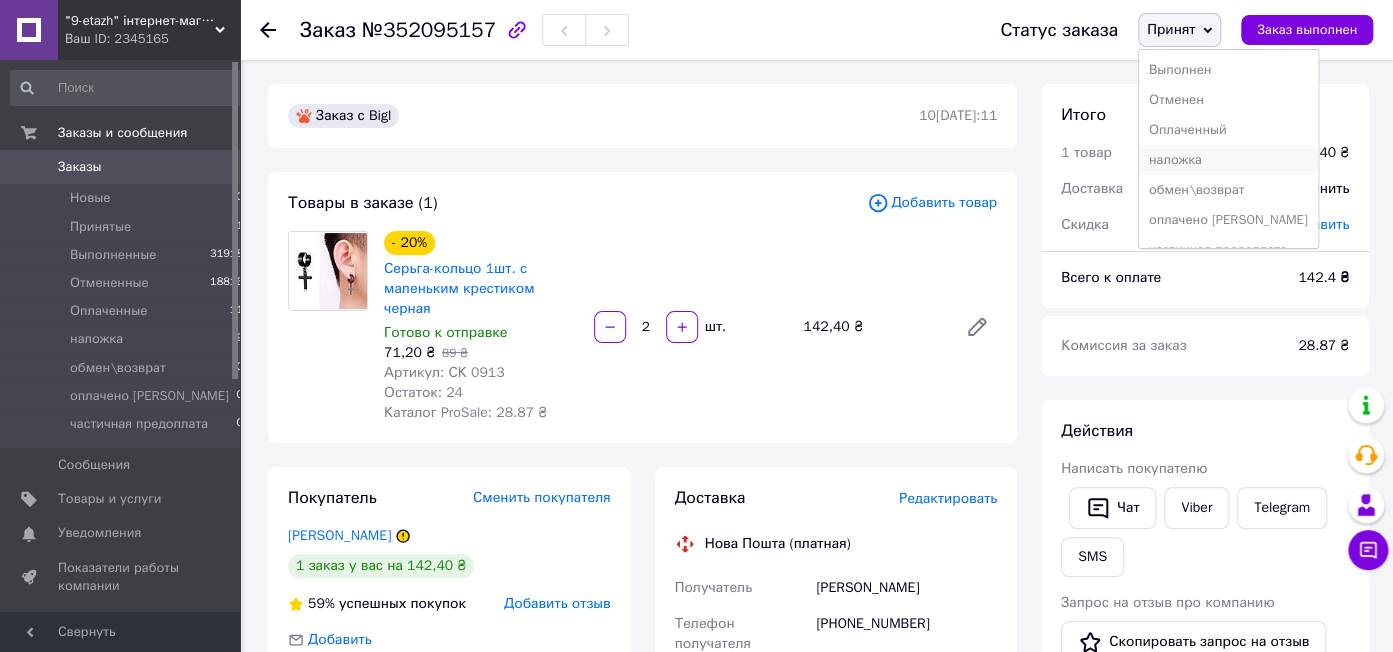 click on "наложка" at bounding box center [1228, 160] 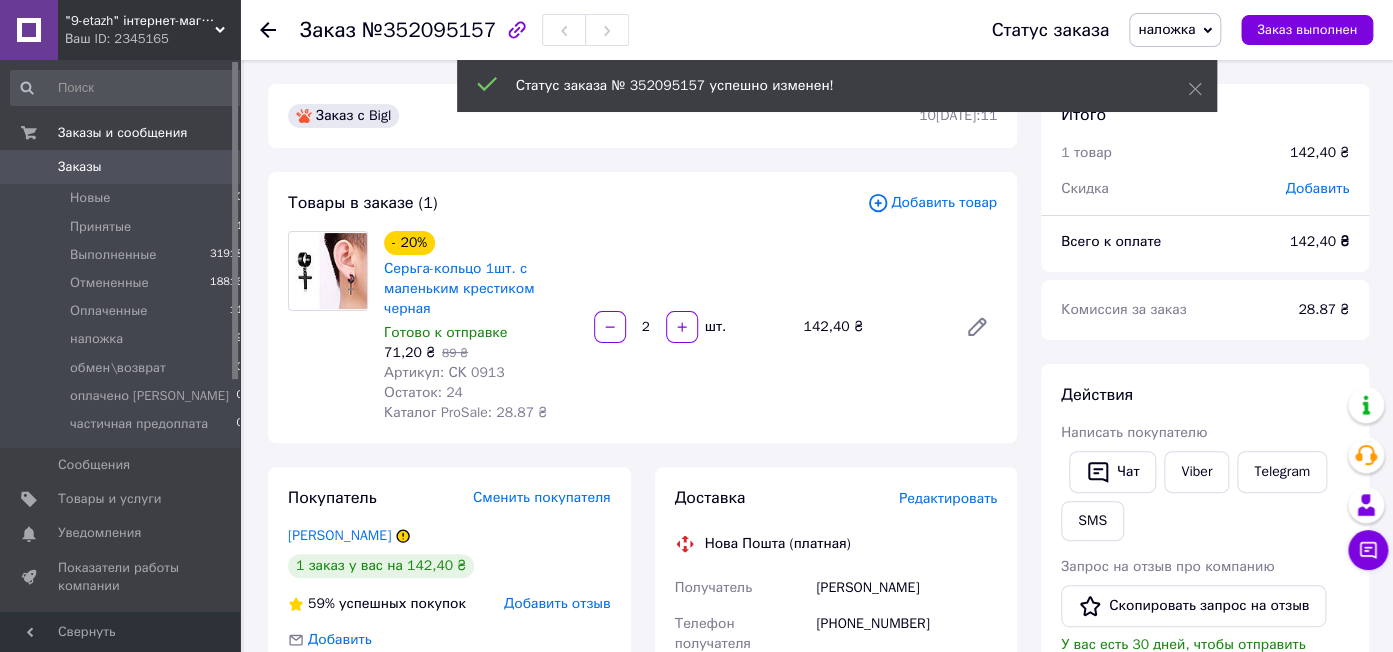 click on "№352095157" at bounding box center (429, 30) 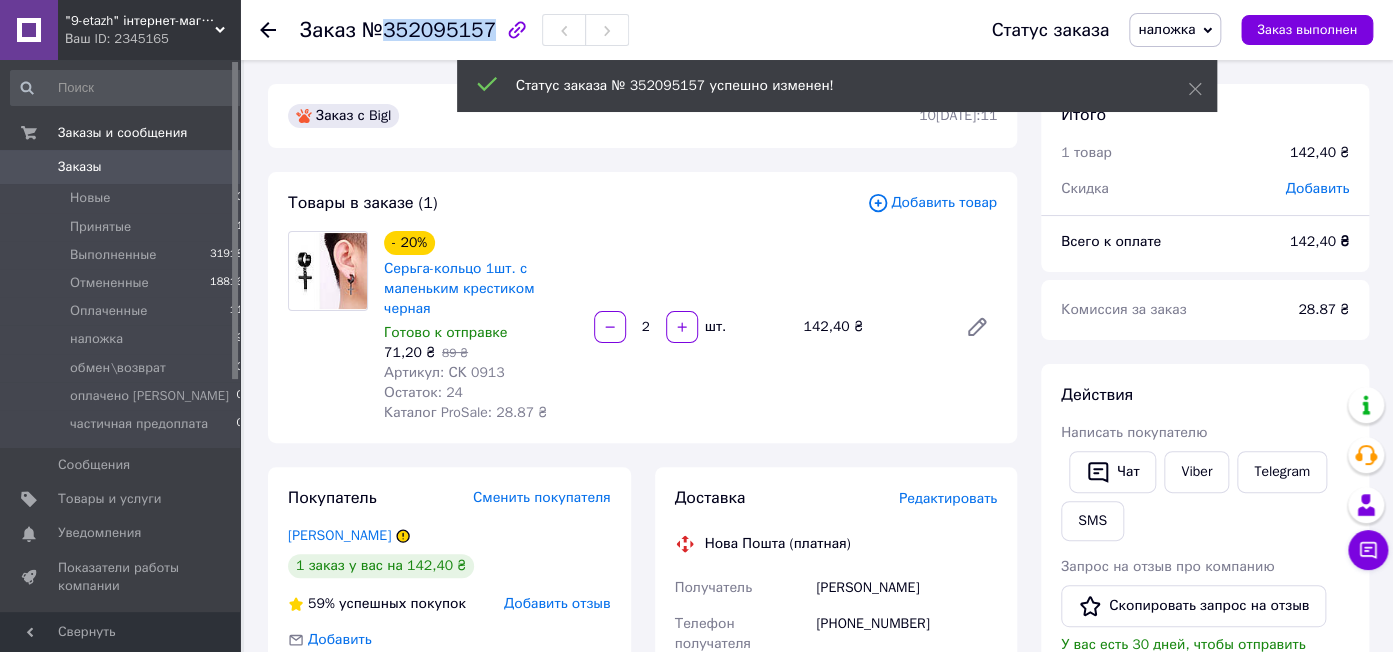 click on "№352095157" at bounding box center [429, 30] 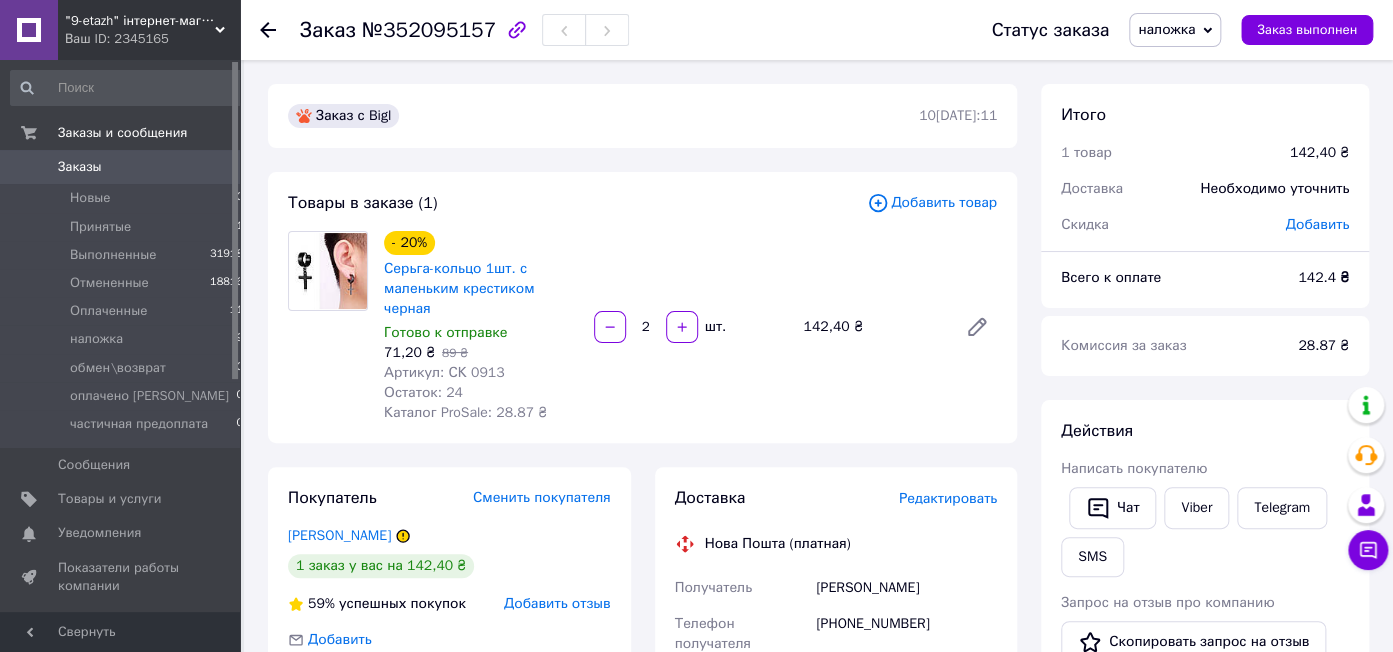 click on "Артикул: СК 0913" at bounding box center (444, 372) 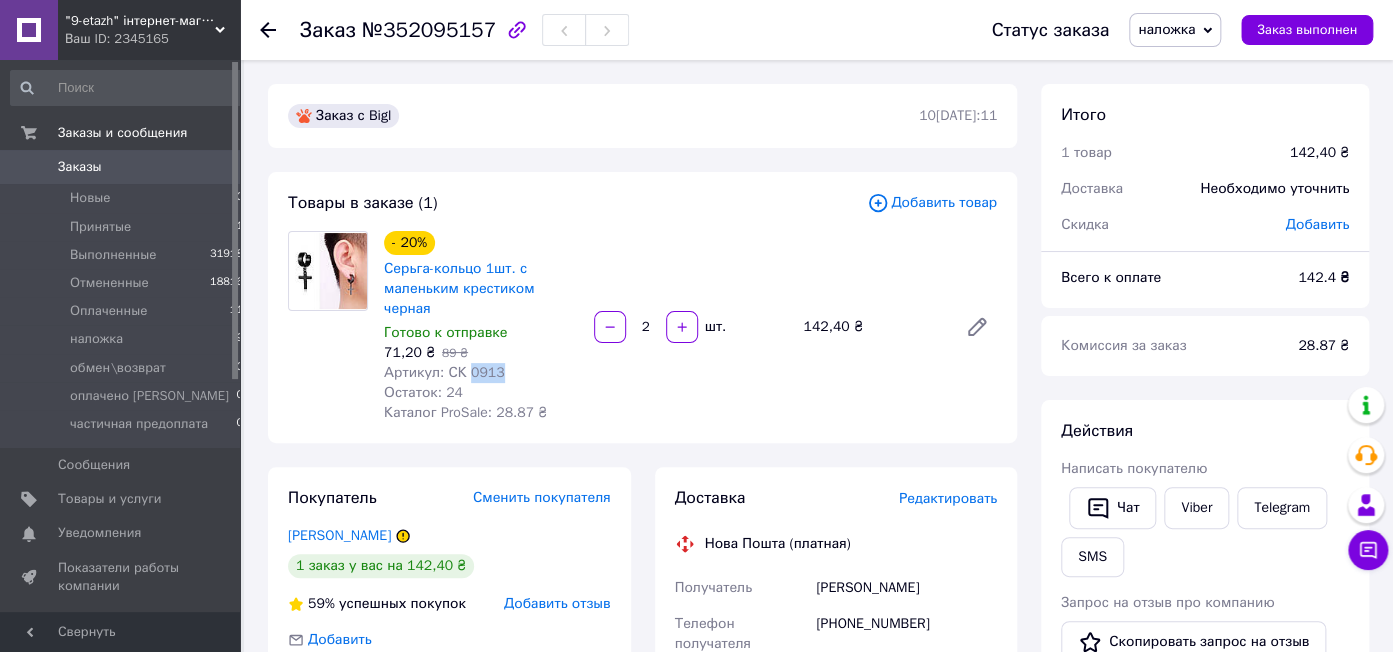 click on "Артикул: СК 0913" at bounding box center [444, 372] 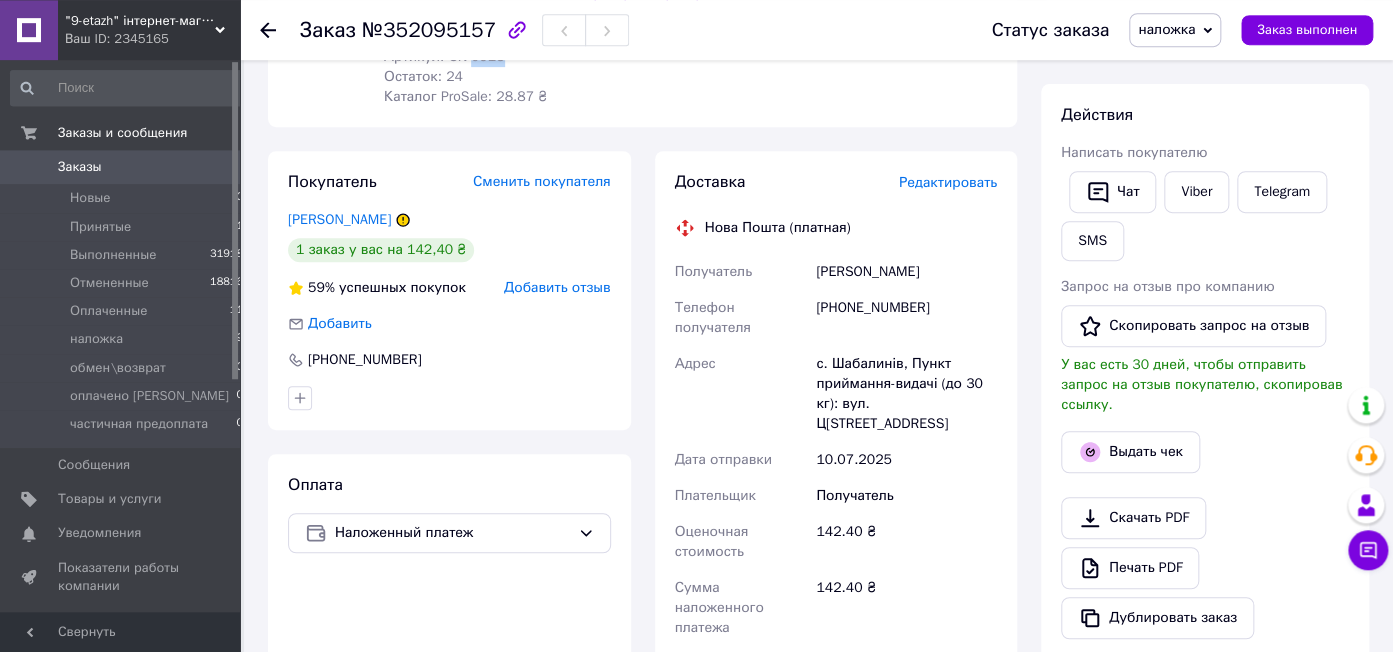 scroll, scrollTop: 316, scrollLeft: 0, axis: vertical 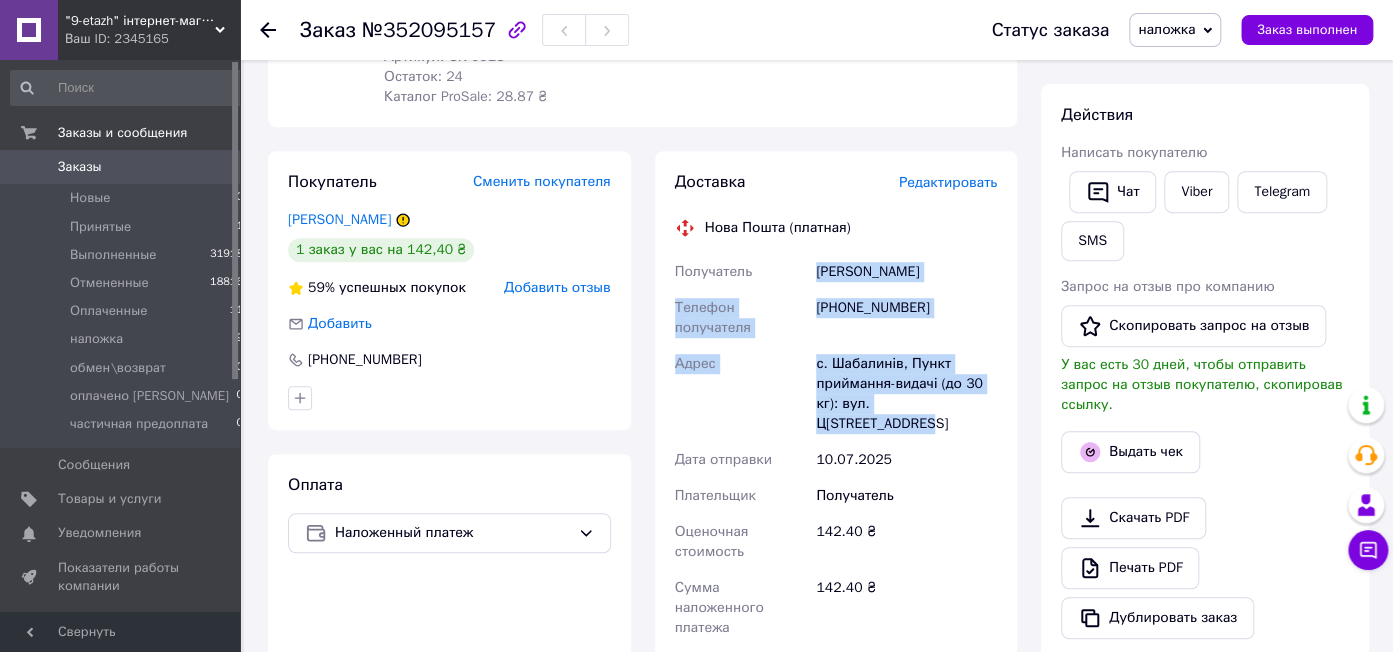 drag, startPoint x: 973, startPoint y: 367, endPoint x: 804, endPoint y: 257, distance: 201.64572 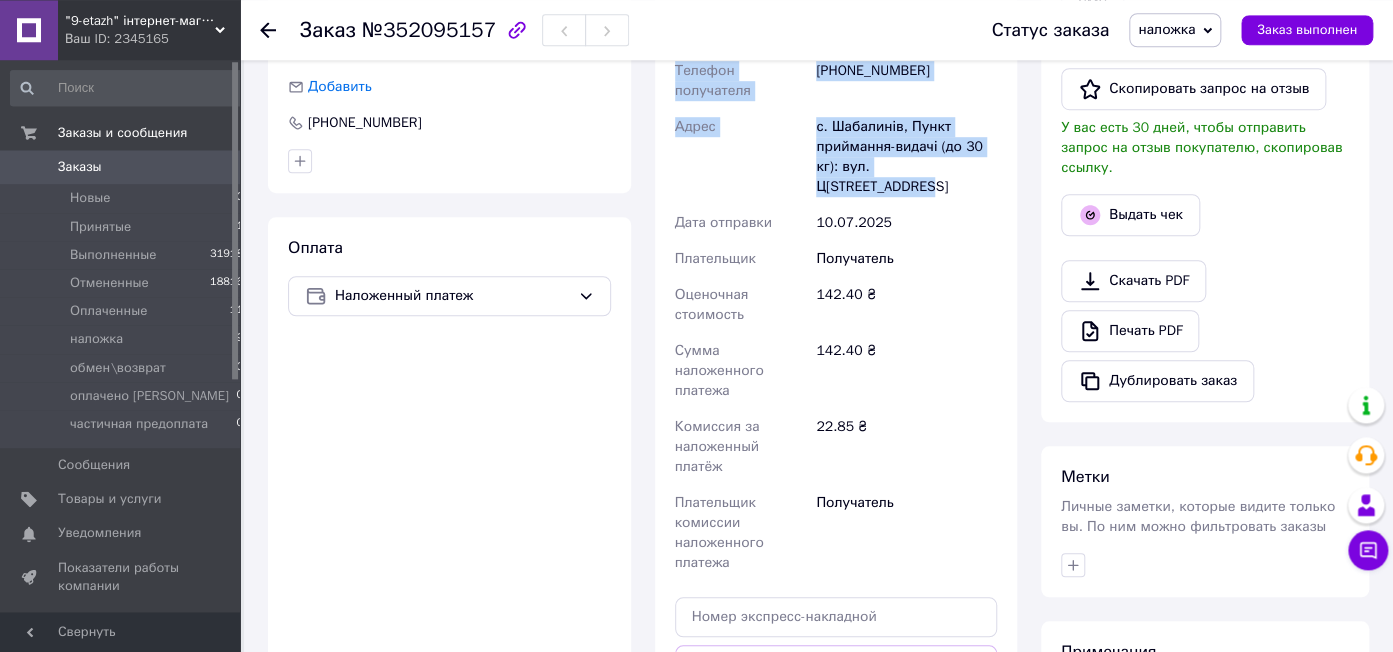 scroll, scrollTop: 633, scrollLeft: 0, axis: vertical 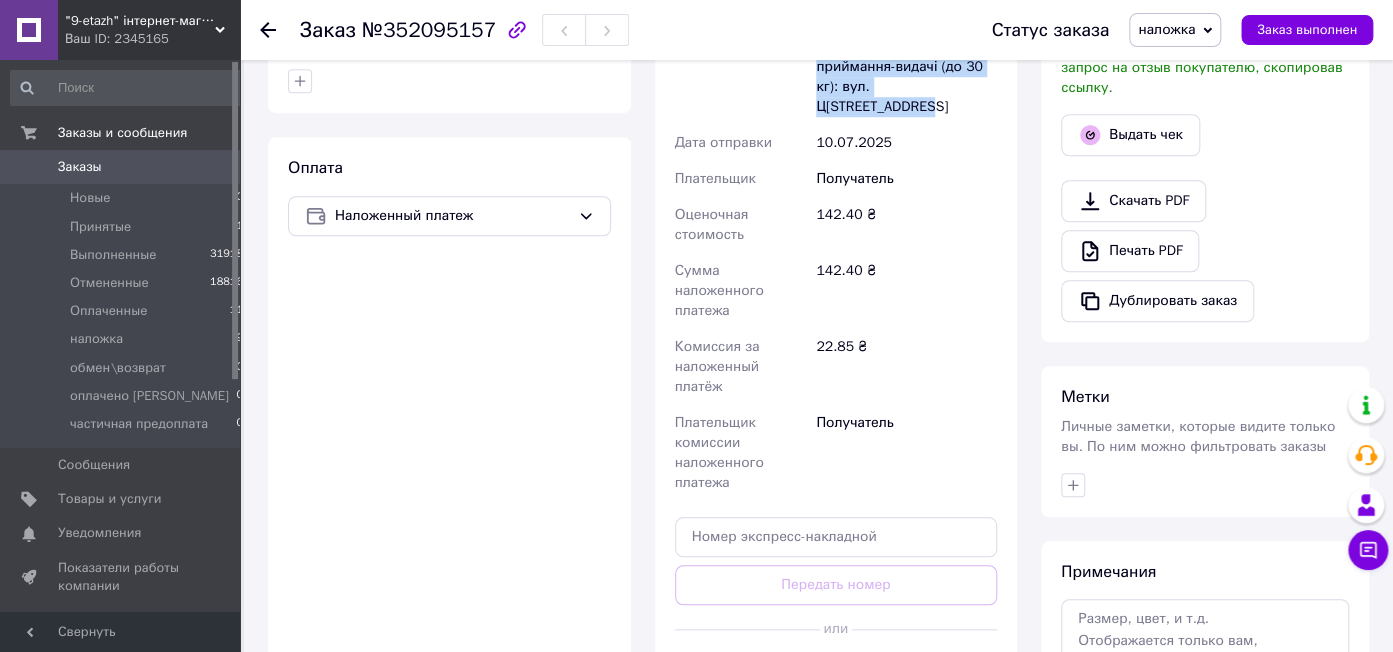 click on "Сгенерировать ЭН" at bounding box center (836, 674) 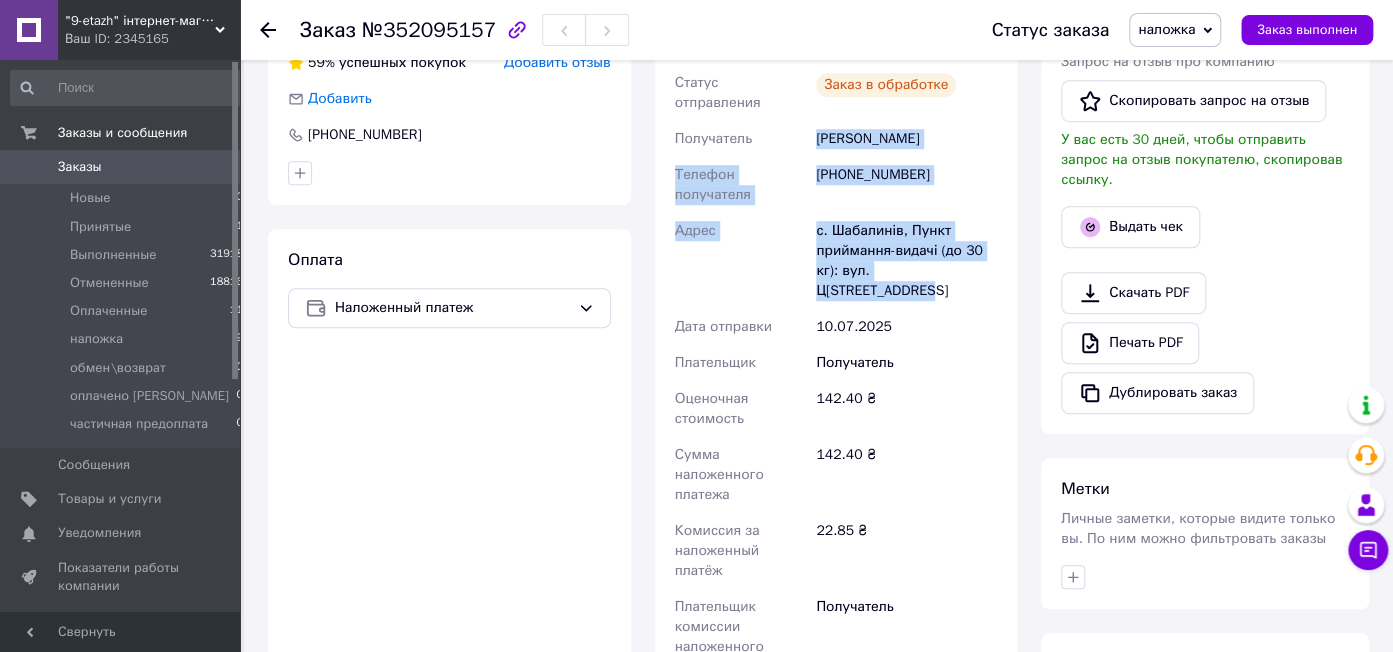 scroll, scrollTop: 422, scrollLeft: 0, axis: vertical 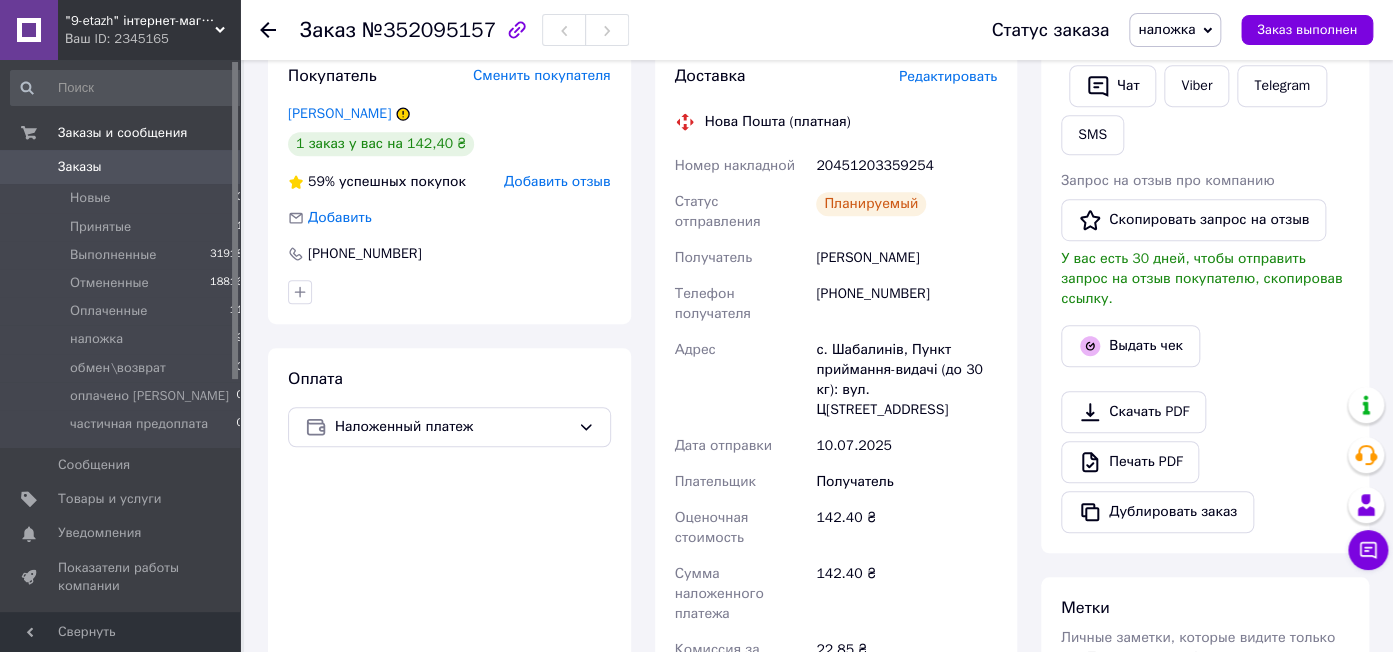 click on "20451203359254" at bounding box center (906, 166) 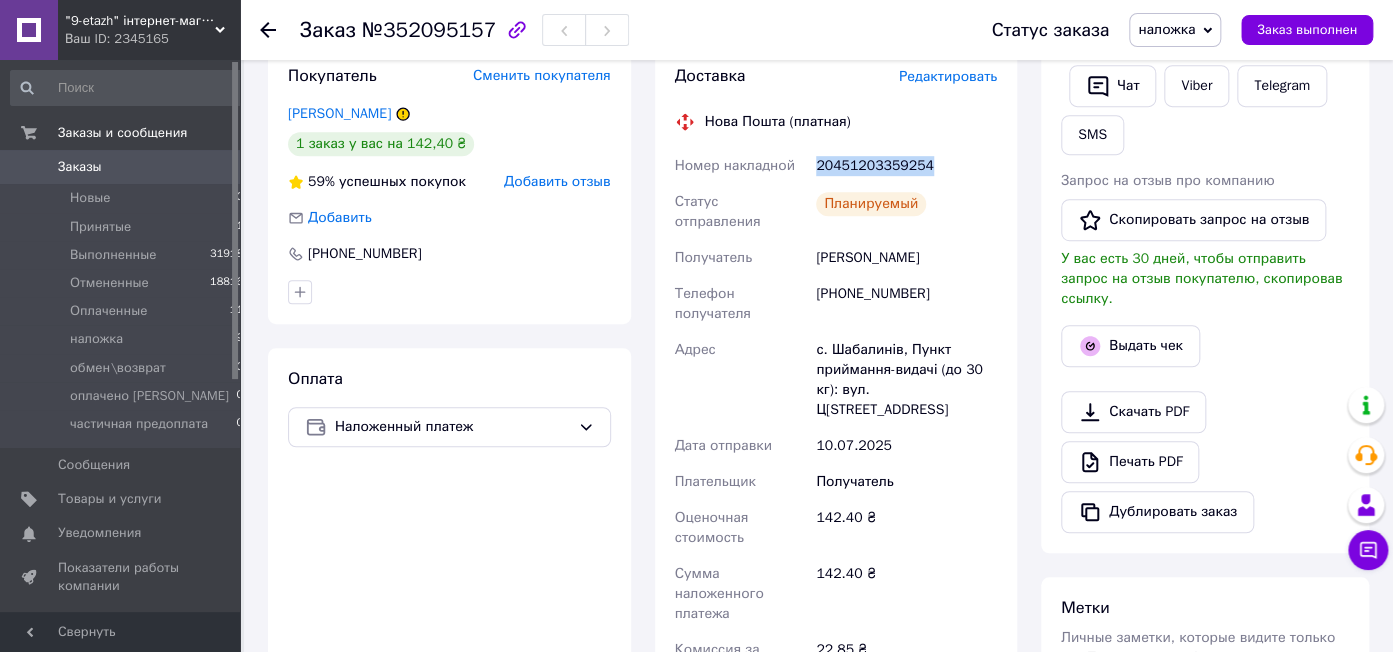 click on "20451203359254" at bounding box center (906, 166) 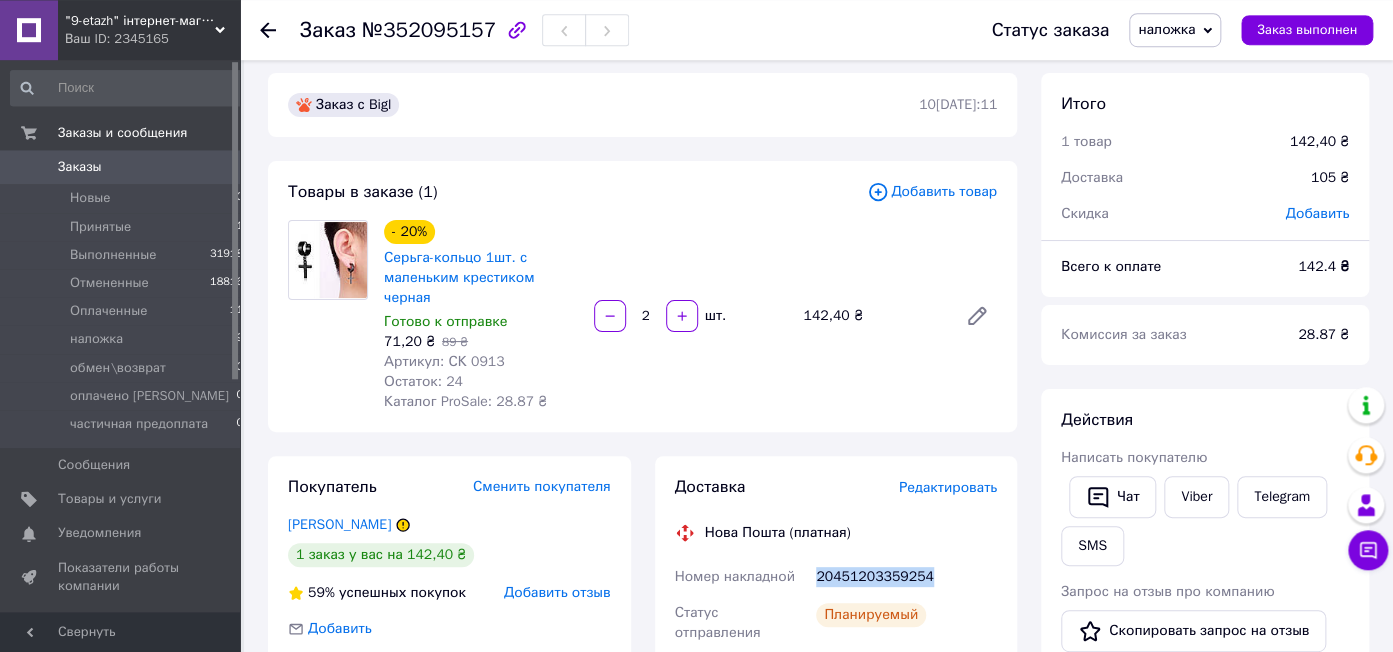 scroll, scrollTop: 0, scrollLeft: 0, axis: both 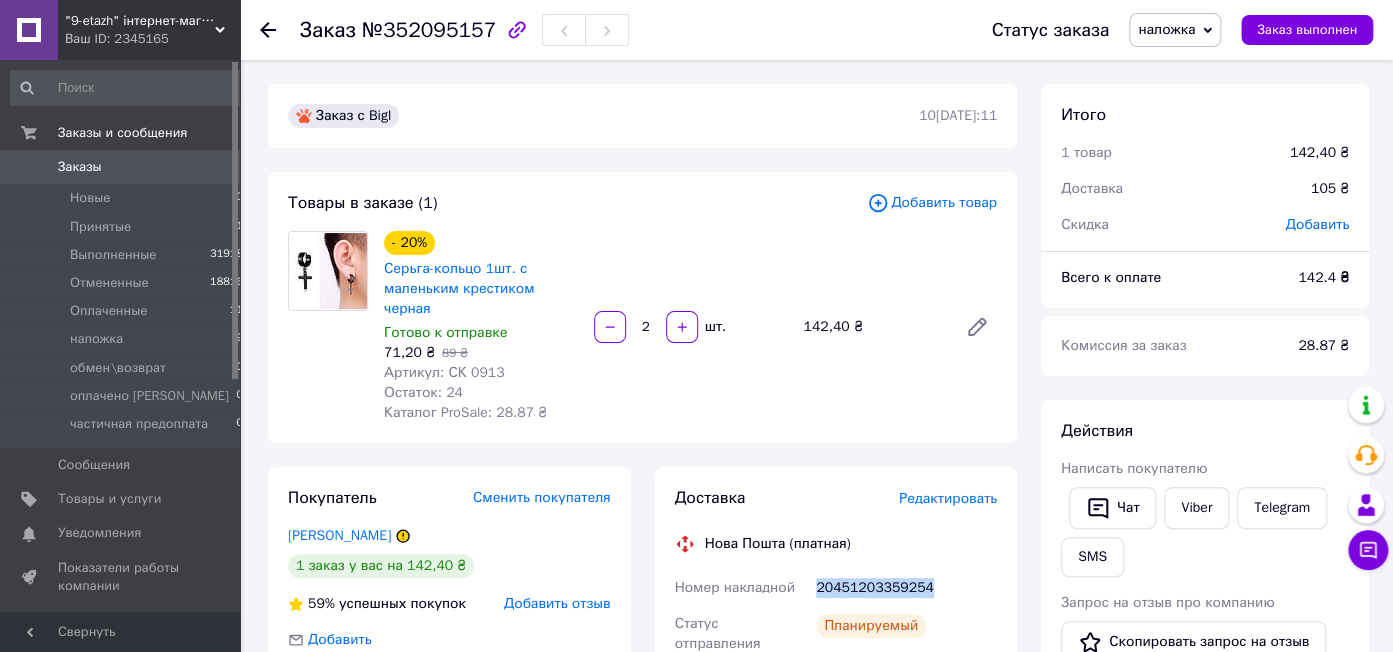 click on "Артикул: СК 0913" at bounding box center (444, 372) 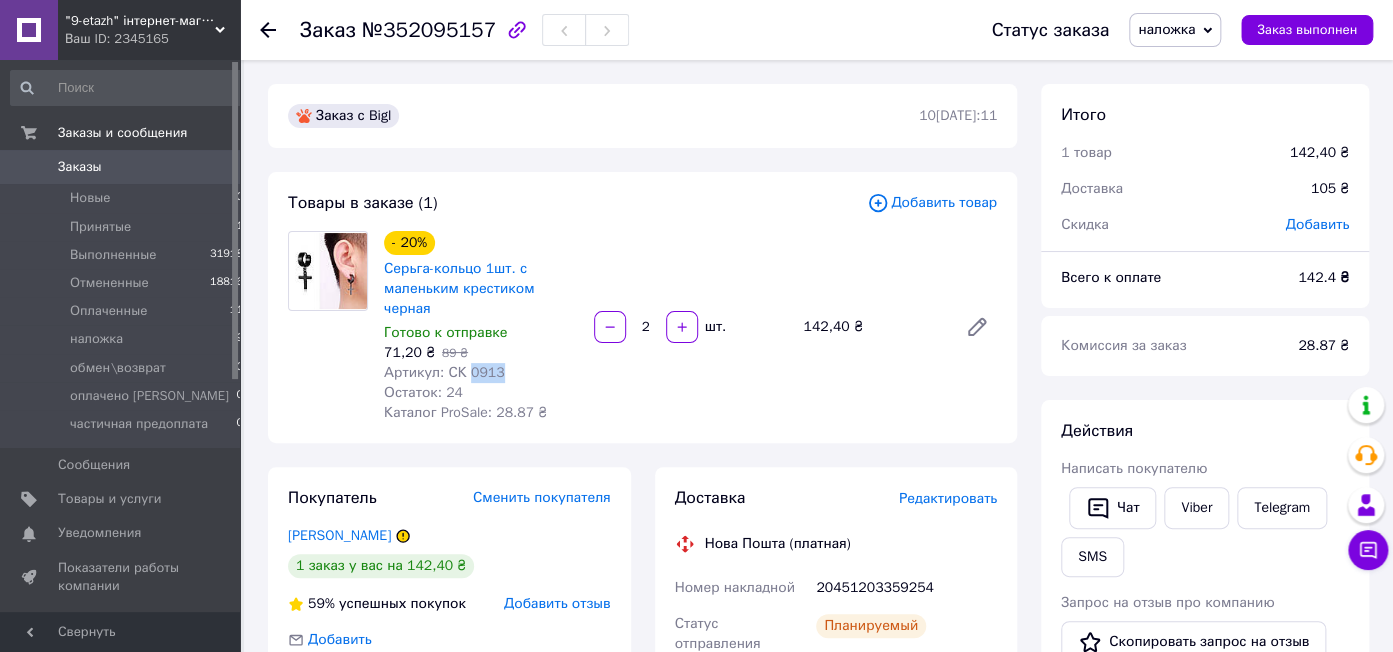 click on "Артикул: СК 0913" at bounding box center (444, 372) 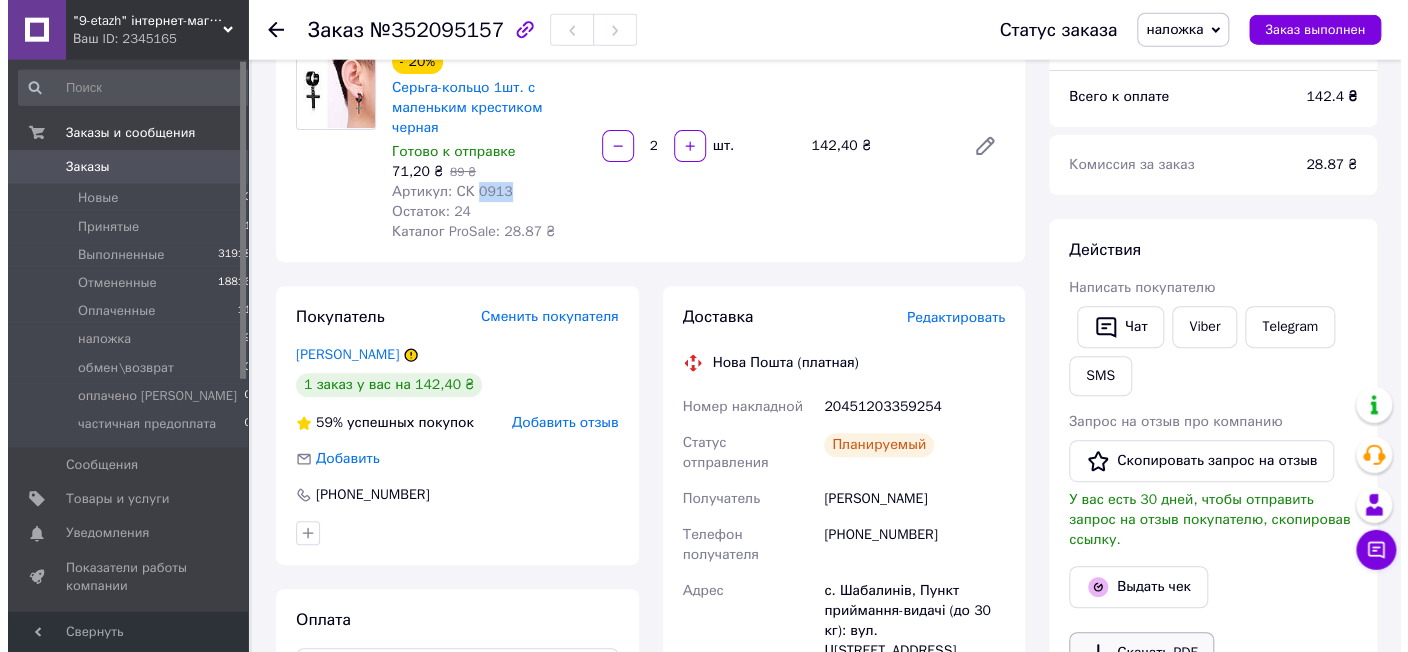 scroll, scrollTop: 422, scrollLeft: 0, axis: vertical 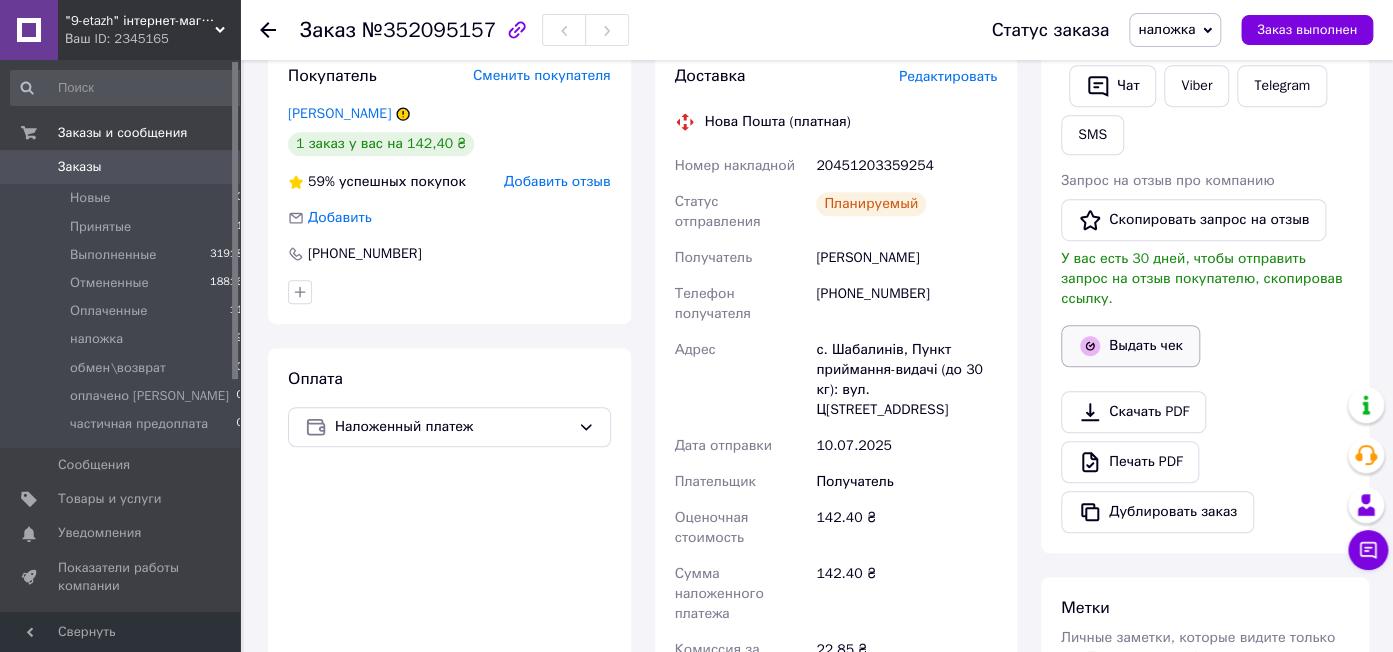 click on "Выдать чек" at bounding box center [1130, 346] 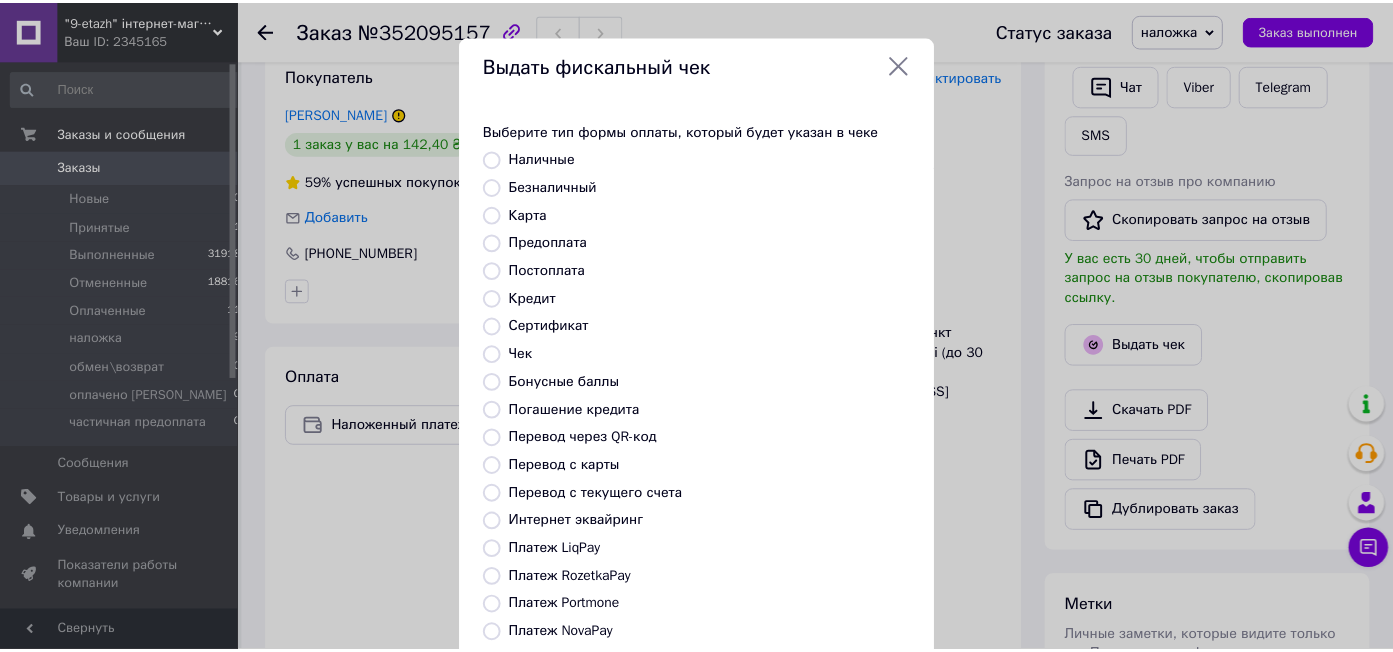 scroll, scrollTop: 207, scrollLeft: 0, axis: vertical 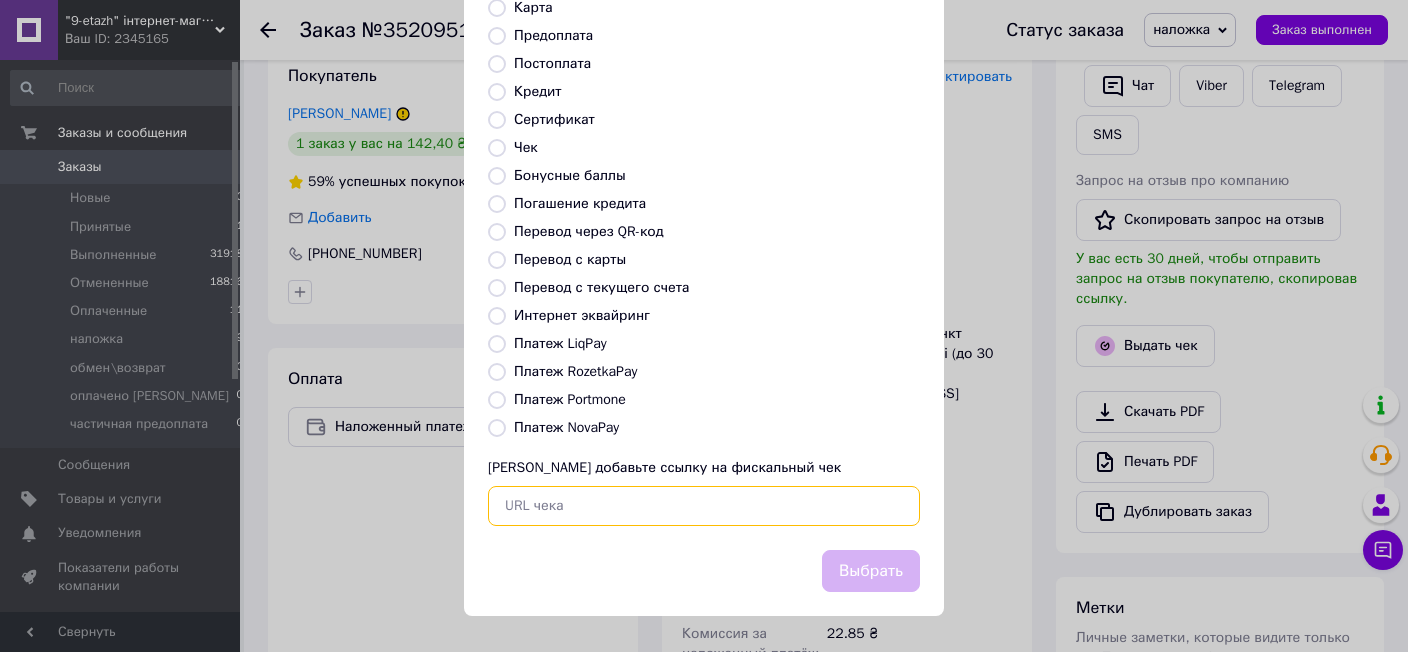 click at bounding box center [704, 506] 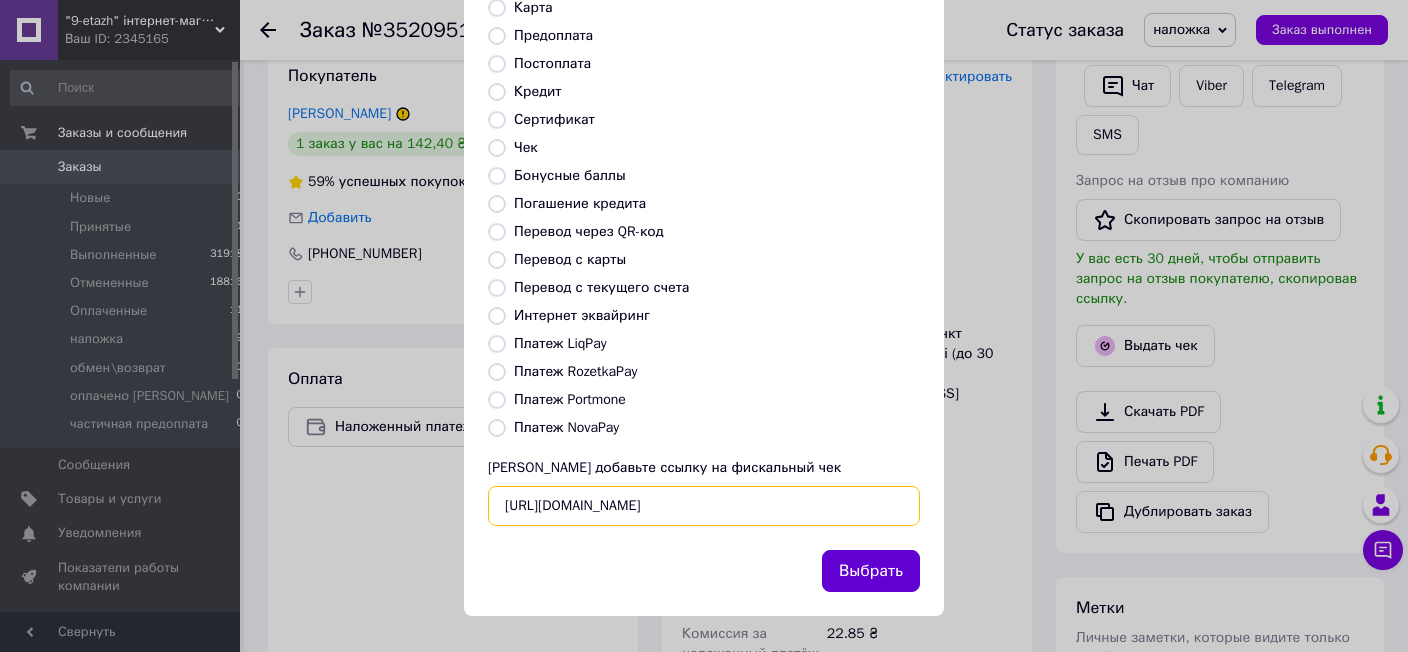 type on "[URL][DOMAIN_NAME]" 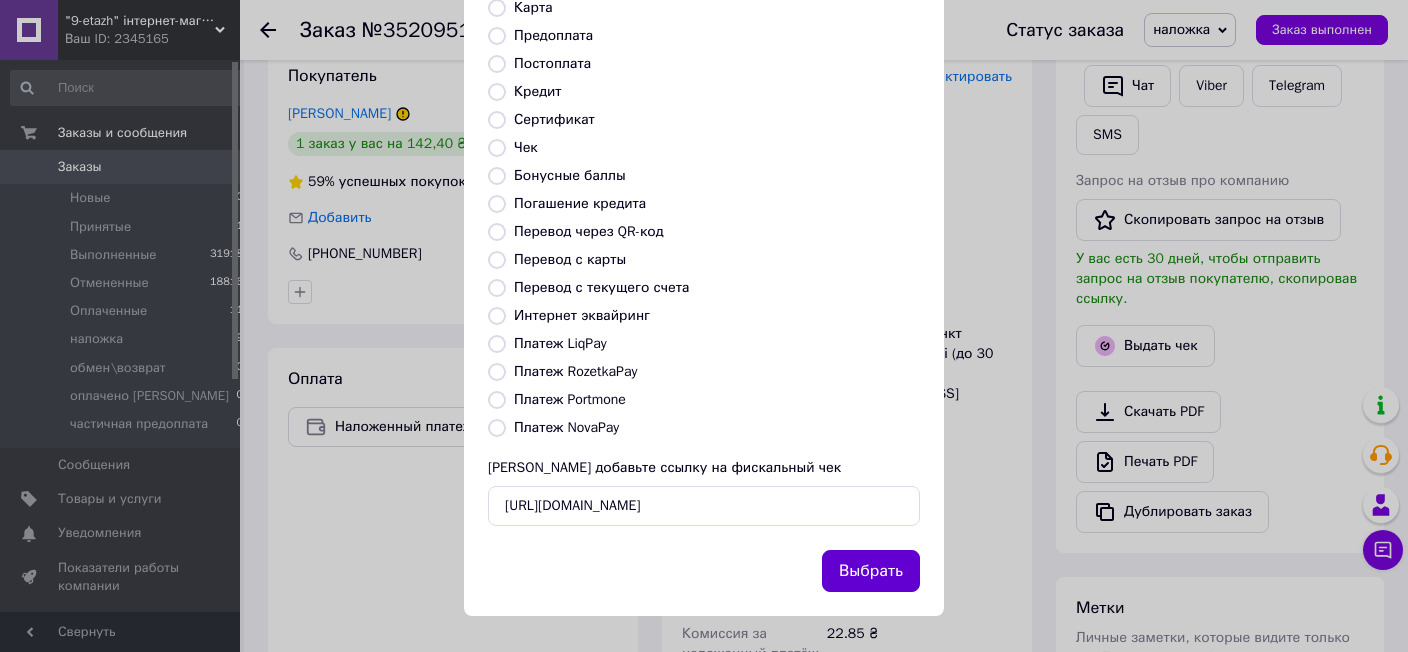 click on "Выбрать" at bounding box center (871, 571) 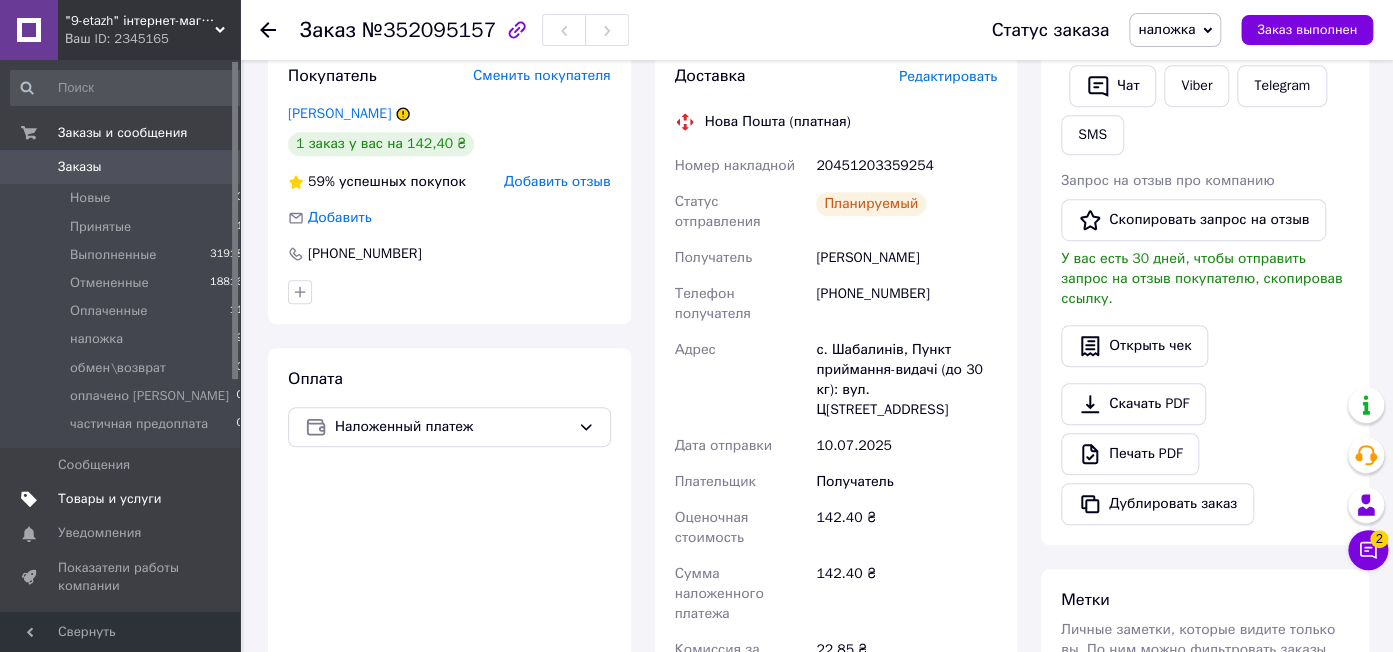 click on "Товары и услуги" at bounding box center (110, 499) 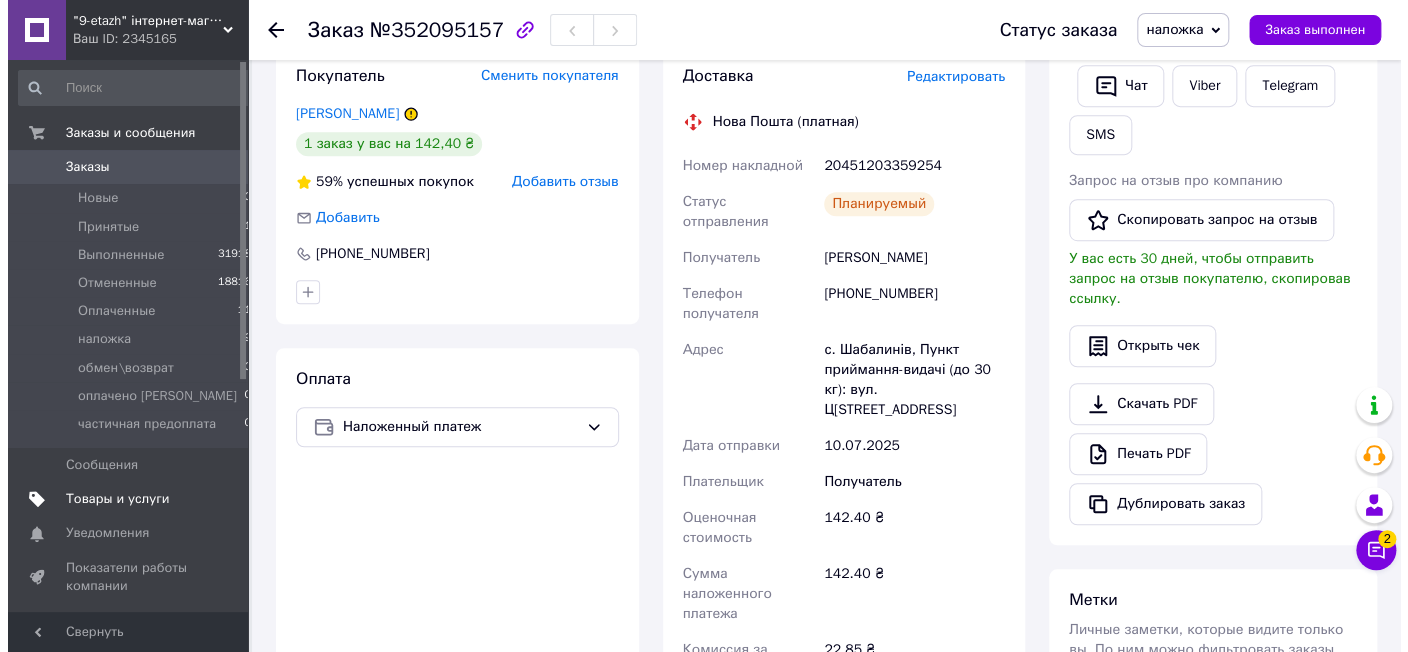 scroll, scrollTop: 0, scrollLeft: 0, axis: both 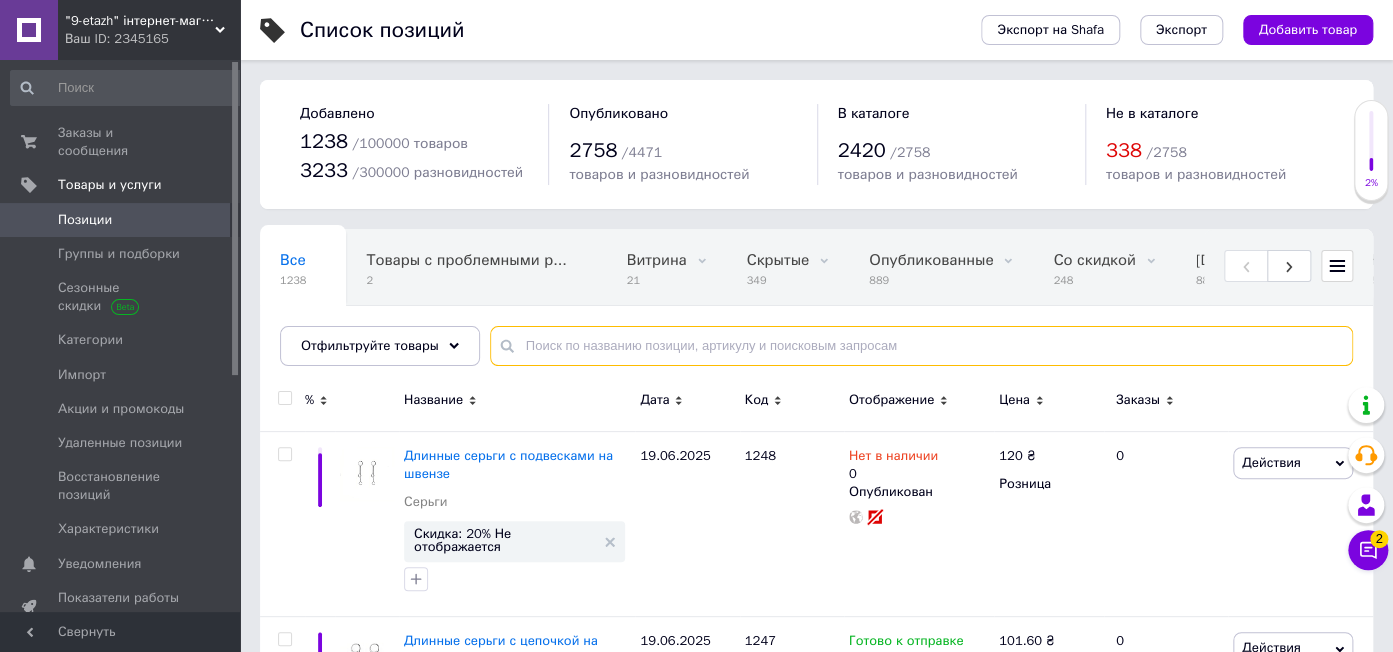 click at bounding box center [921, 346] 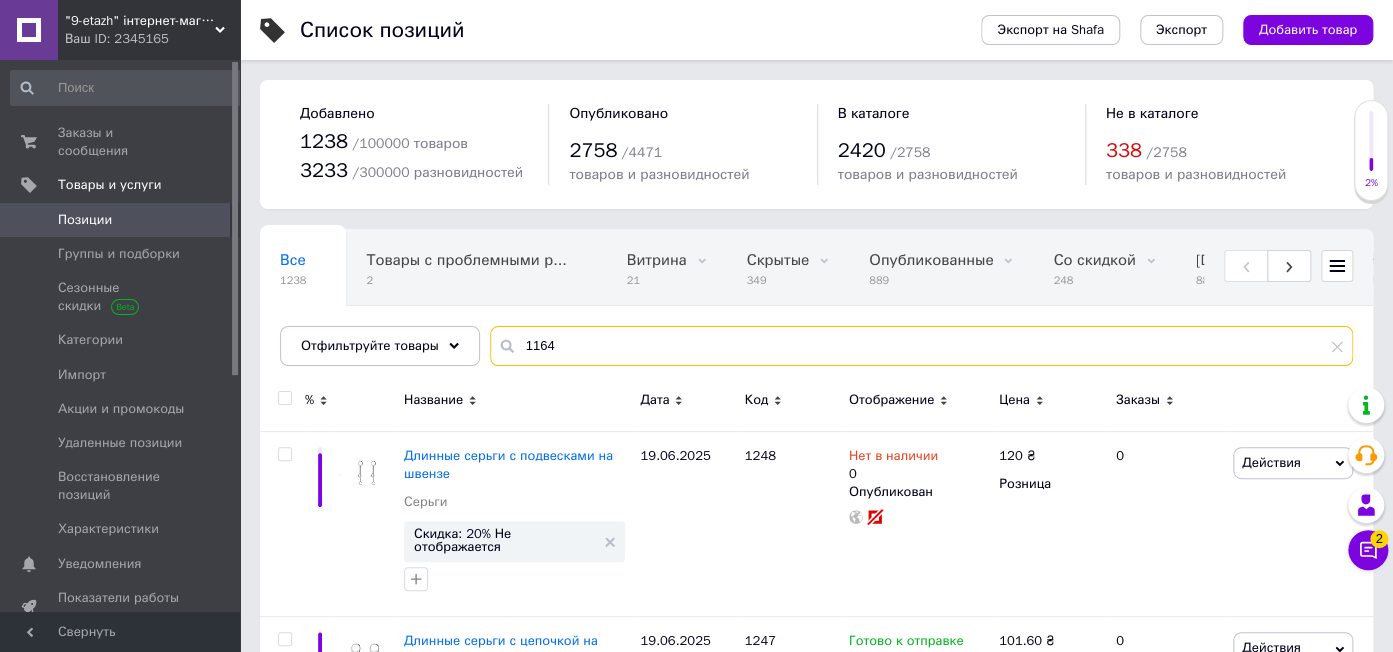 type on "1164" 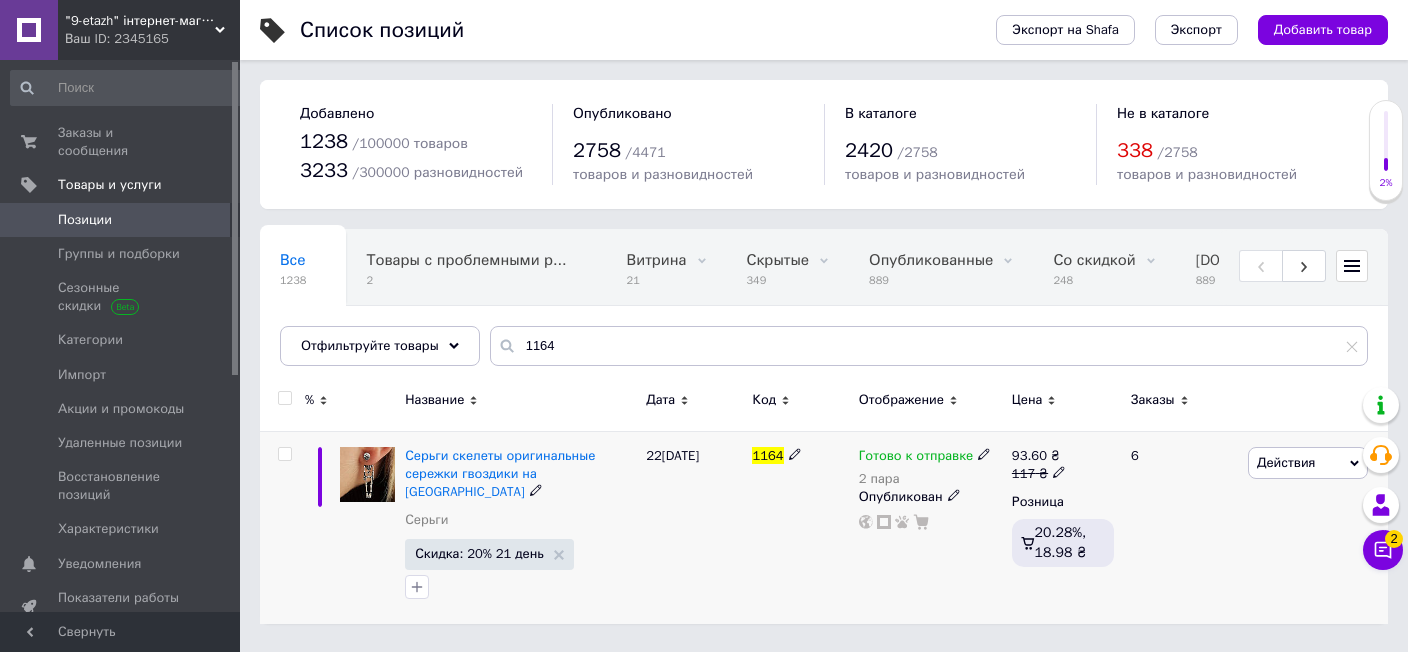 click 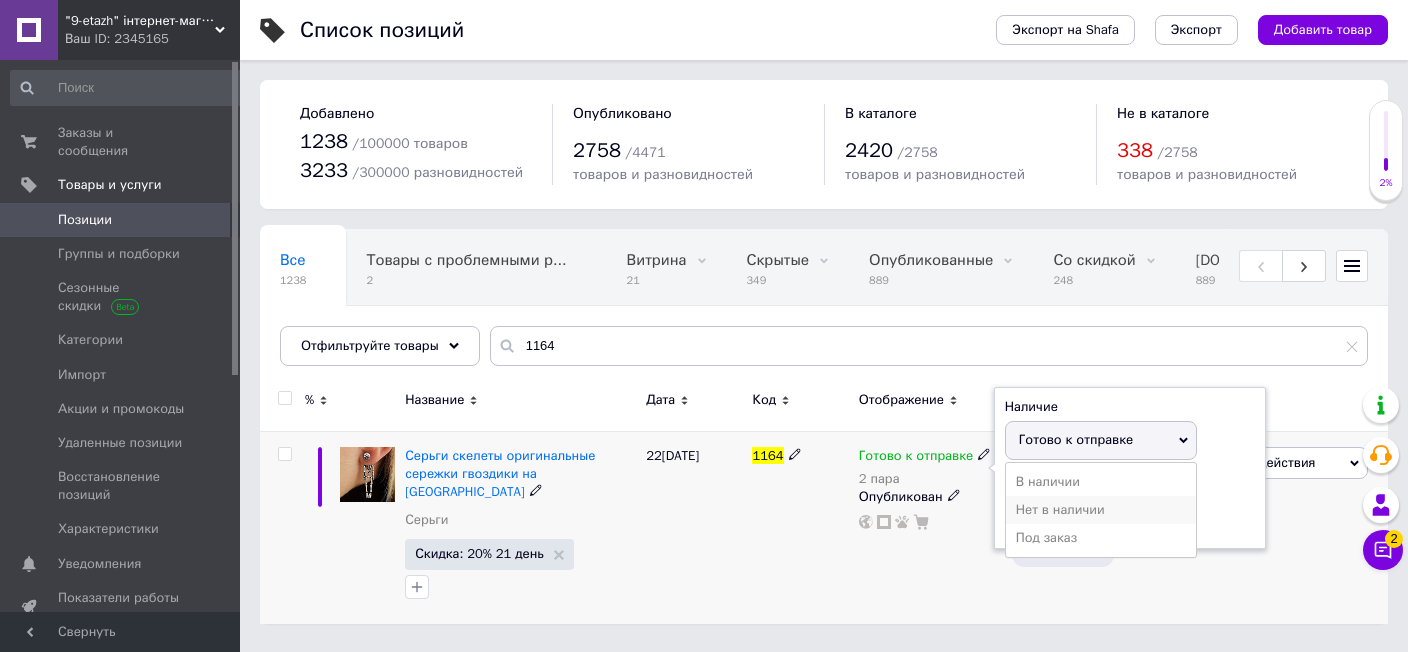 click on "Нет в наличии" at bounding box center [1101, 510] 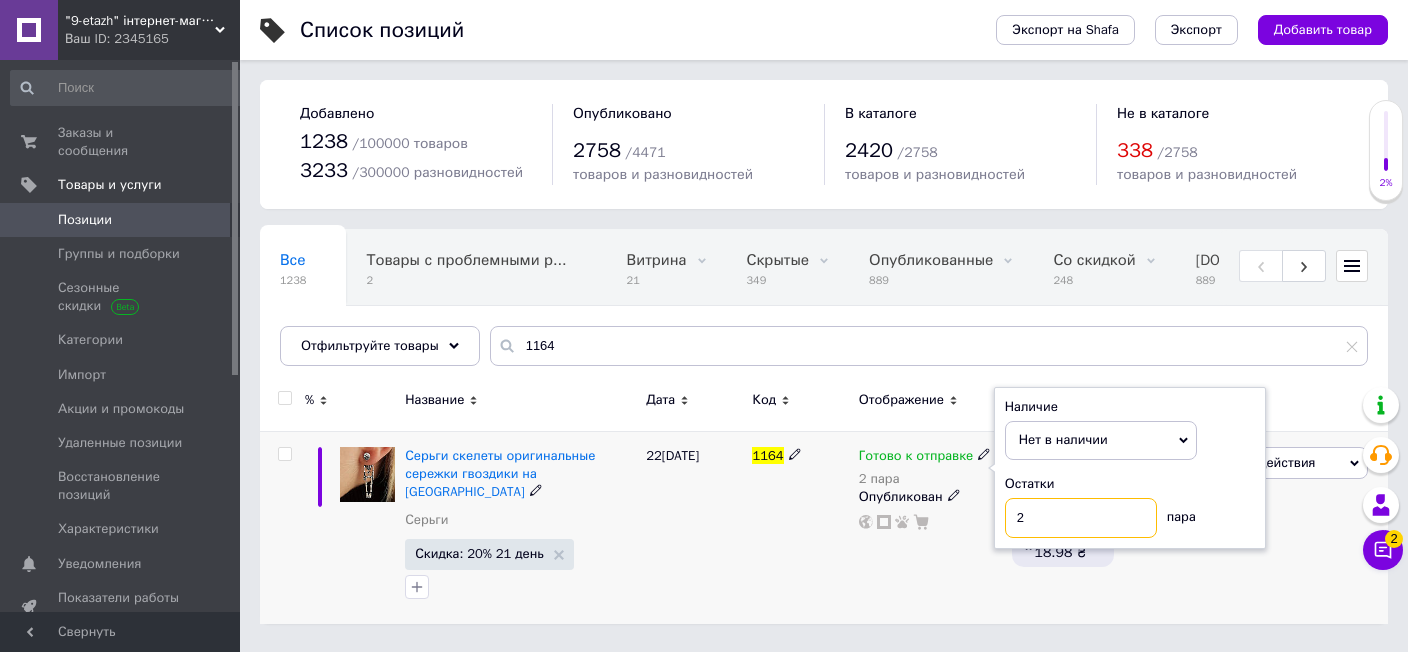 drag, startPoint x: 1035, startPoint y: 512, endPoint x: 985, endPoint y: 517, distance: 50.24938 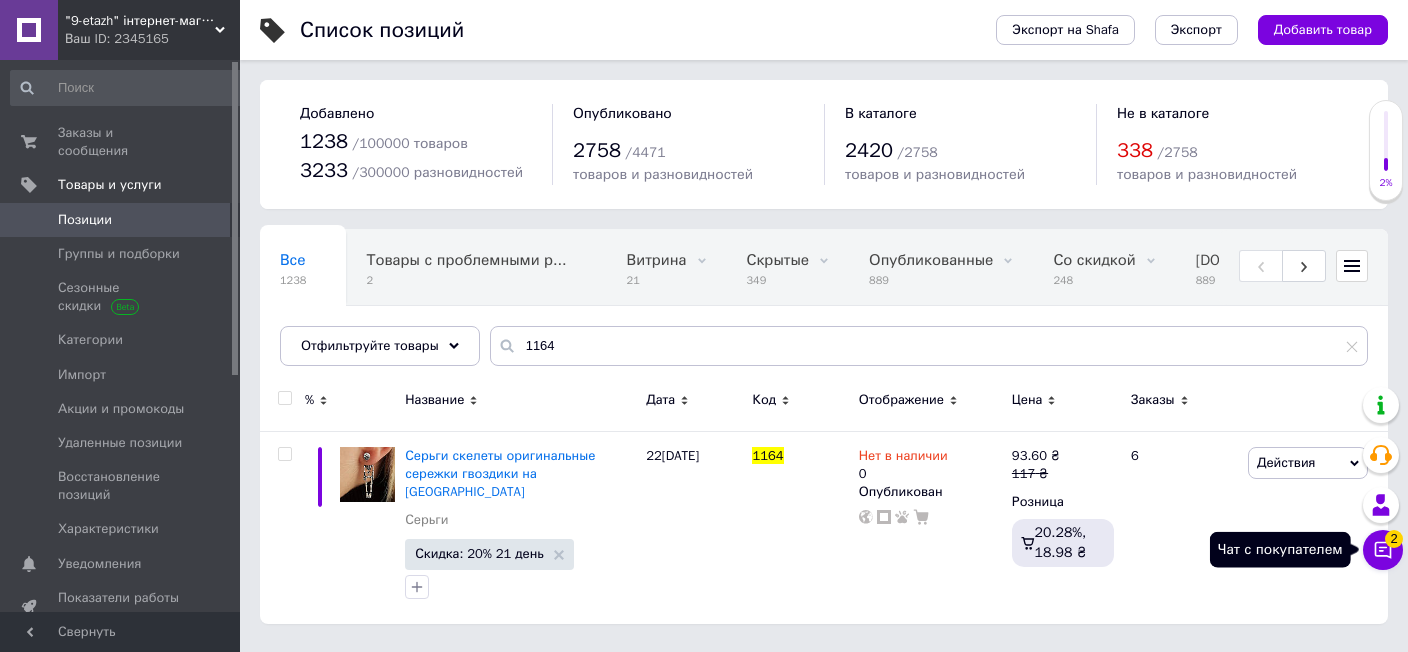 click 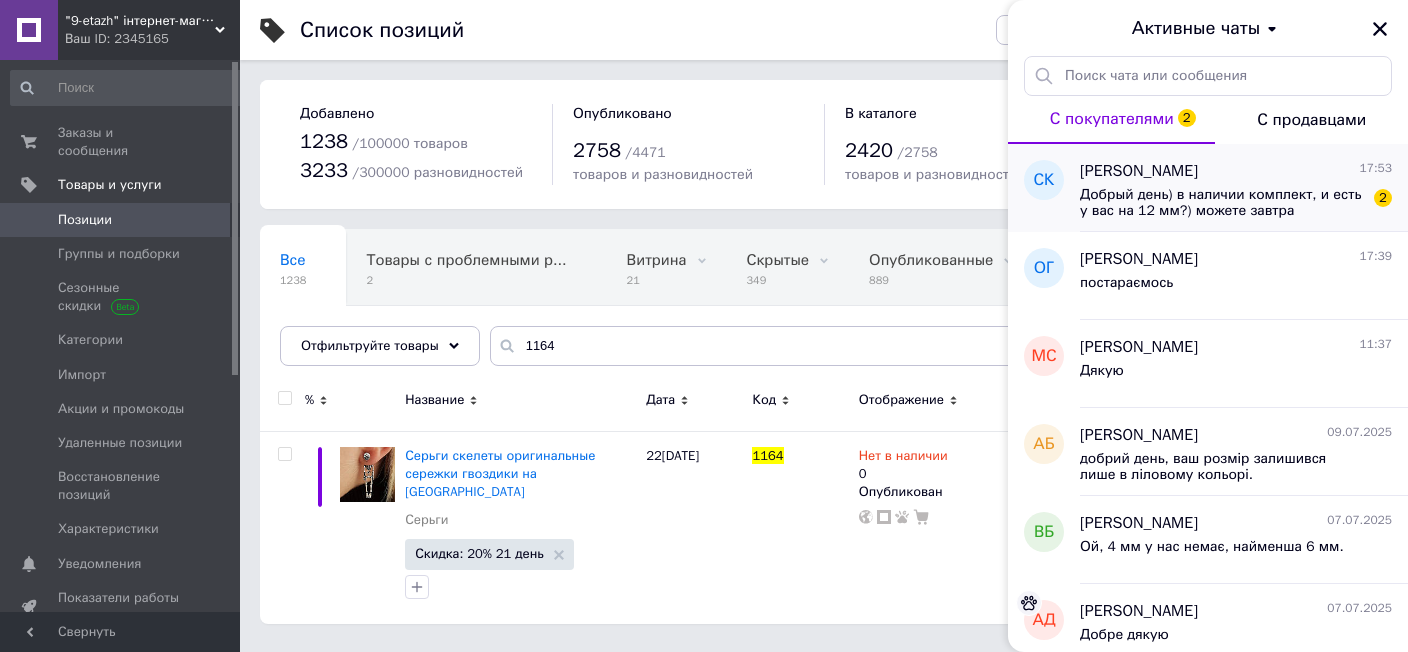 click on "Добрый день) в наличии комплект, и есть у вас на 12 мм?) можете завтра отправить?)" at bounding box center [1222, 203] 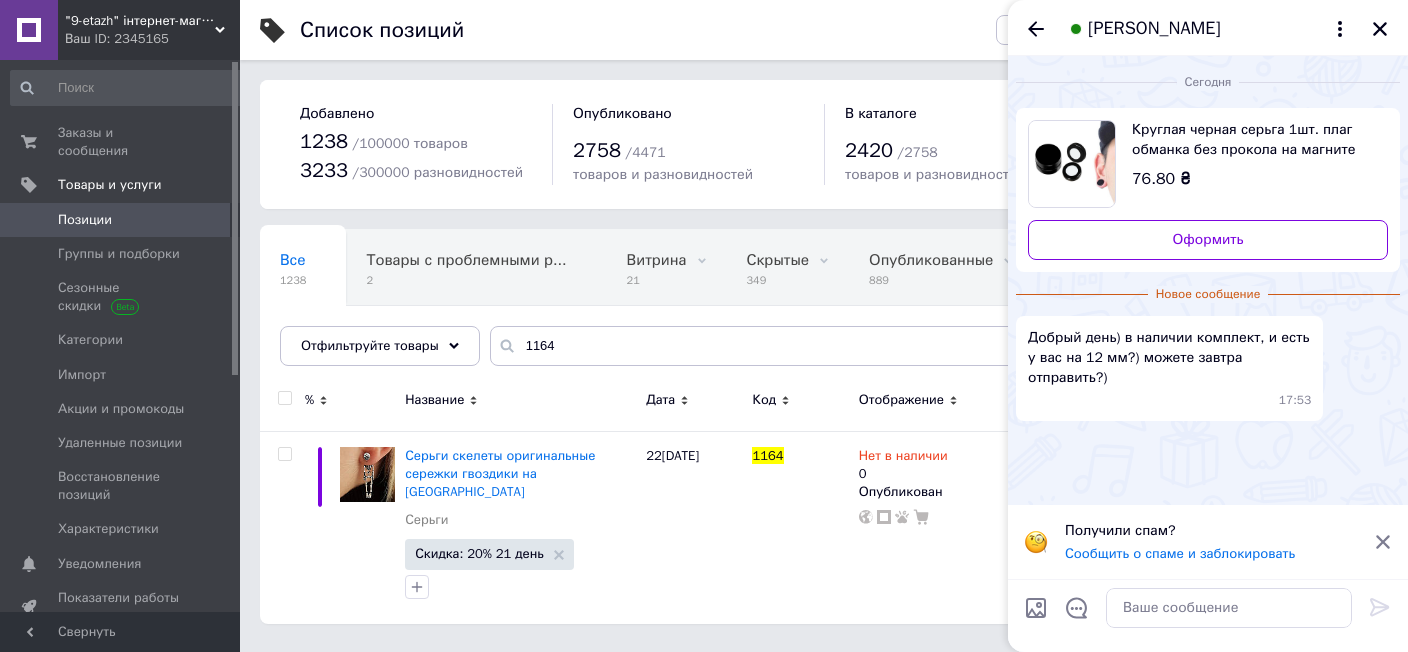 click 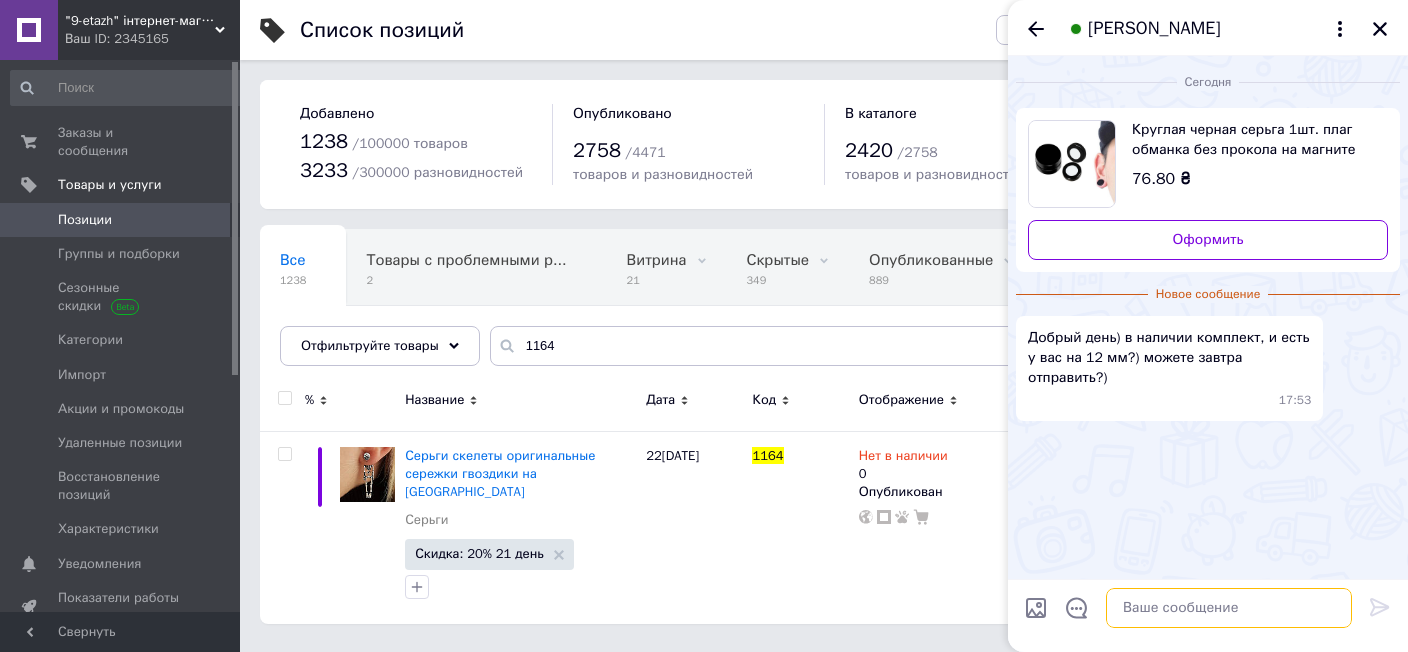 click at bounding box center [1229, 608] 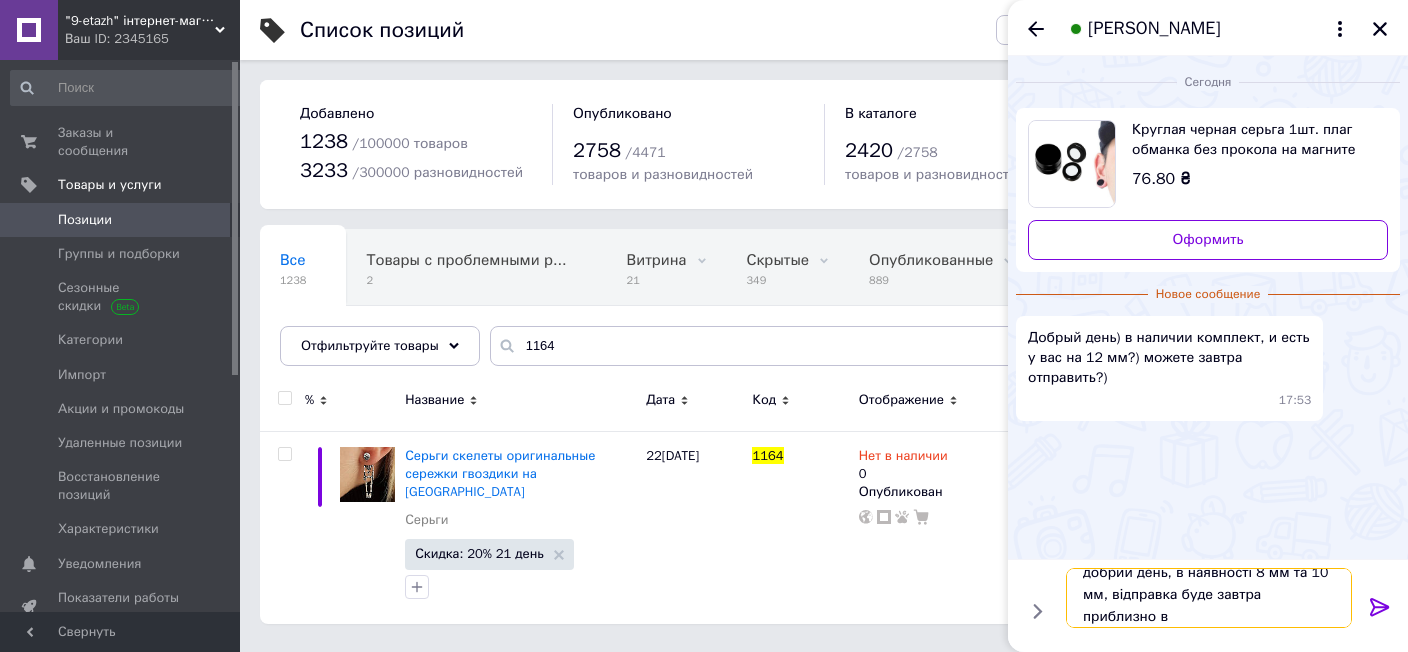 scroll, scrollTop: 1, scrollLeft: 0, axis: vertical 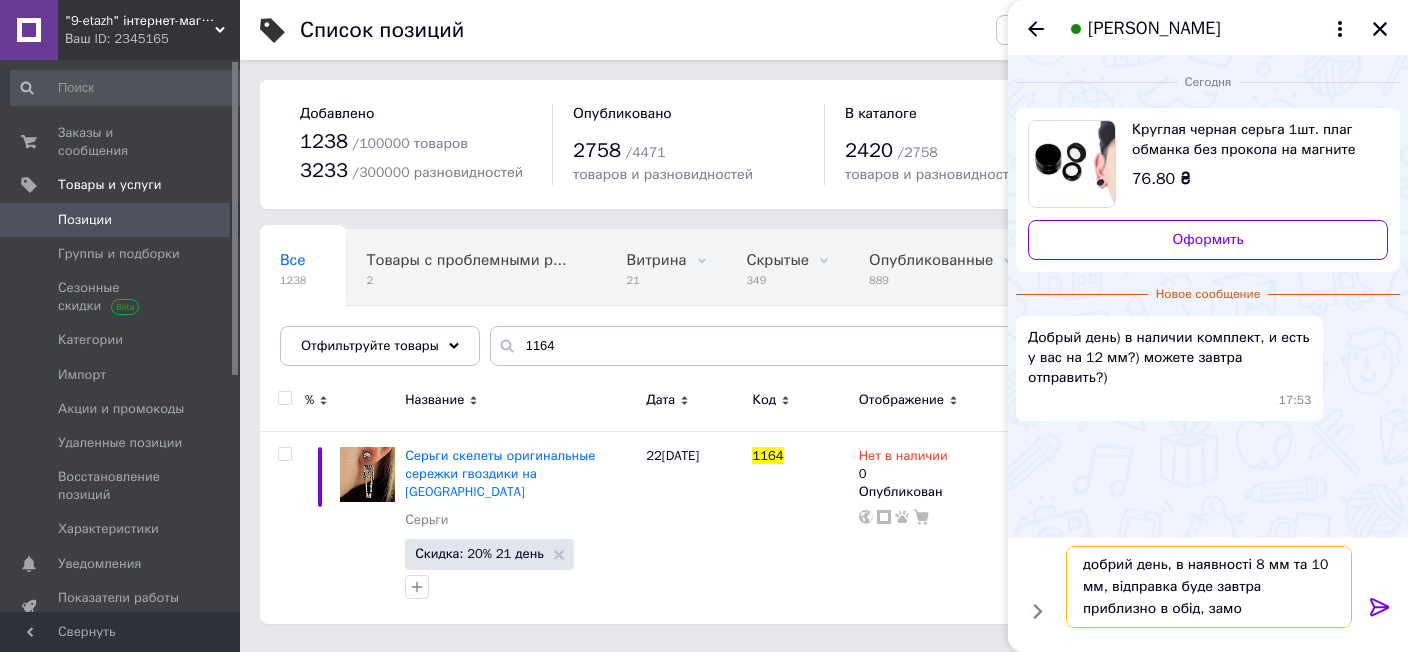 click on "добрий день, в наявності 8 мм та 10 мм, відправка буде завтра приблизно в обід, замо" at bounding box center (1209, 587) 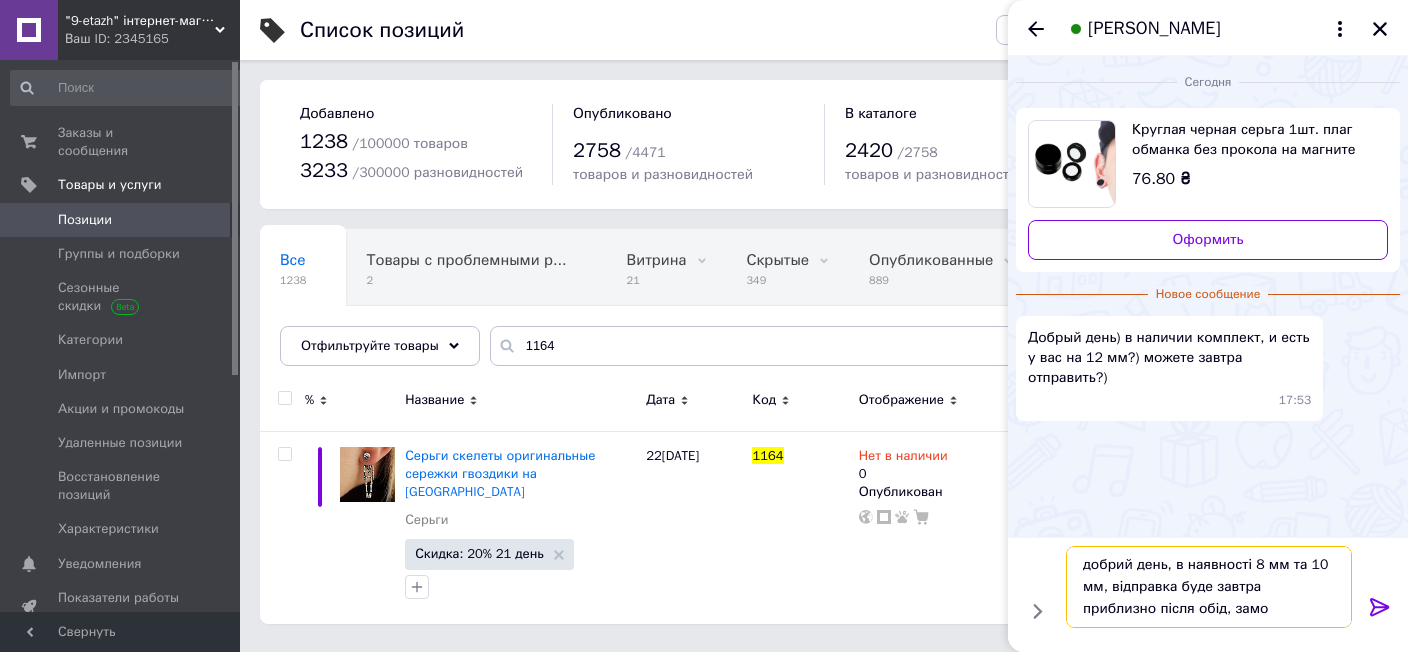 click on "добрий день, в наявності 8 мм та 10 мм, відправка буде завтра приблизно після обід, замо" at bounding box center [1209, 587] 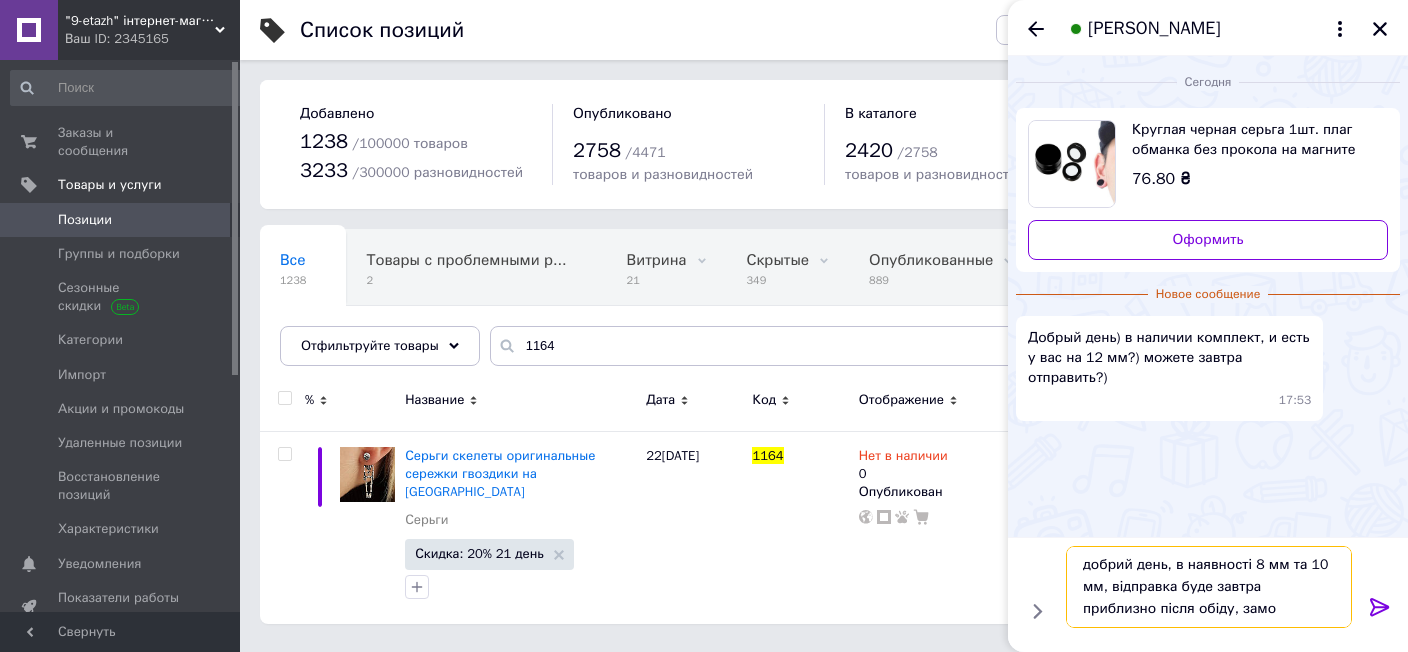 click on "добрий день, в наявності 8 мм та 10 мм, відправка буде завтра приблизно після обіду, замо" at bounding box center [1209, 587] 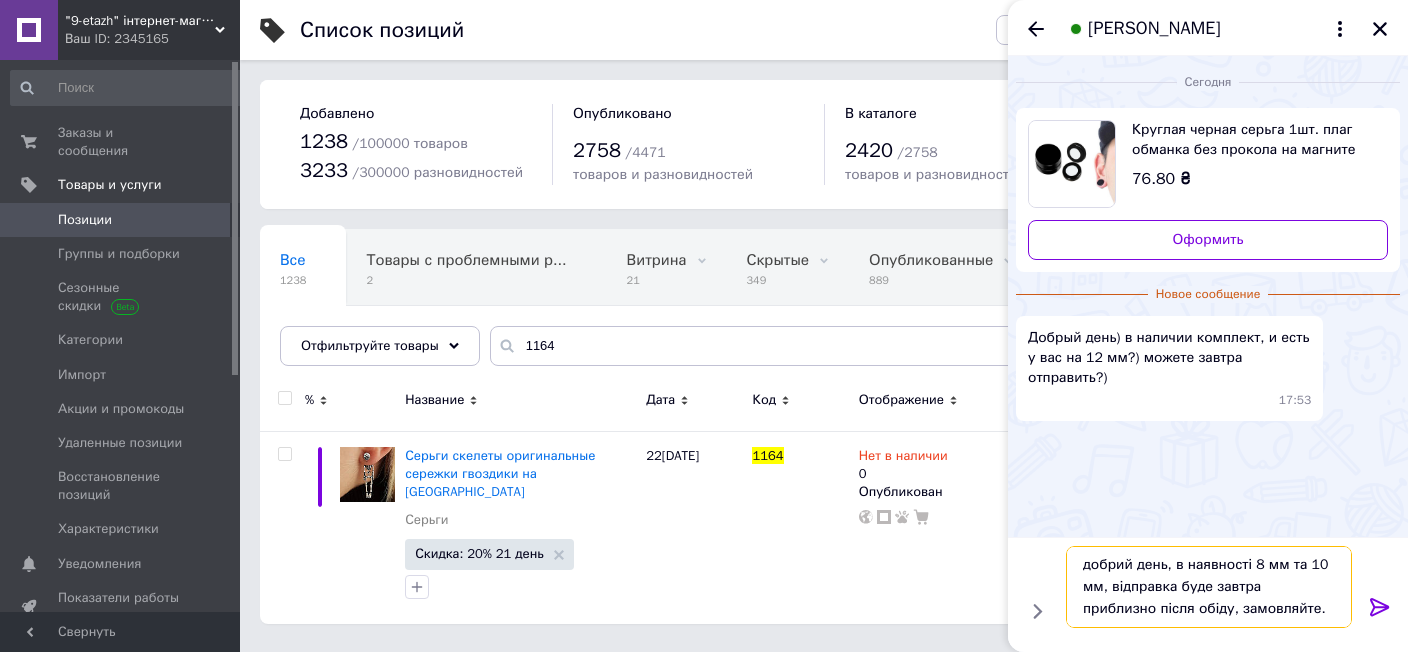 type on "добрий день, в наявності 8 мм та 10 мм, відправка буде завтра приблизно після обіду, замовляйте." 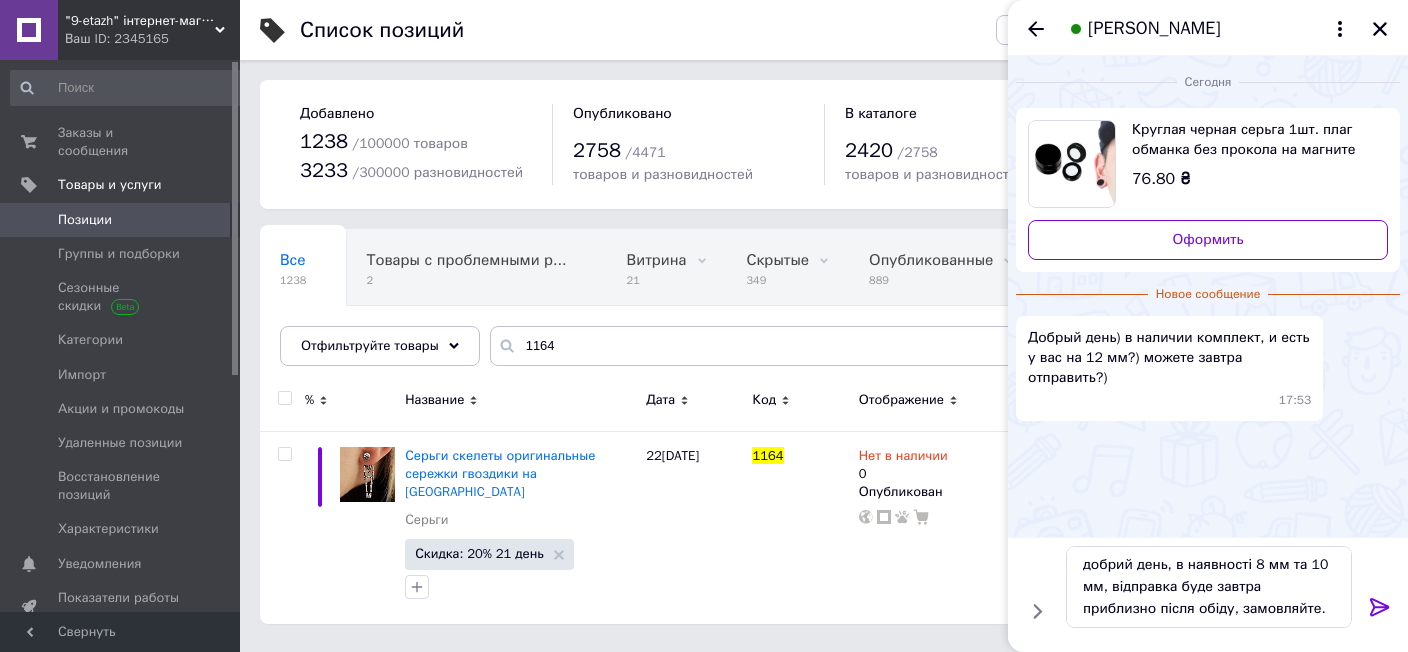 click 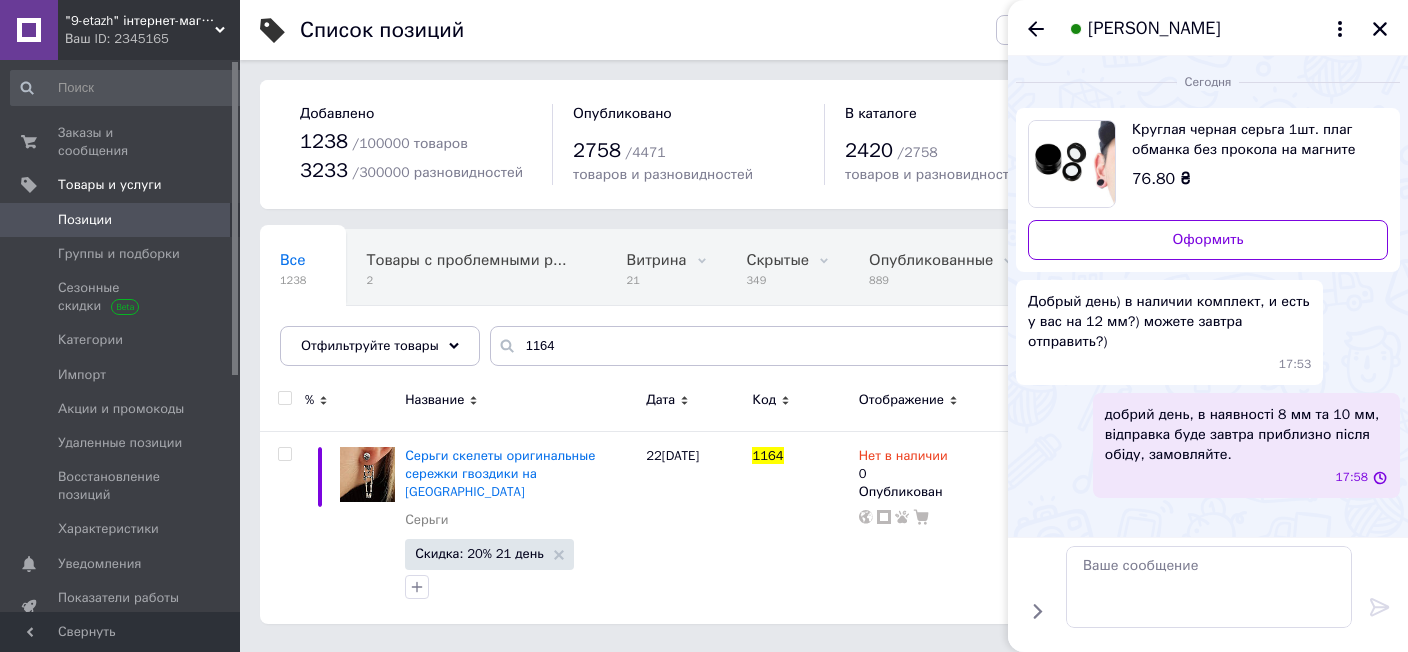 scroll, scrollTop: 0, scrollLeft: 0, axis: both 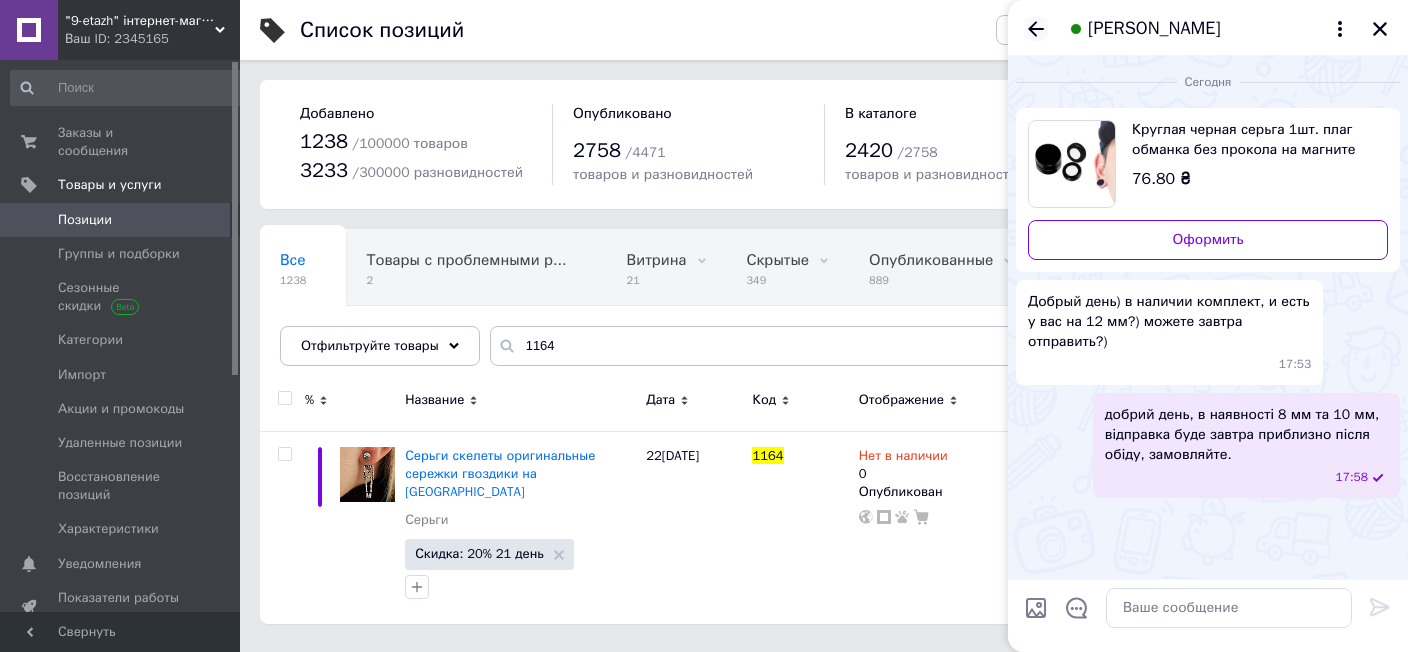 click 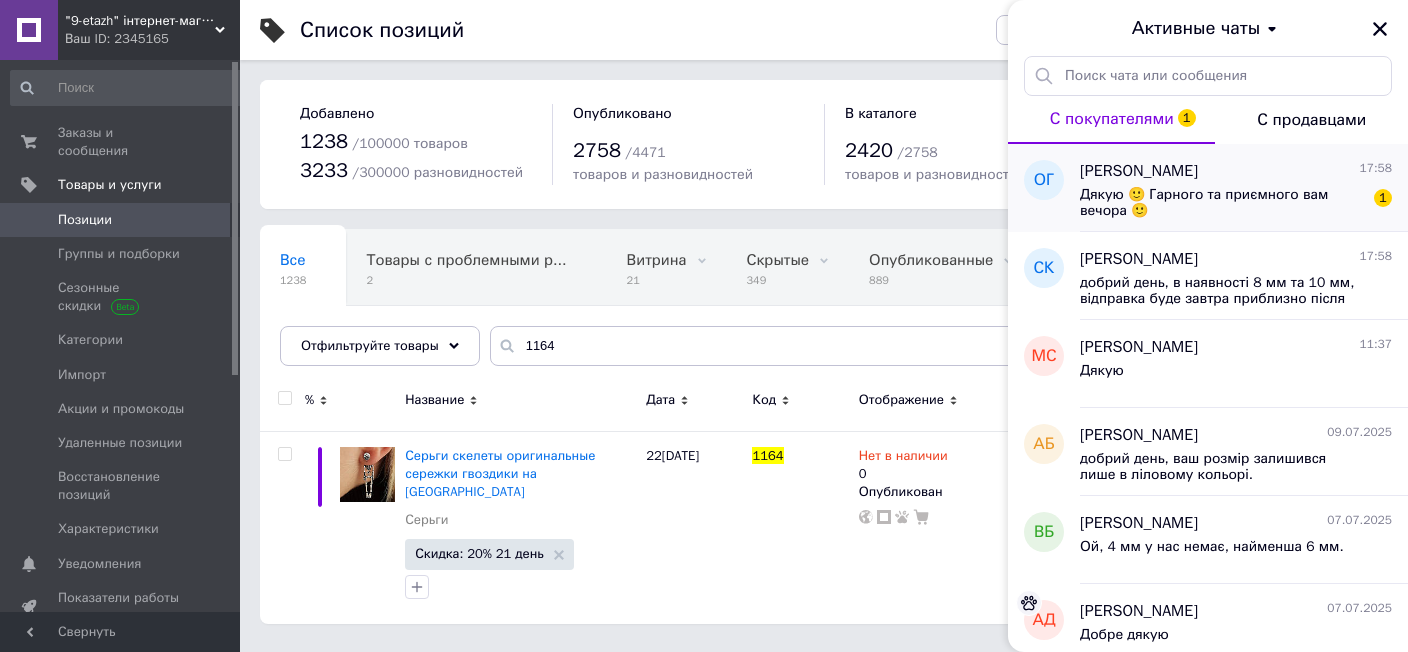 click on "Дякую 🙂
Гарного та приємного вам вечора 🙂" at bounding box center (1222, 203) 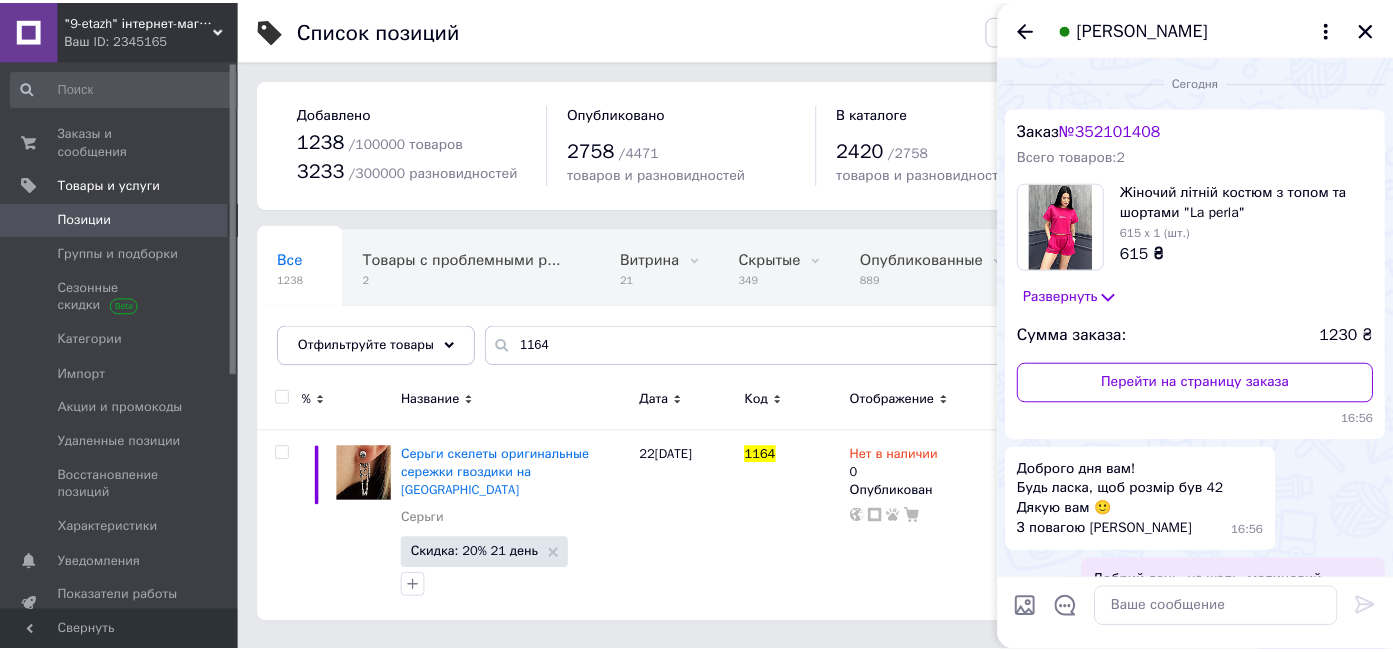 scroll, scrollTop: 821, scrollLeft: 0, axis: vertical 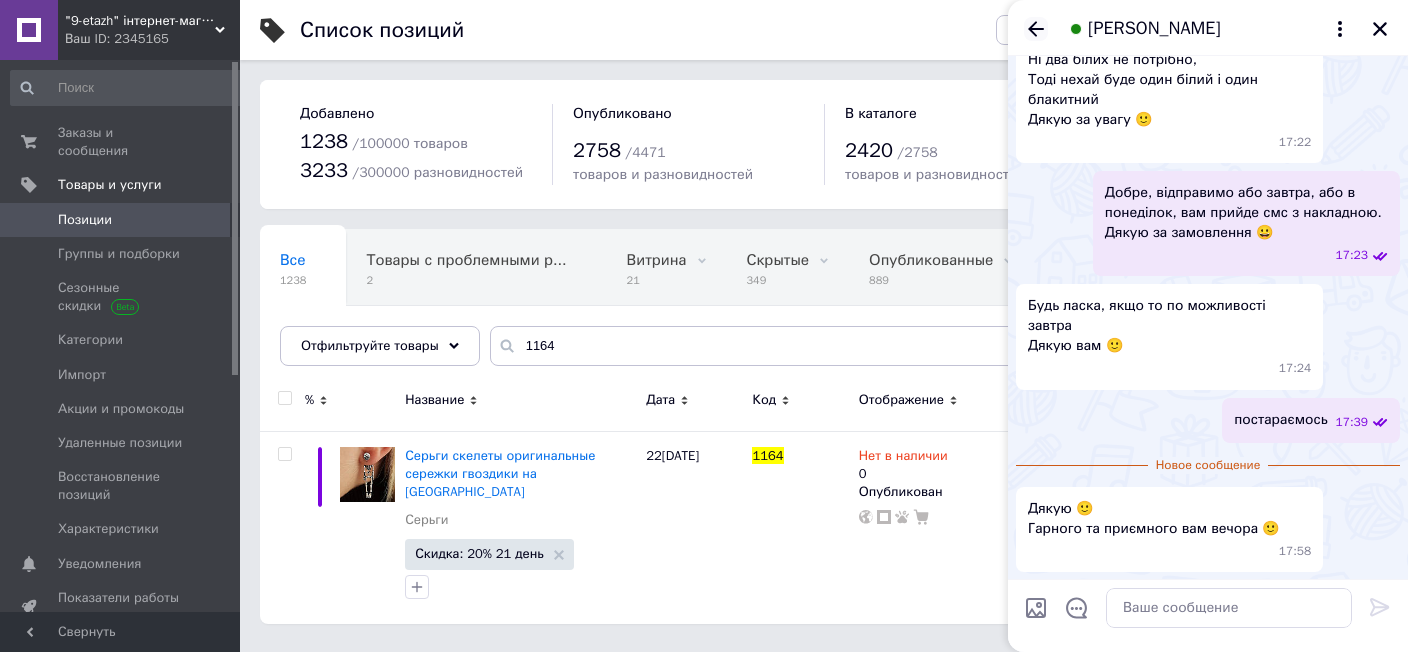 click 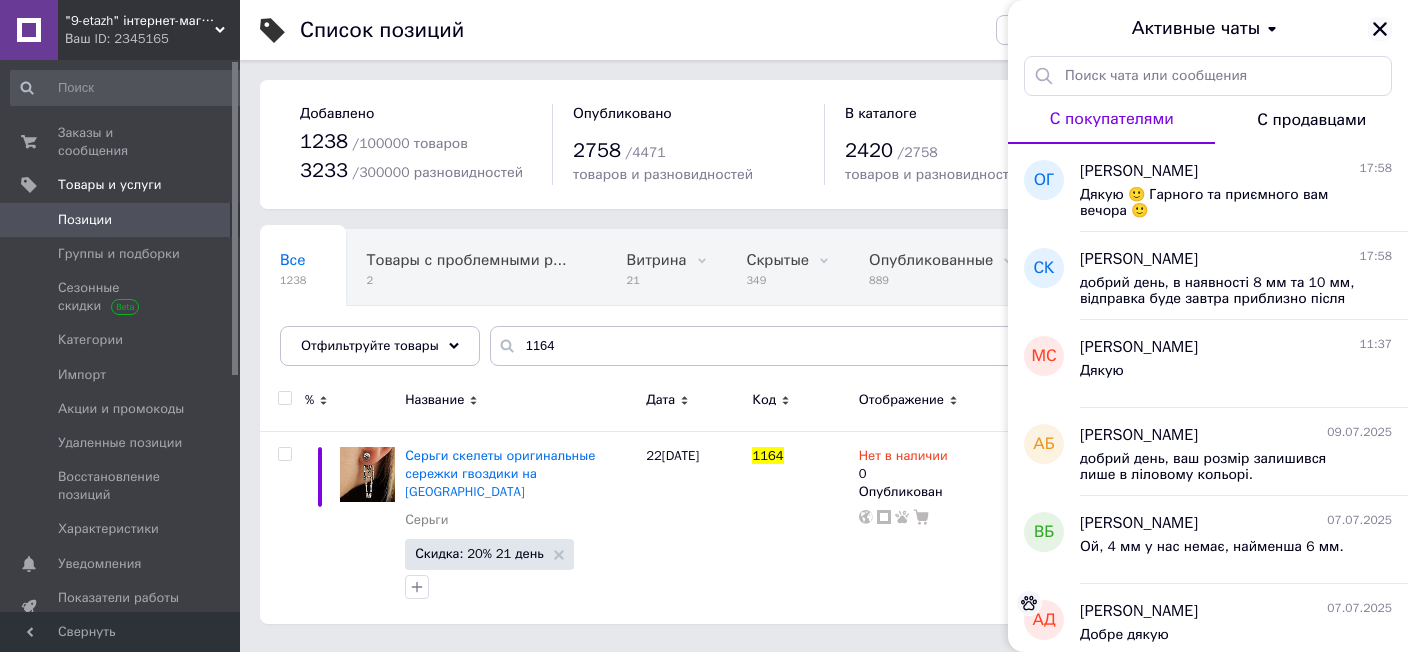 click 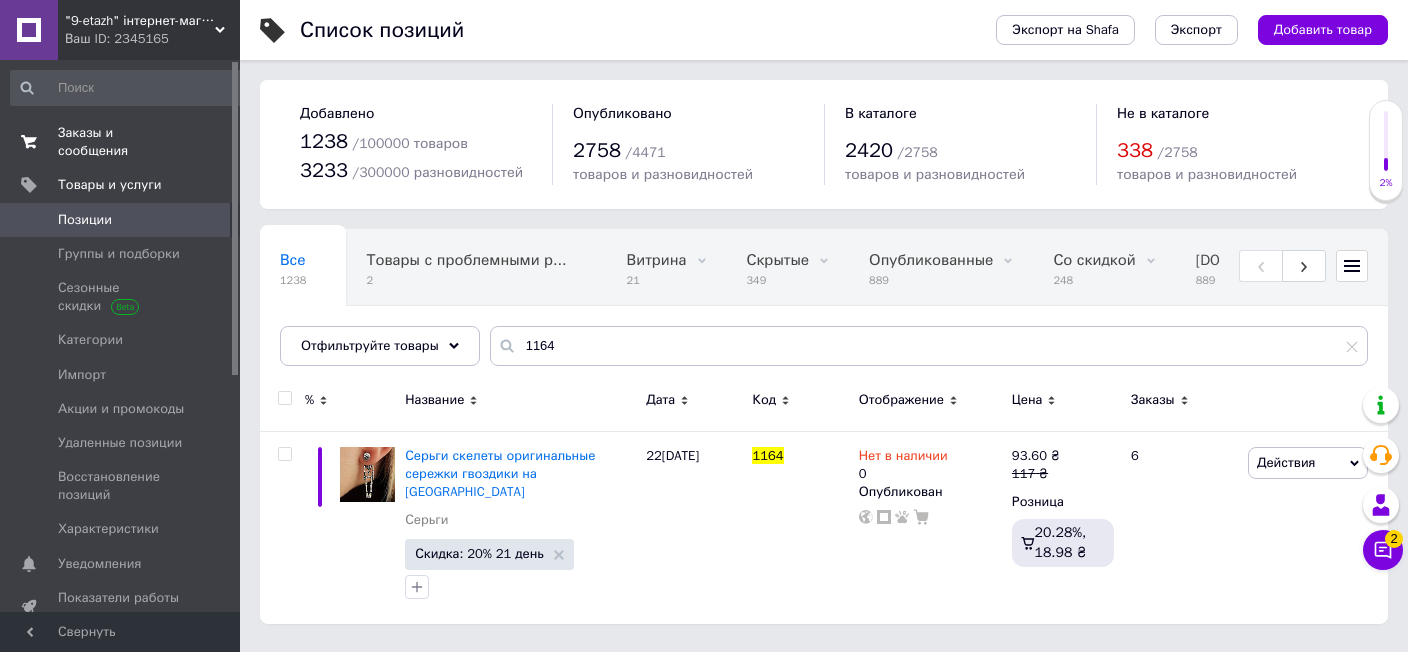 click on "Заказы и сообщения" at bounding box center [121, 142] 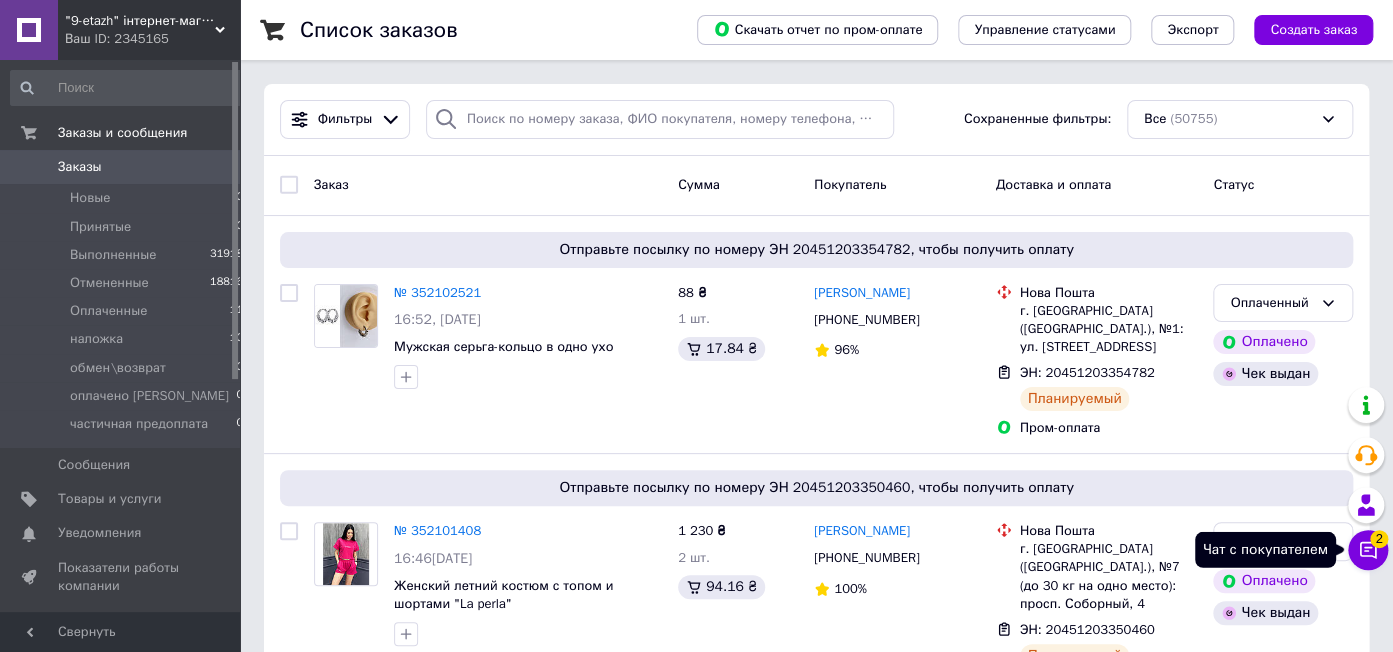click on "2" at bounding box center (1379, 539) 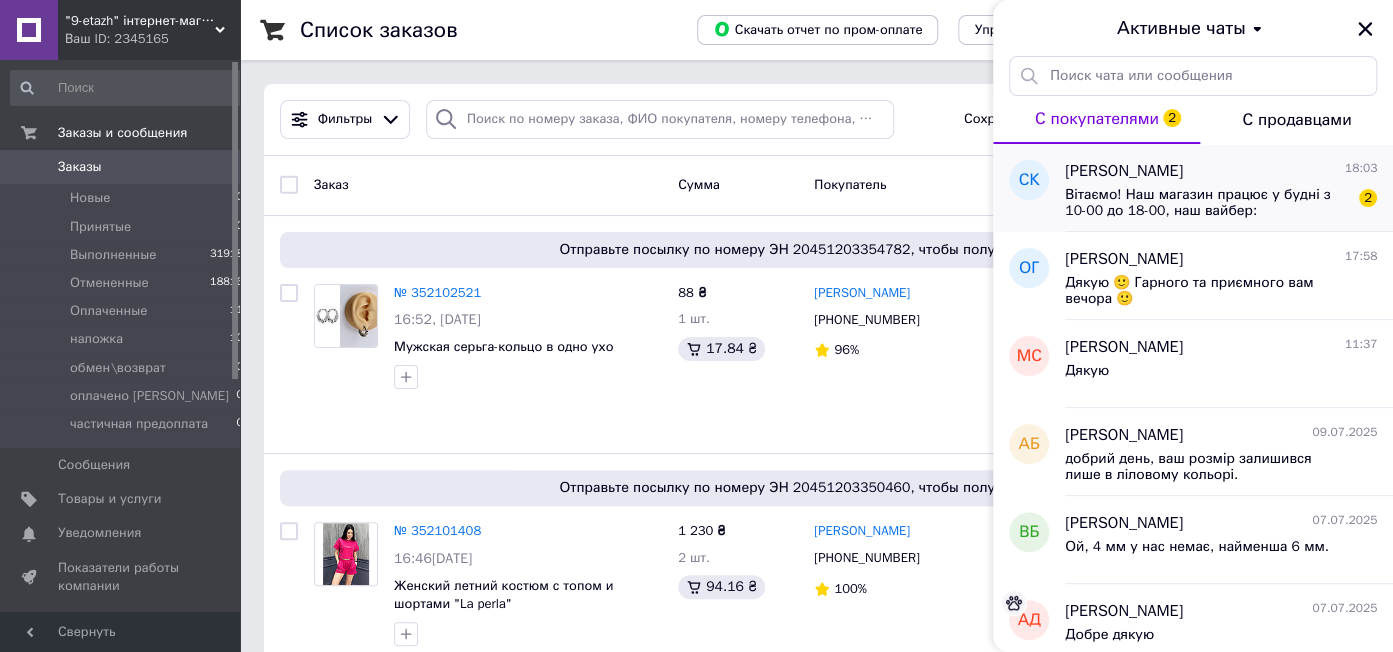 click on "Вітаємо! Наш магазин працює у будні з 10-00 до 18-00, наш вайбер: [PHONE_NUMBER]. Відправка замовлень зазвичай 1-2 дні, крім неділі. Всім мира та здоров'я💙💛." at bounding box center [1207, 203] 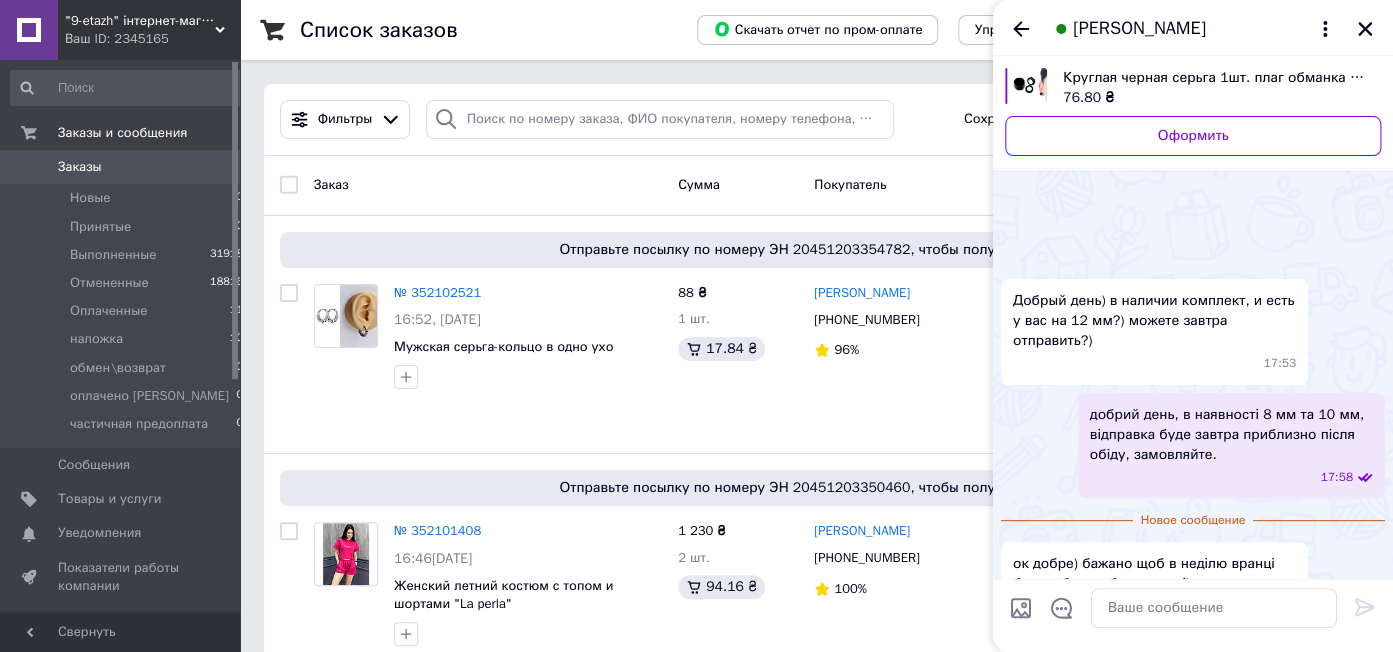 scroll, scrollTop: 229, scrollLeft: 0, axis: vertical 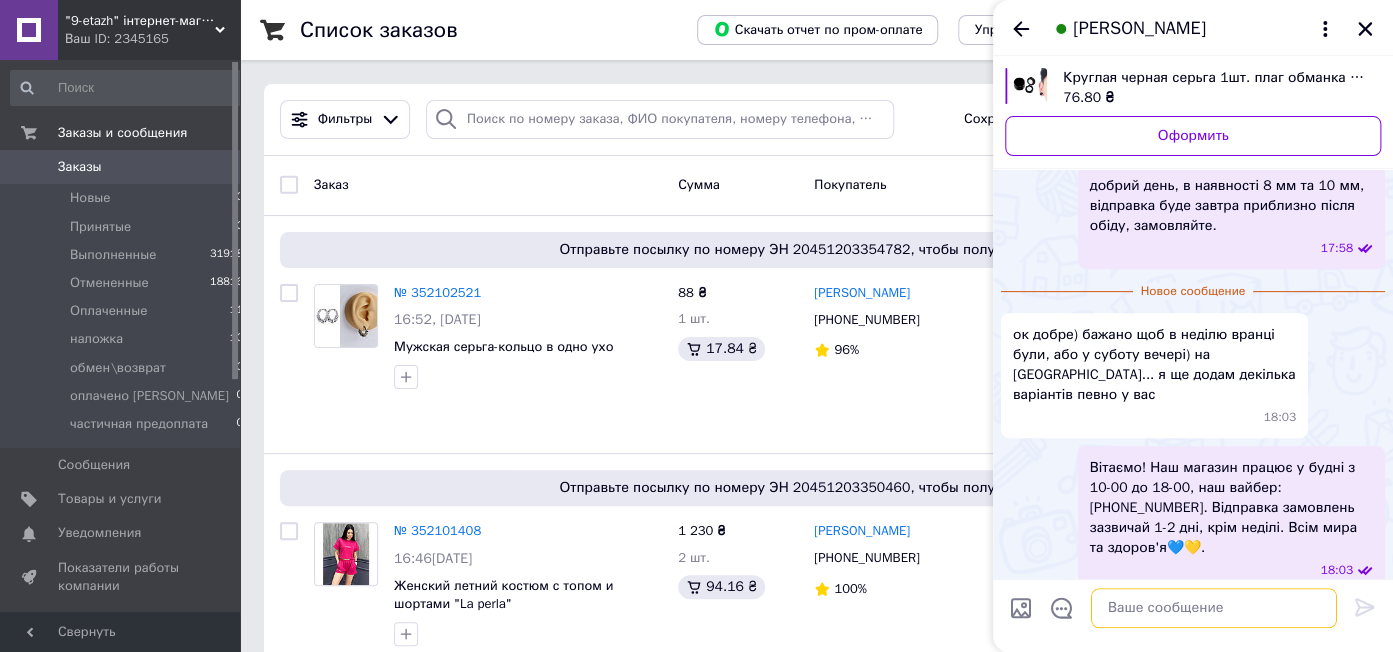 click at bounding box center [1214, 608] 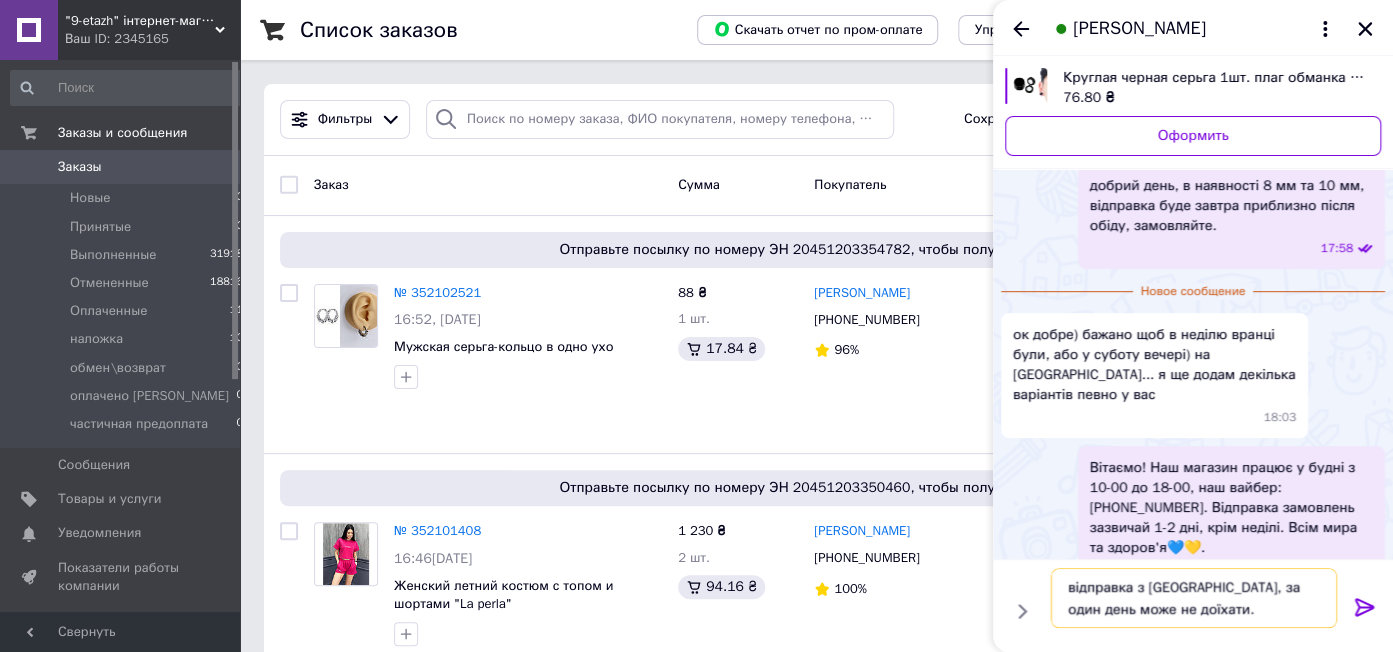 type on "відправка з [GEOGRAPHIC_DATA], за один день може не доїхати." 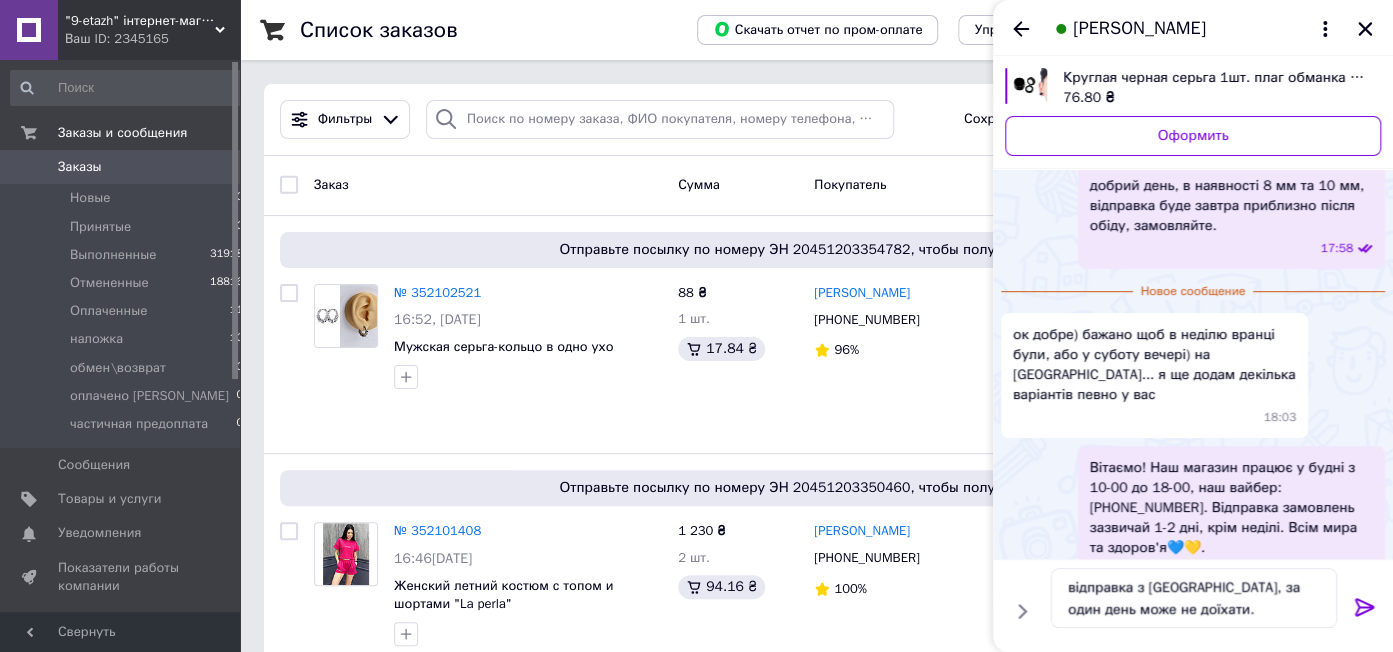 click 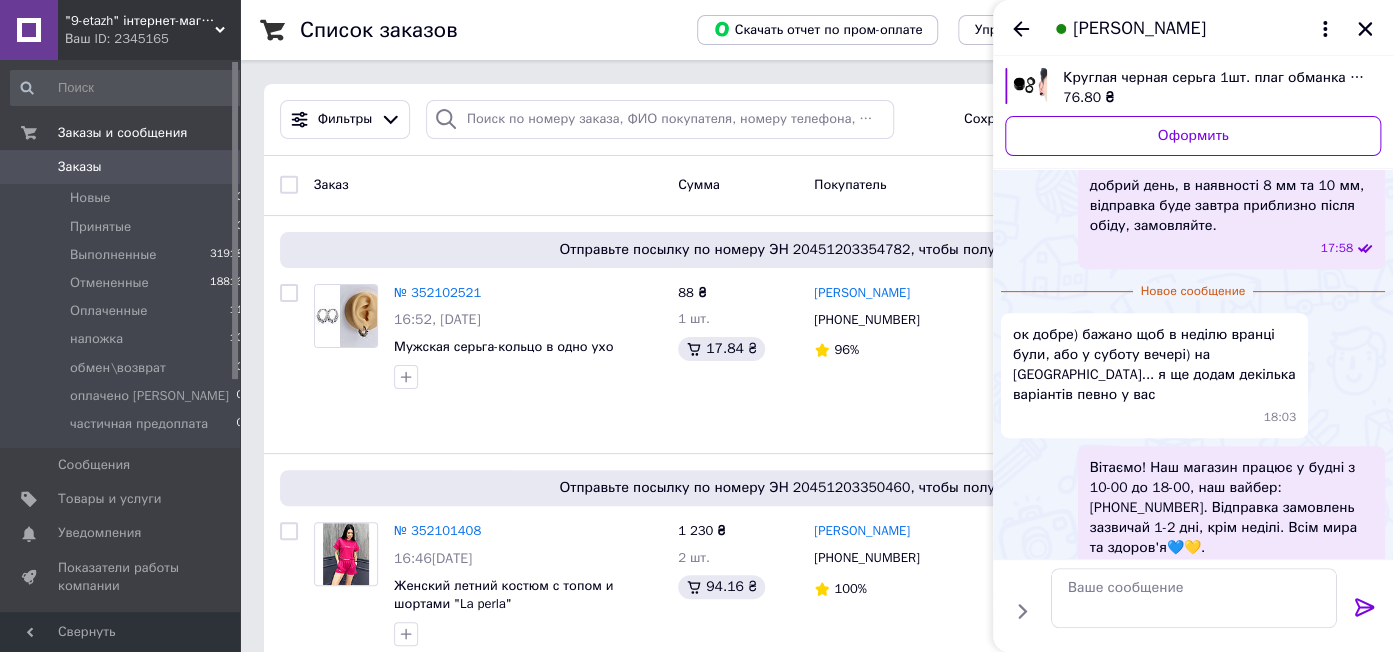 scroll, scrollTop: 235, scrollLeft: 0, axis: vertical 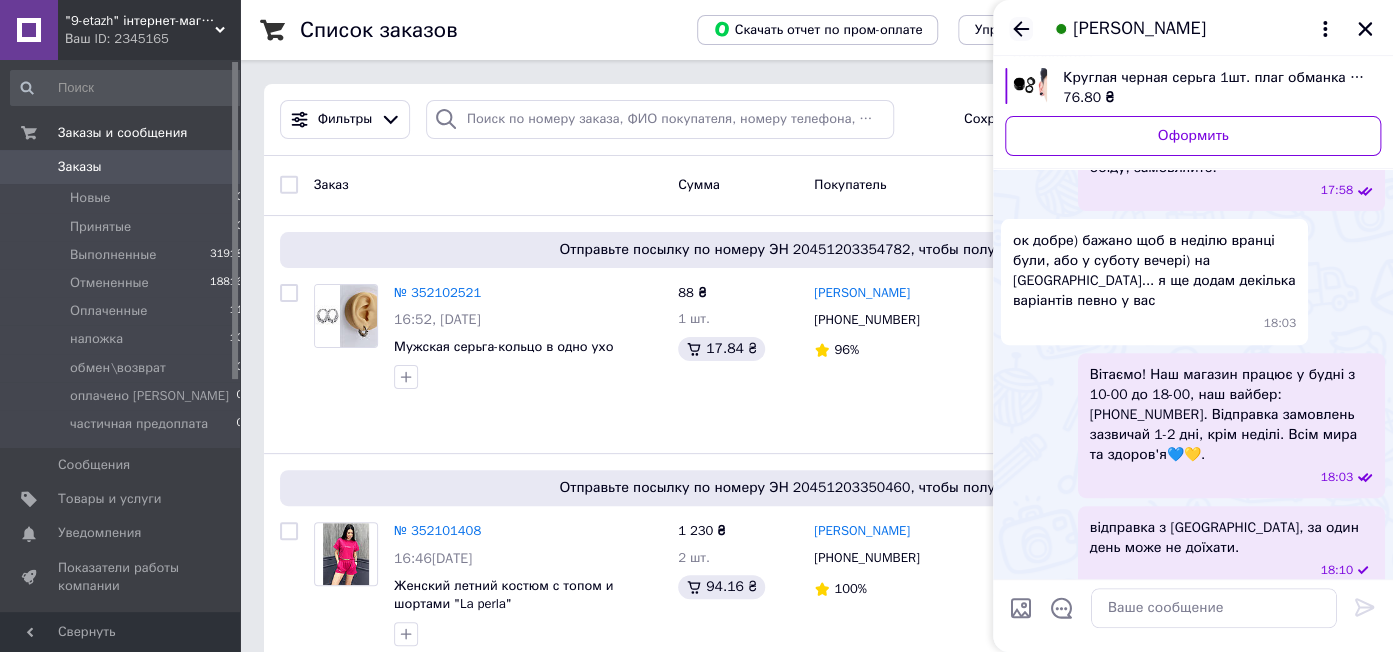 click 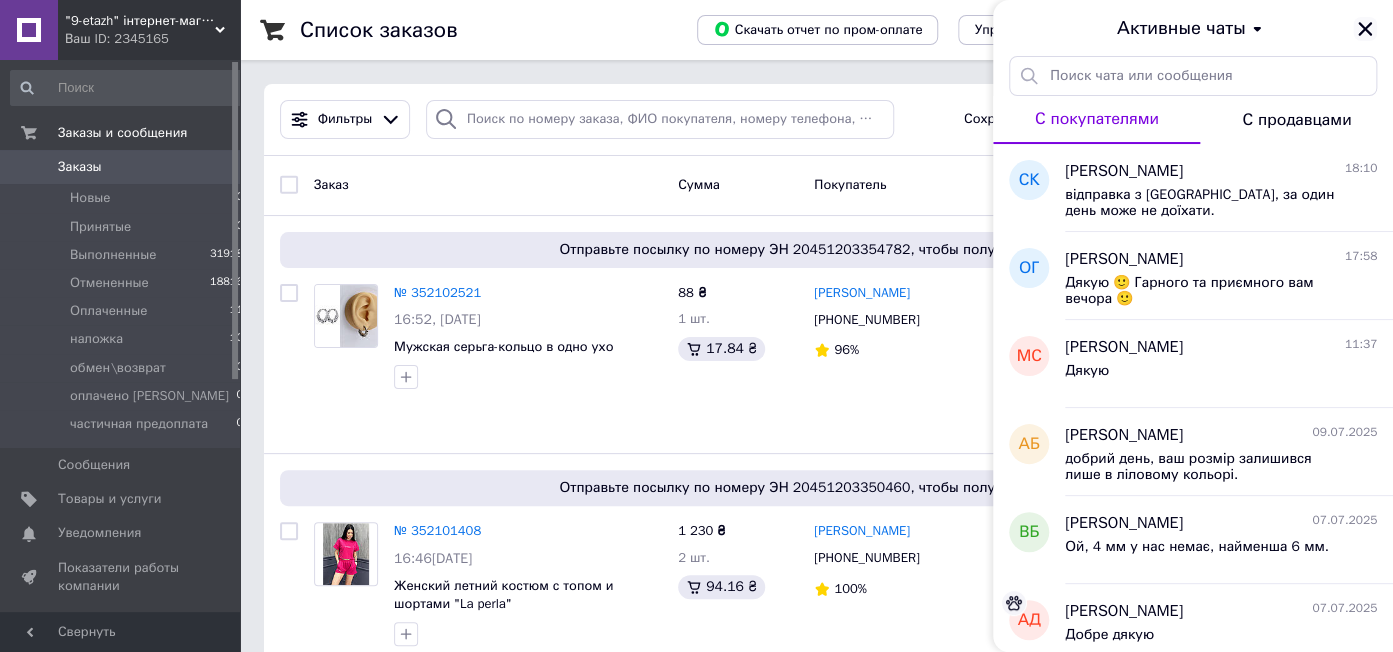 click 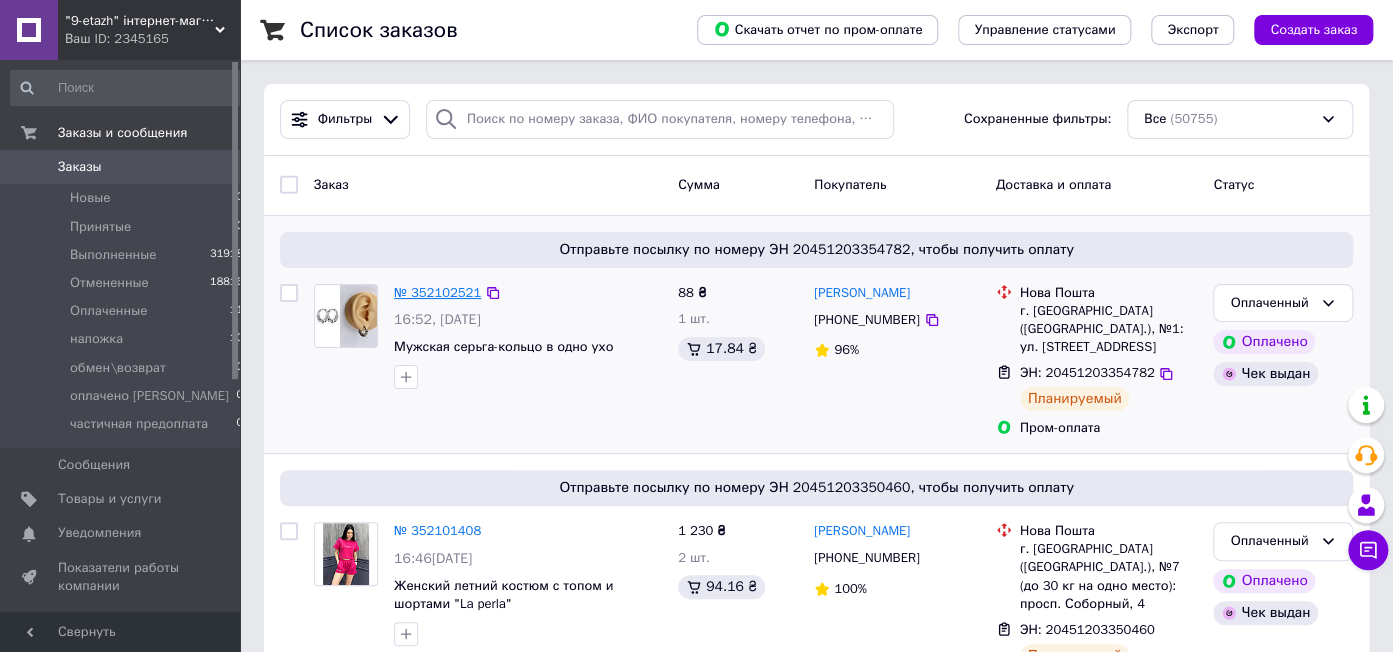 click on "№ 352102521" at bounding box center [437, 292] 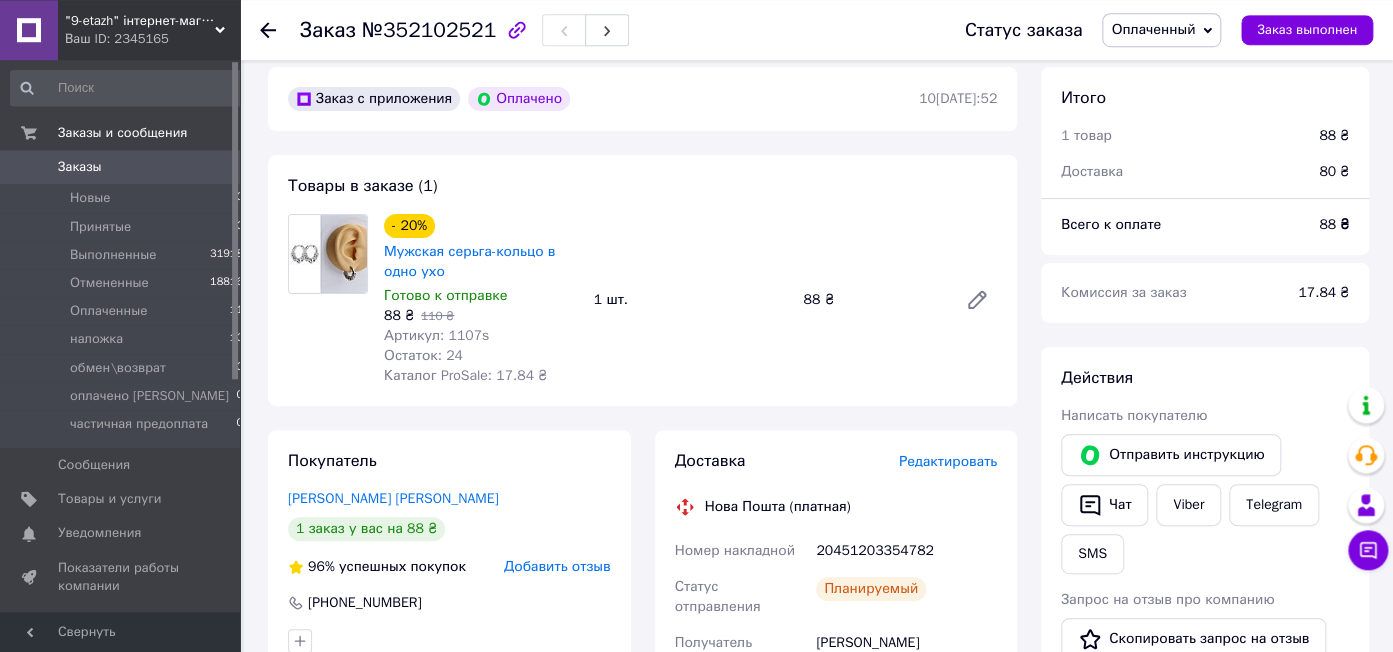 scroll, scrollTop: 105, scrollLeft: 0, axis: vertical 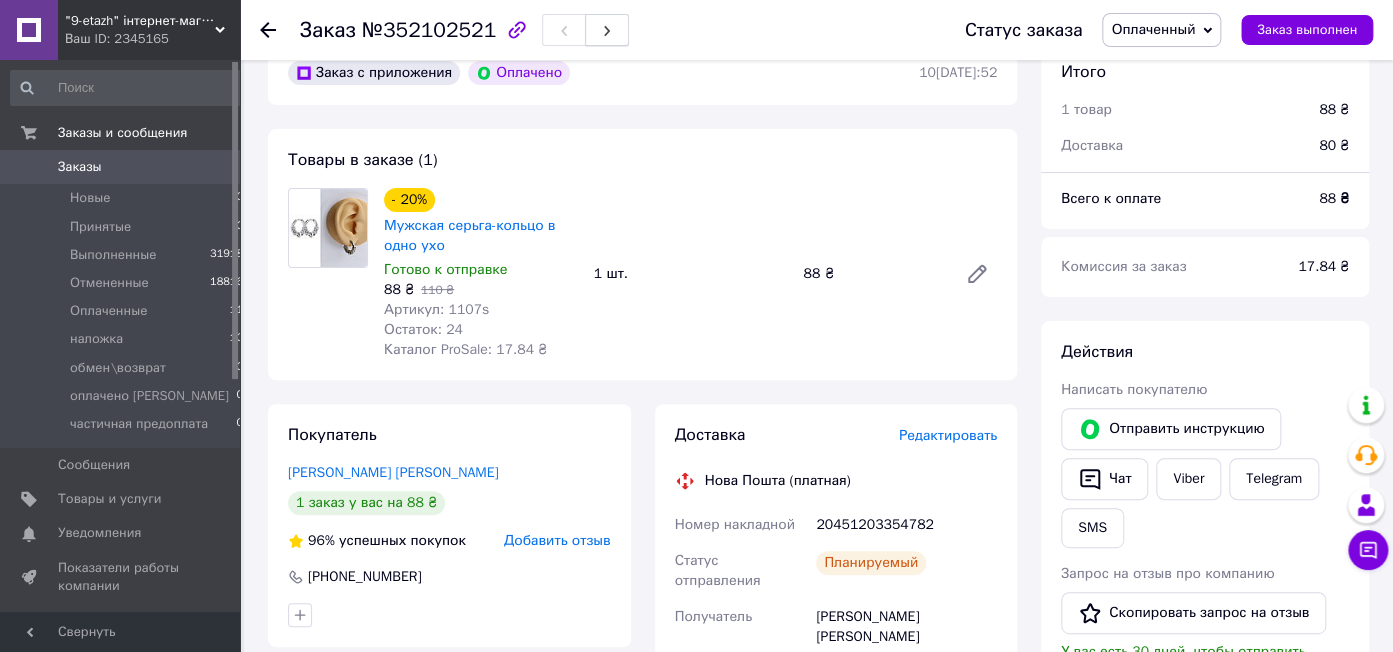 click at bounding box center (607, 30) 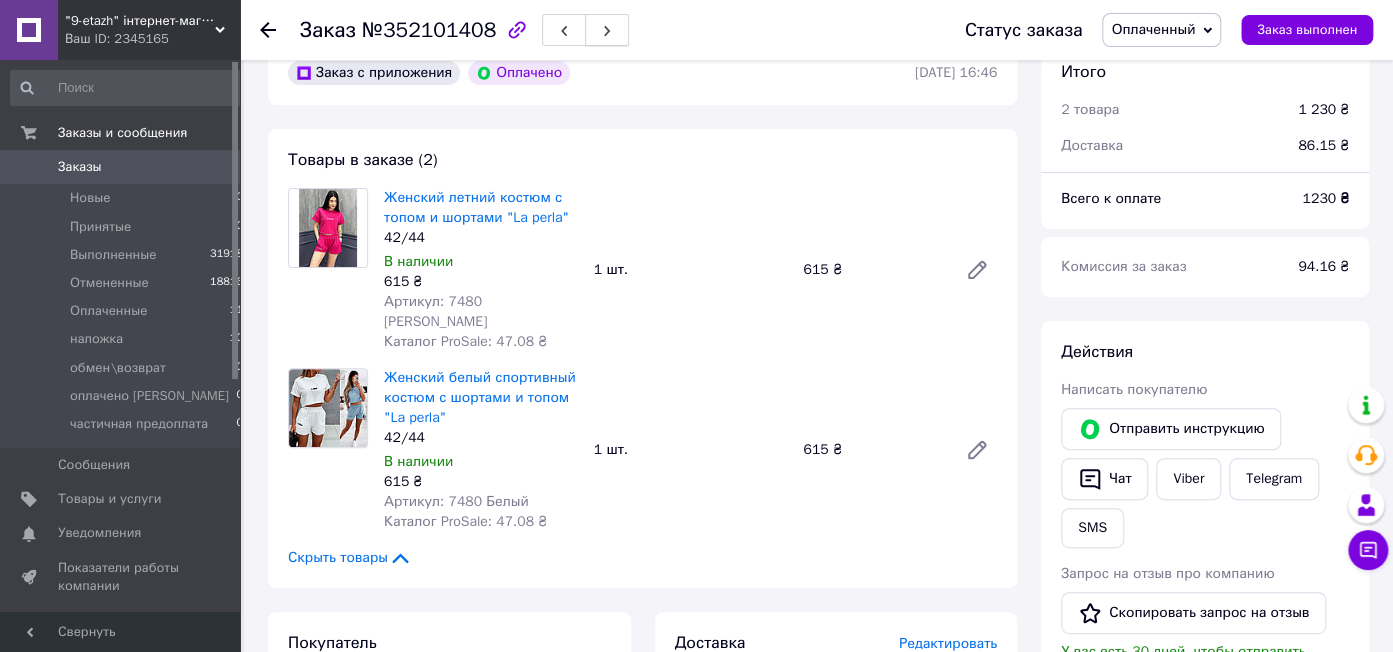 click at bounding box center [607, 30] 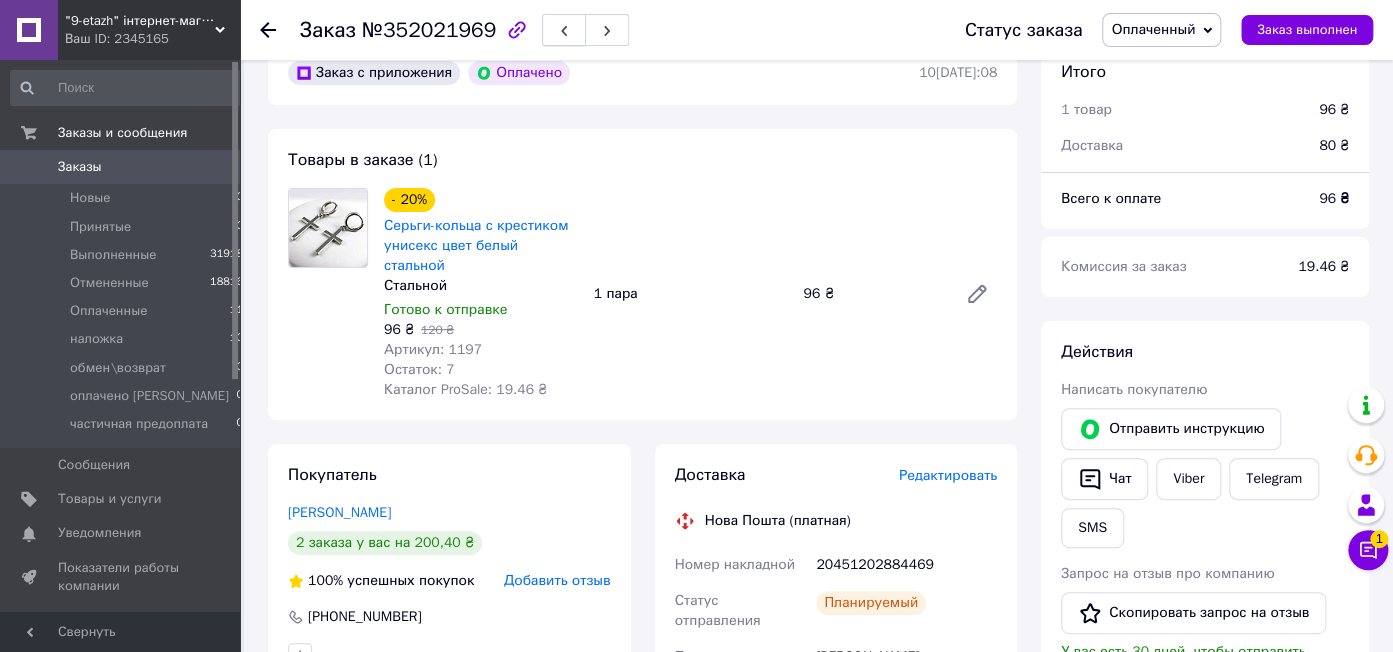 click 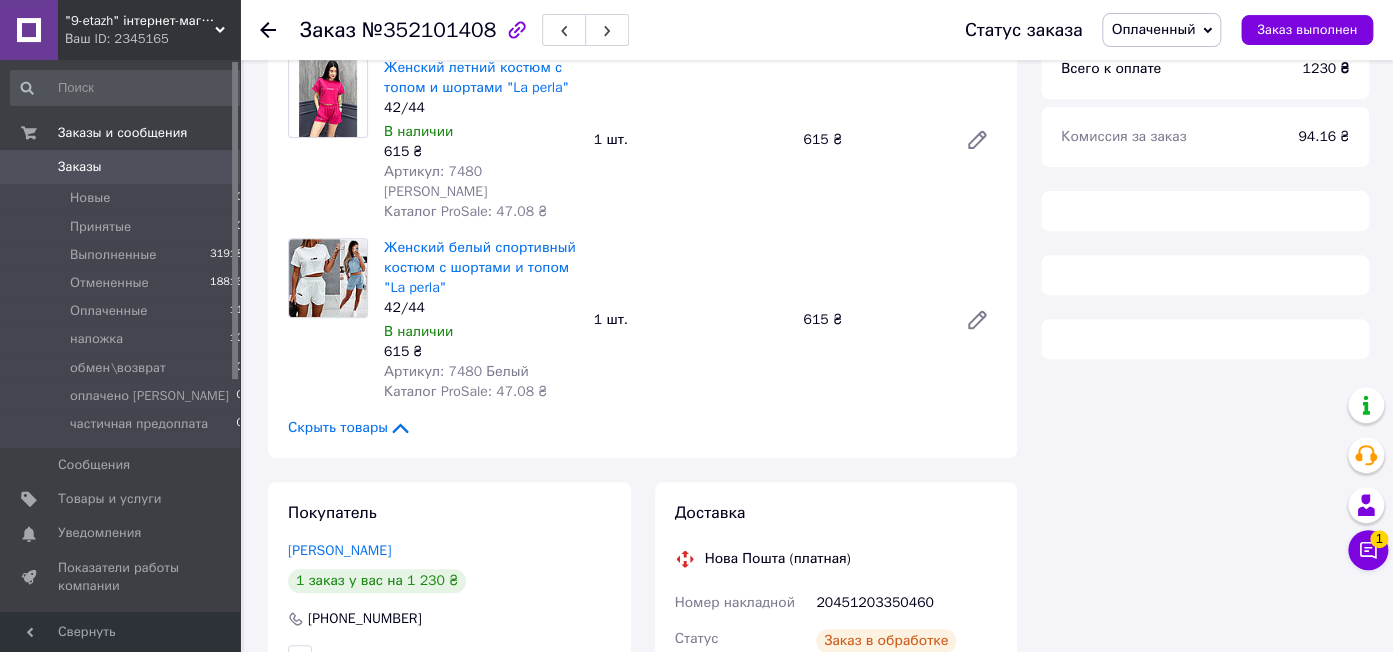 scroll, scrollTop: 528, scrollLeft: 0, axis: vertical 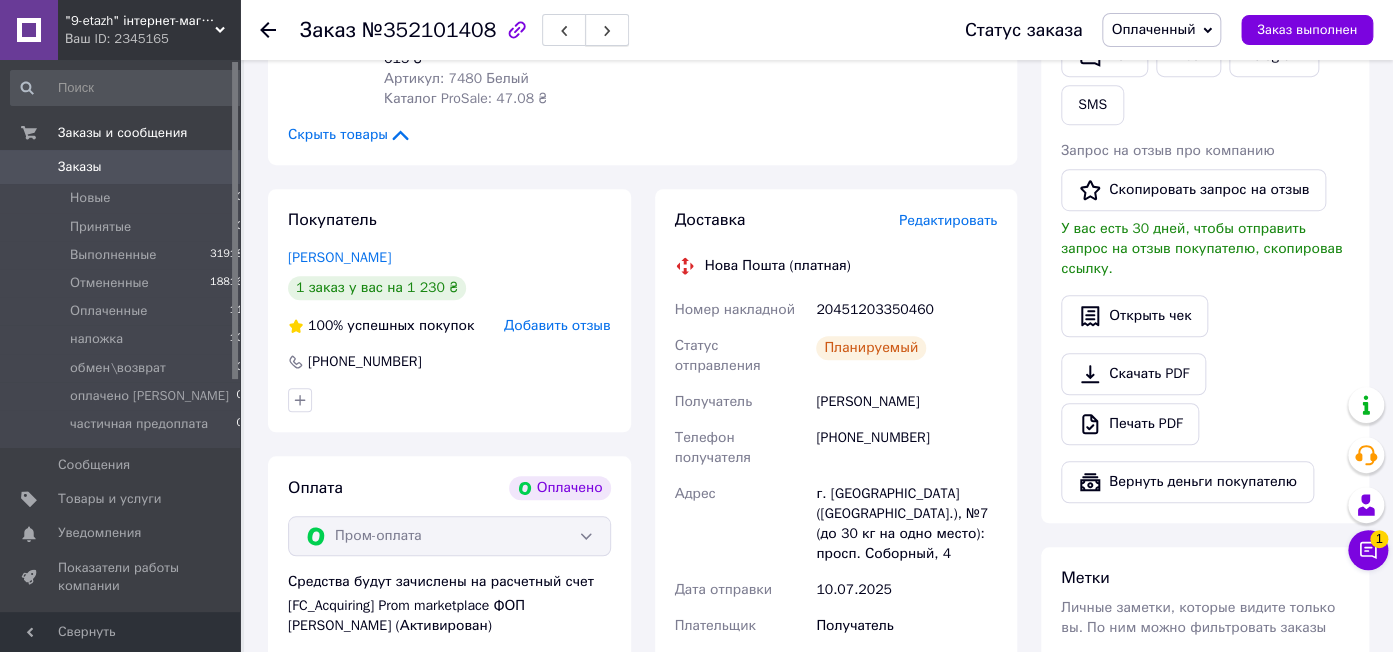 click at bounding box center [607, 30] 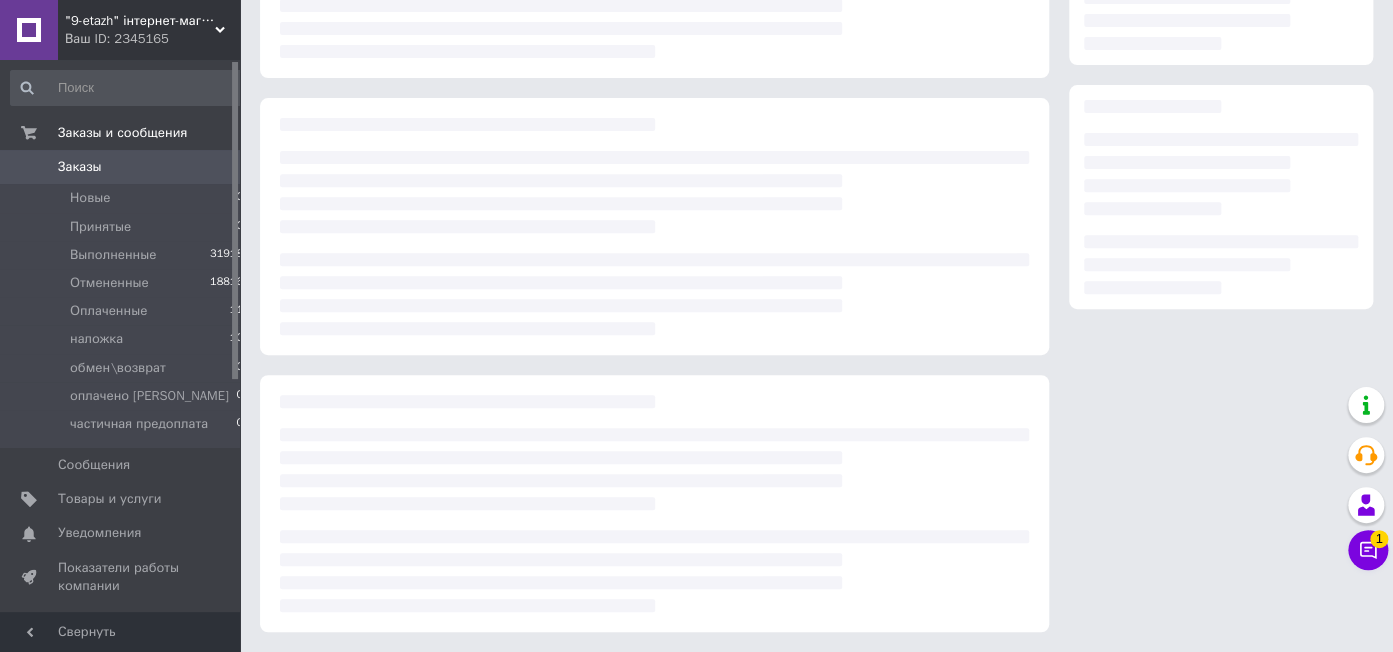 scroll, scrollTop: 261, scrollLeft: 0, axis: vertical 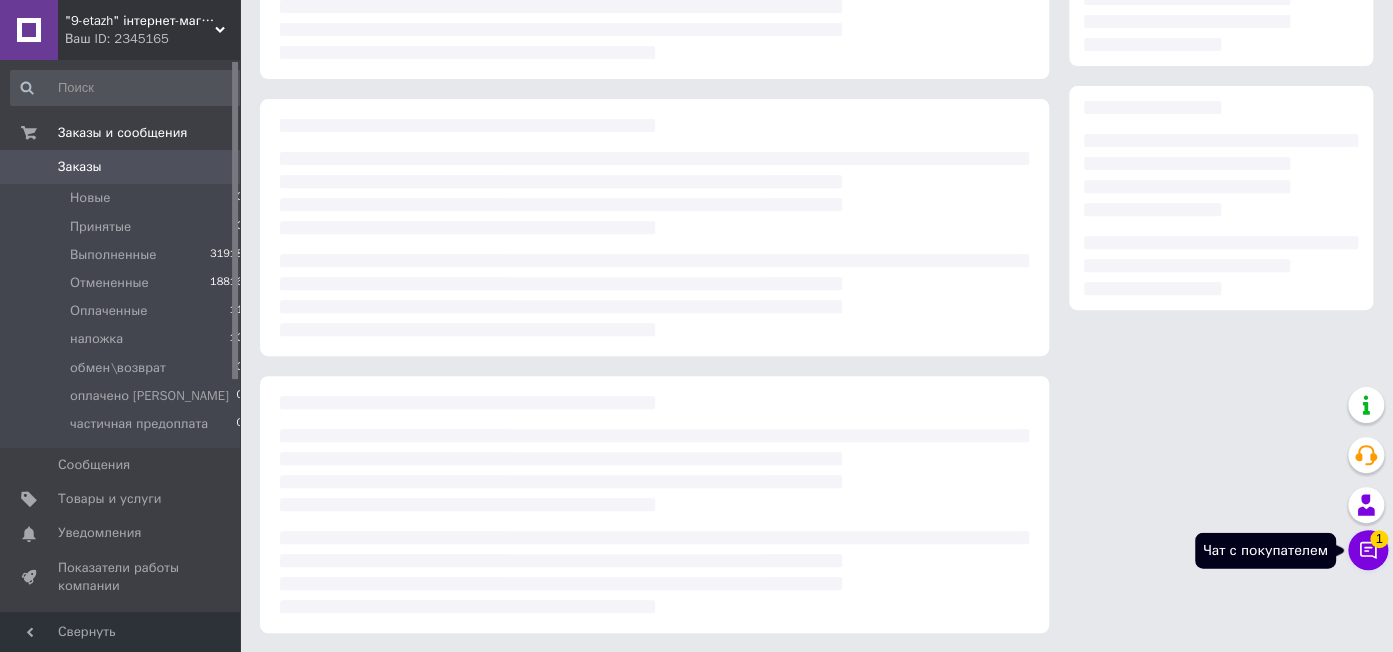 click 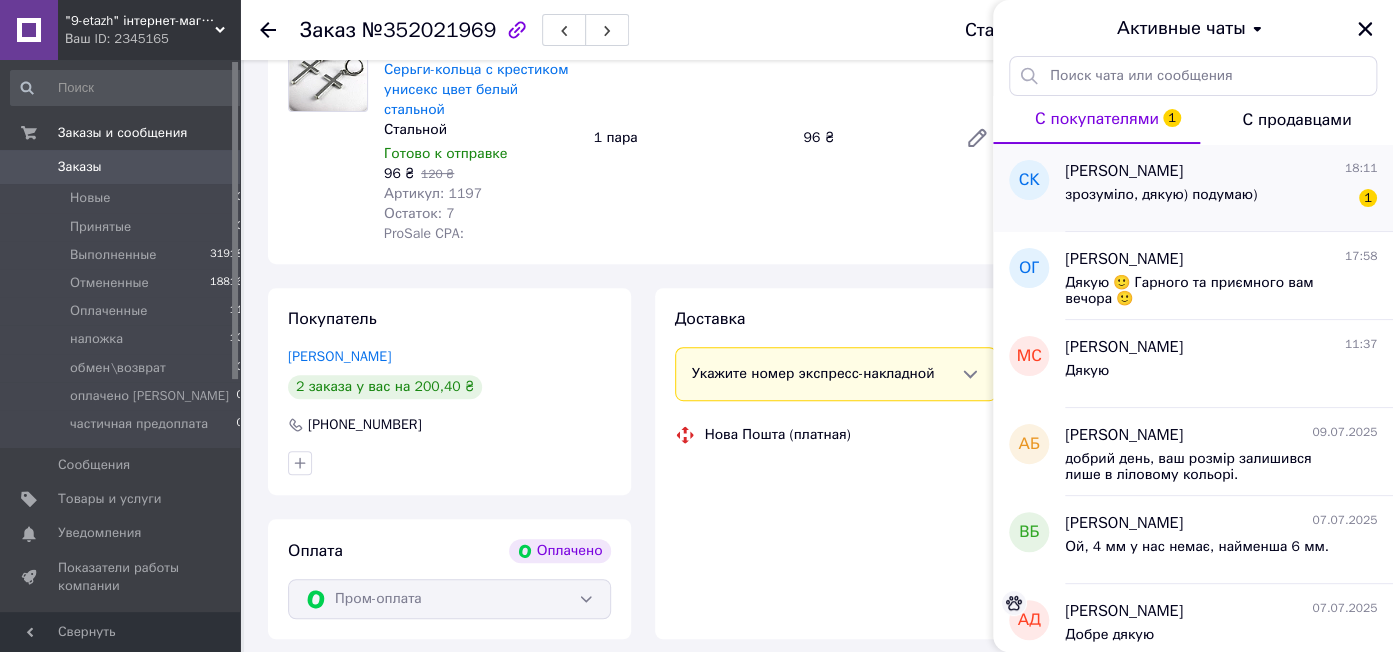 click on "[PERSON_NAME] 18:11" at bounding box center (1221, 171) 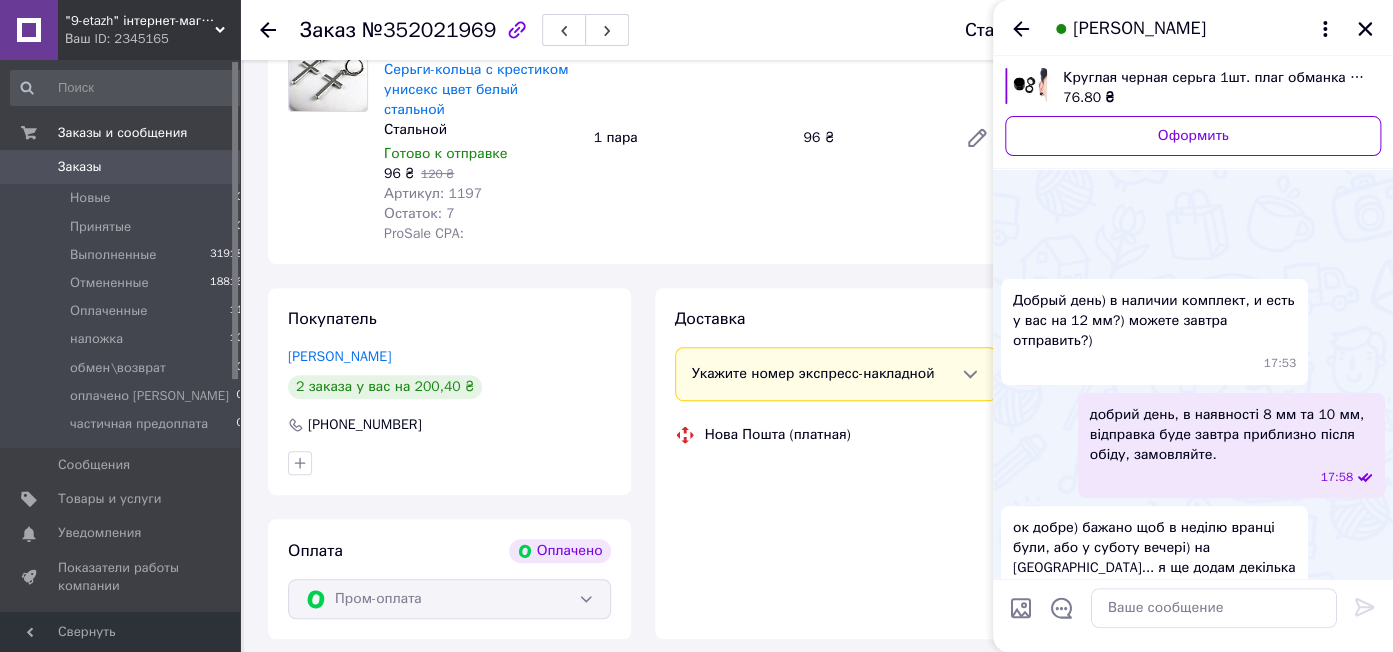 scroll, scrollTop: 375, scrollLeft: 0, axis: vertical 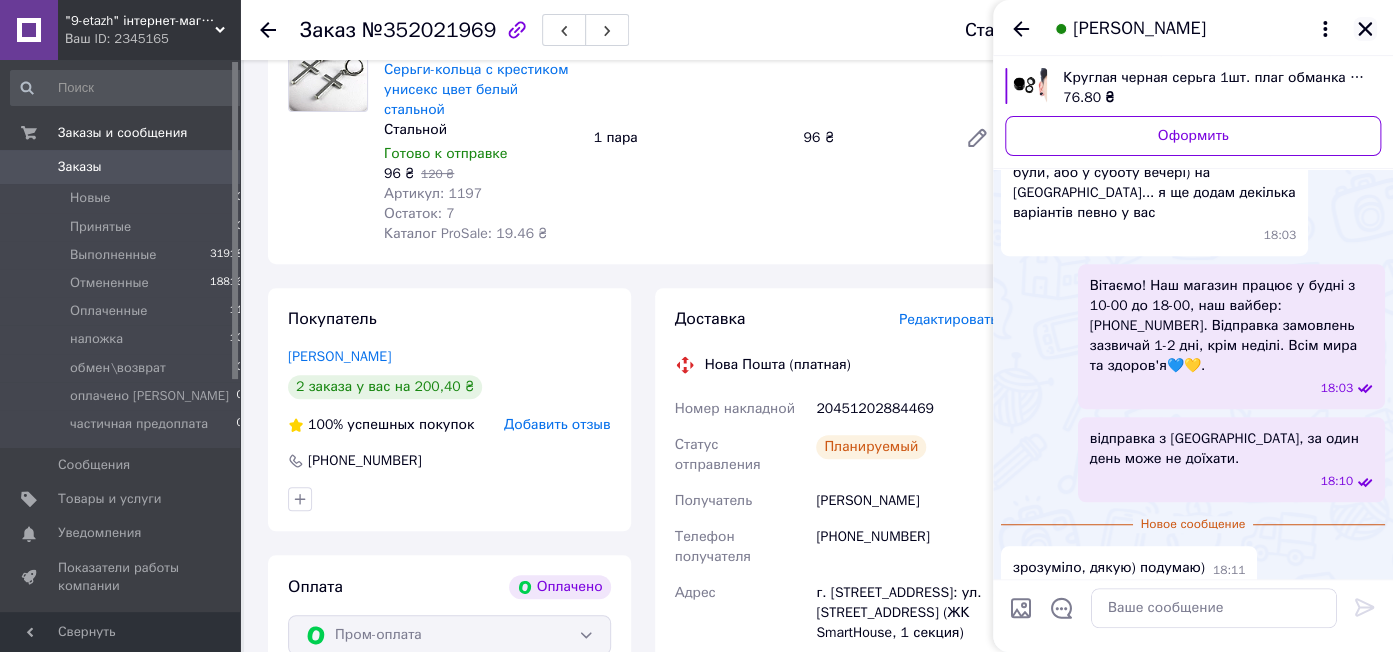 click 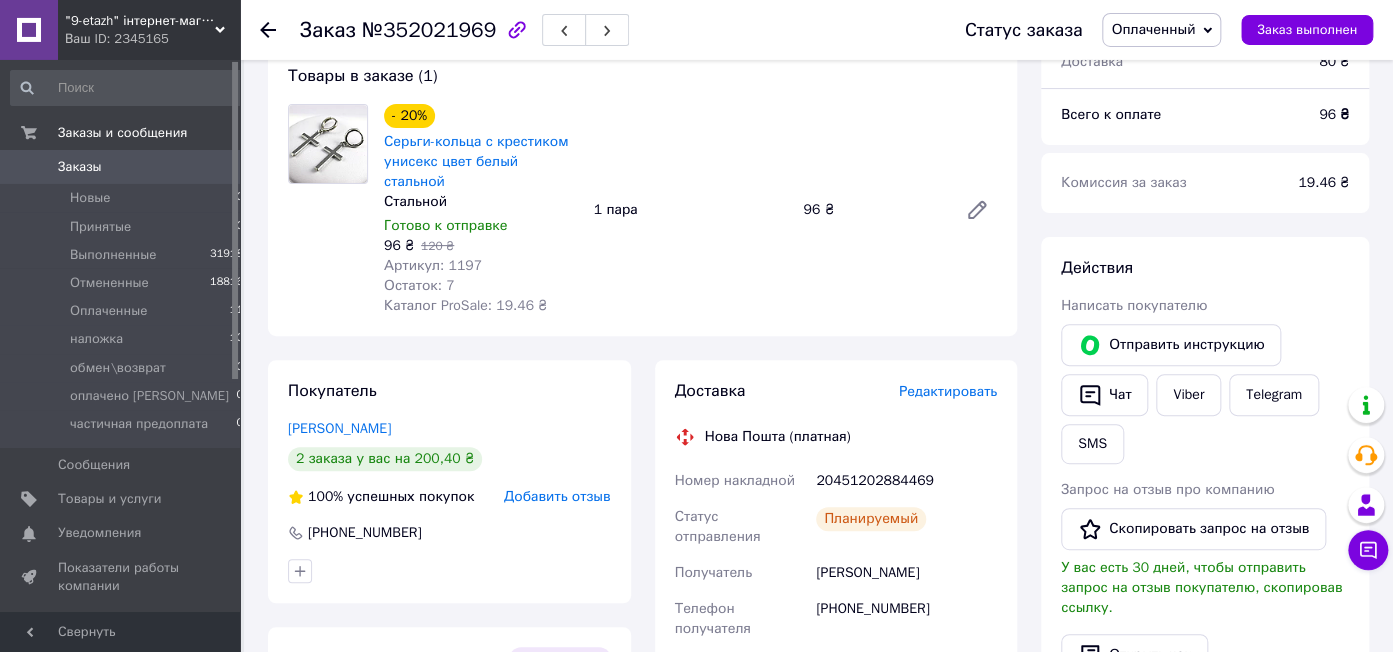 scroll, scrollTop: 156, scrollLeft: 0, axis: vertical 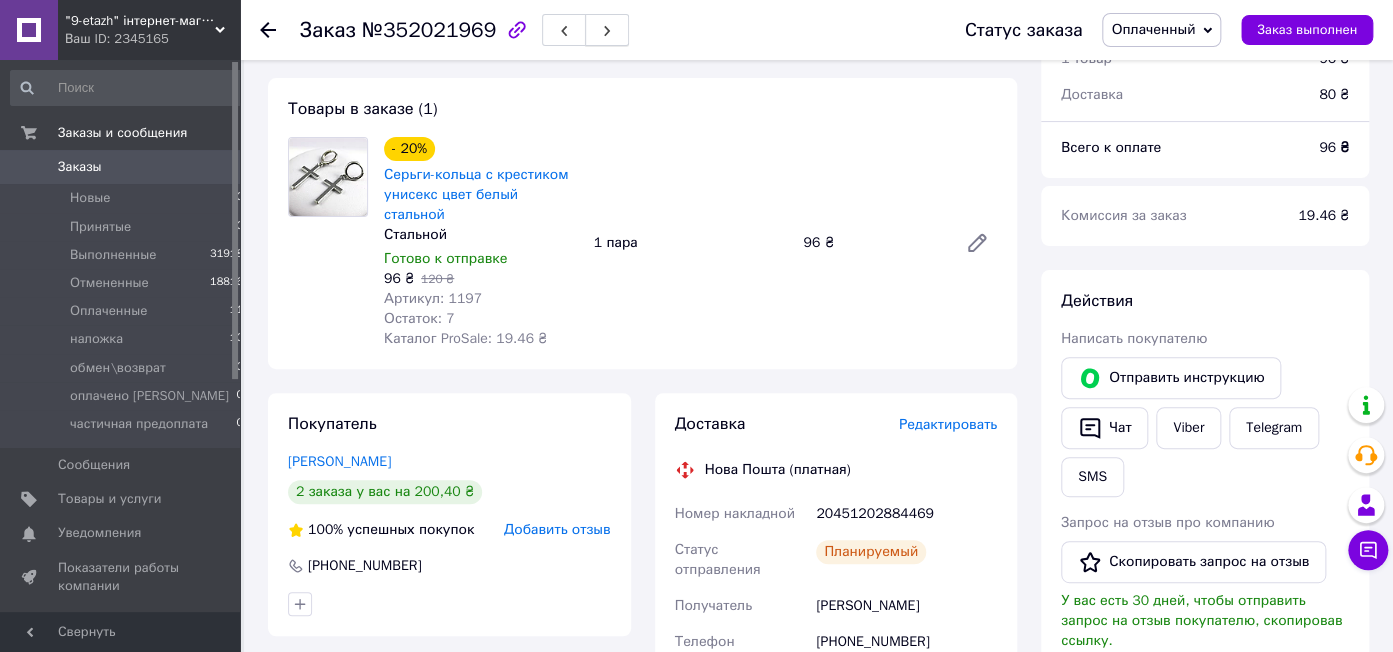 click 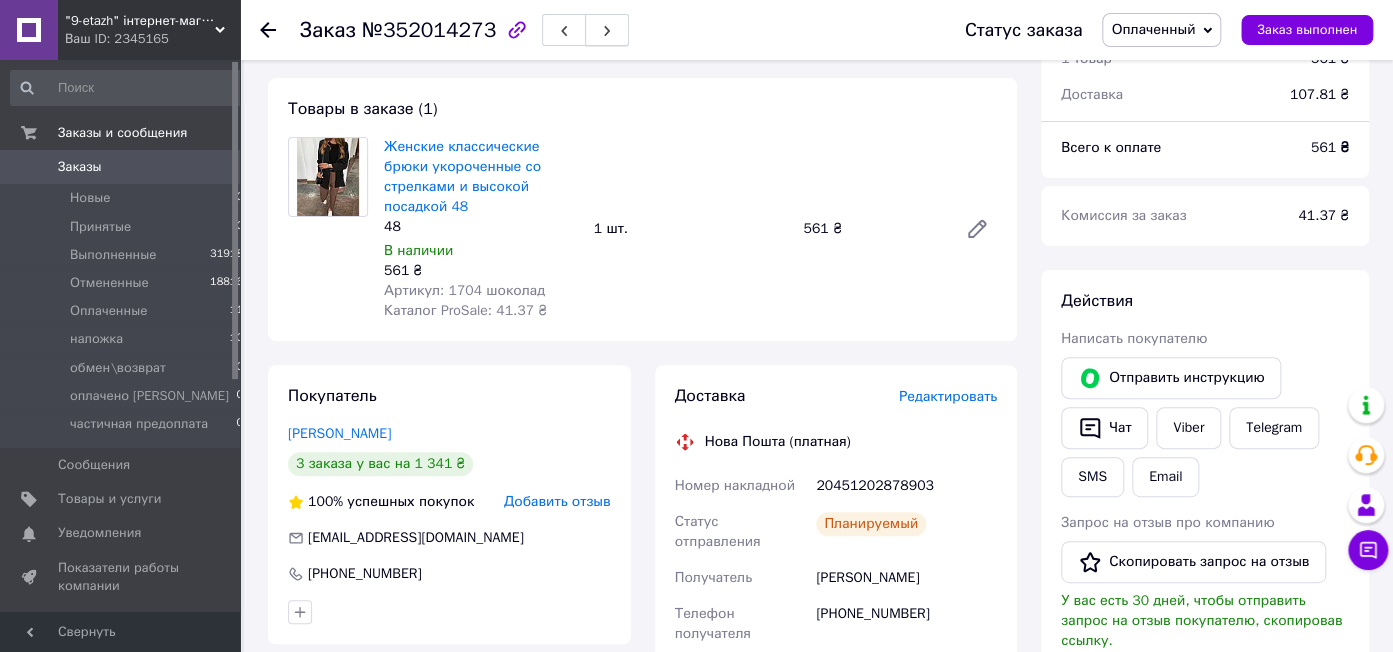 click 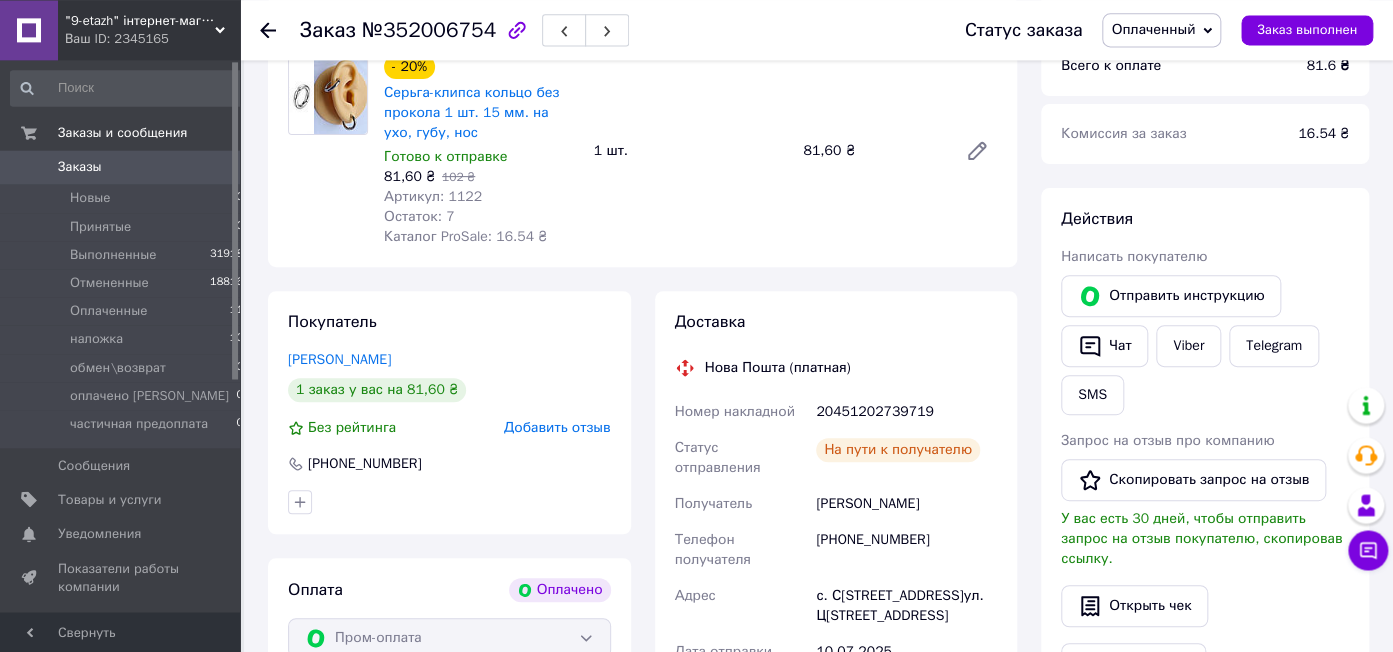 scroll, scrollTop: 261, scrollLeft: 0, axis: vertical 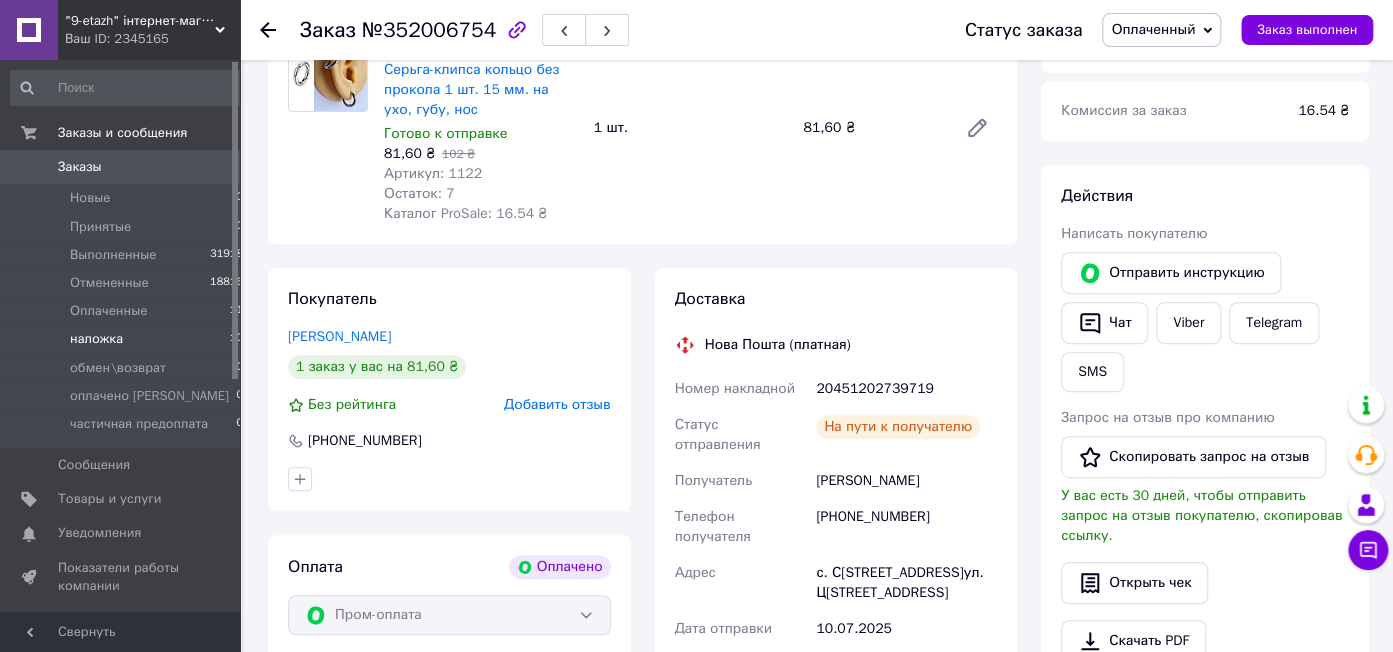 click on "наложка 10" at bounding box center [127, 339] 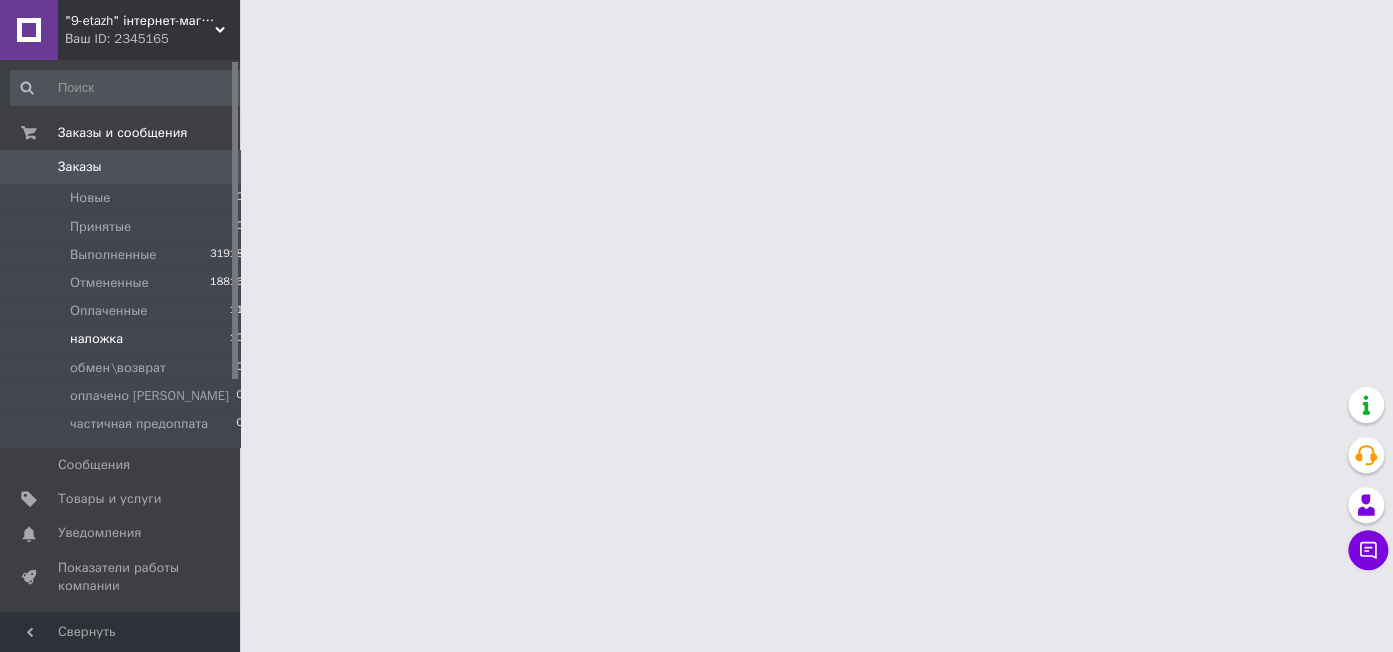 scroll, scrollTop: 0, scrollLeft: 0, axis: both 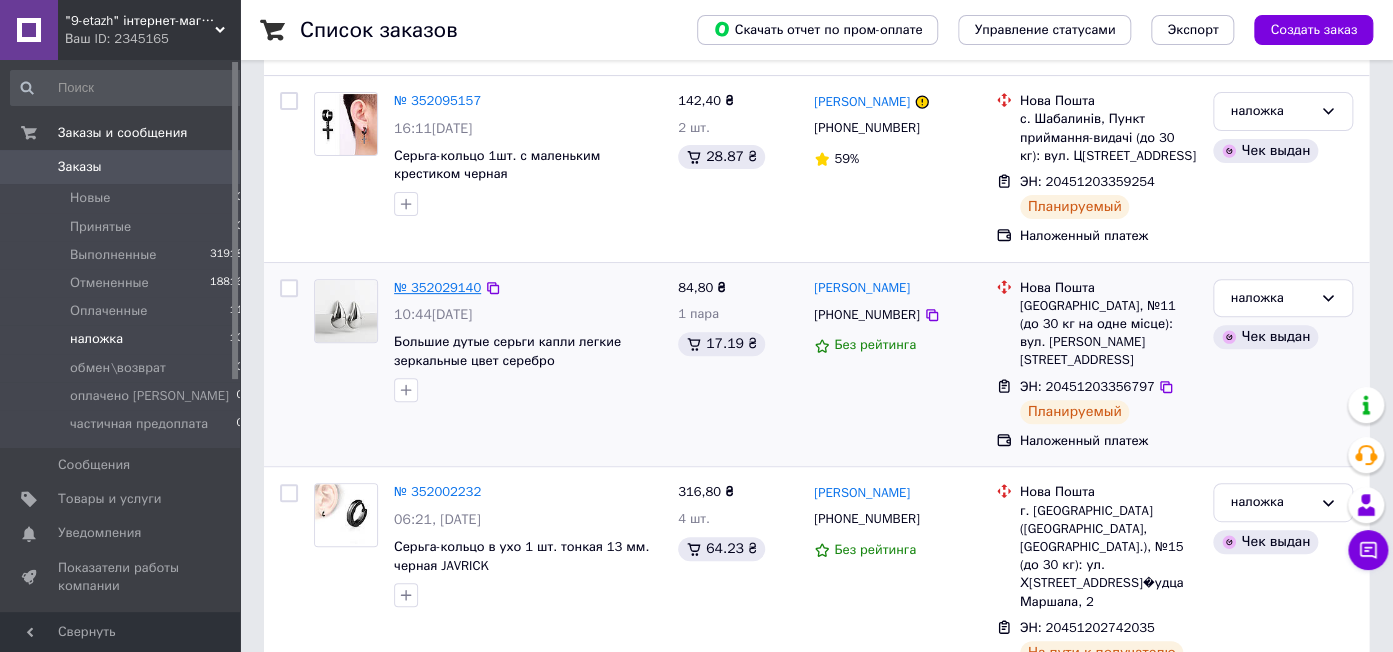 click on "№ 352029140" at bounding box center [437, 287] 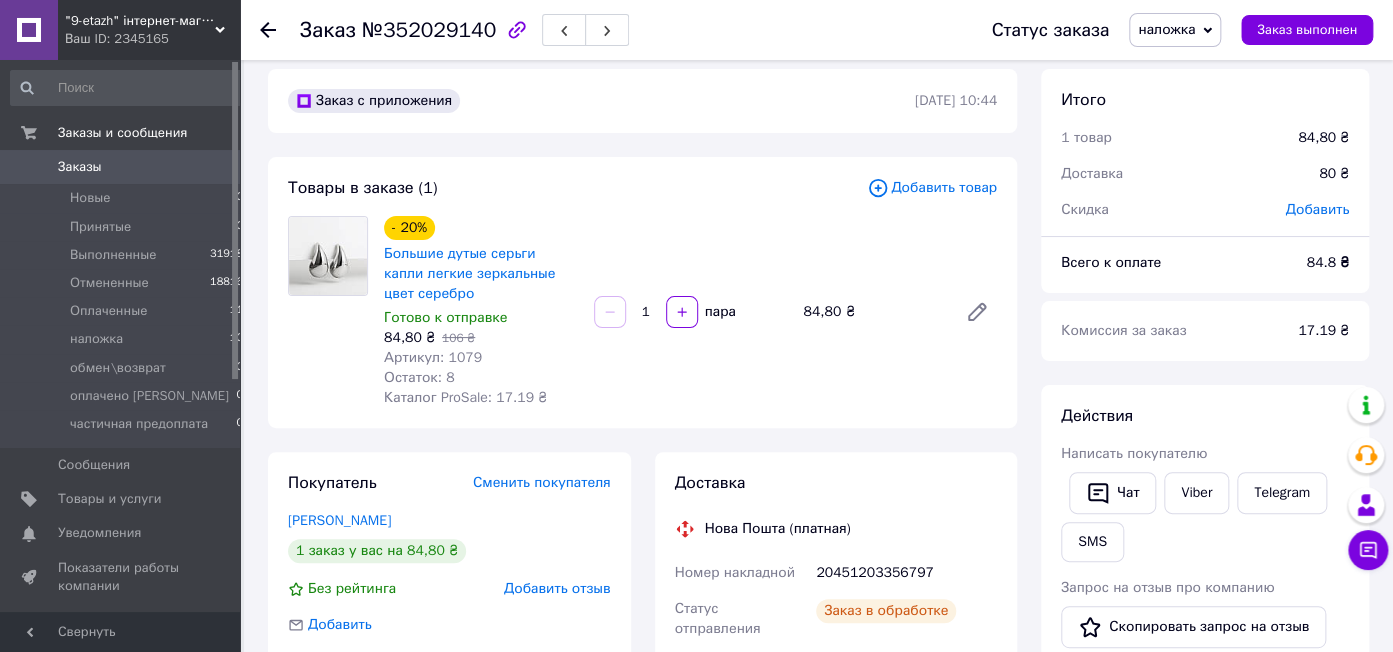 scroll, scrollTop: 0, scrollLeft: 0, axis: both 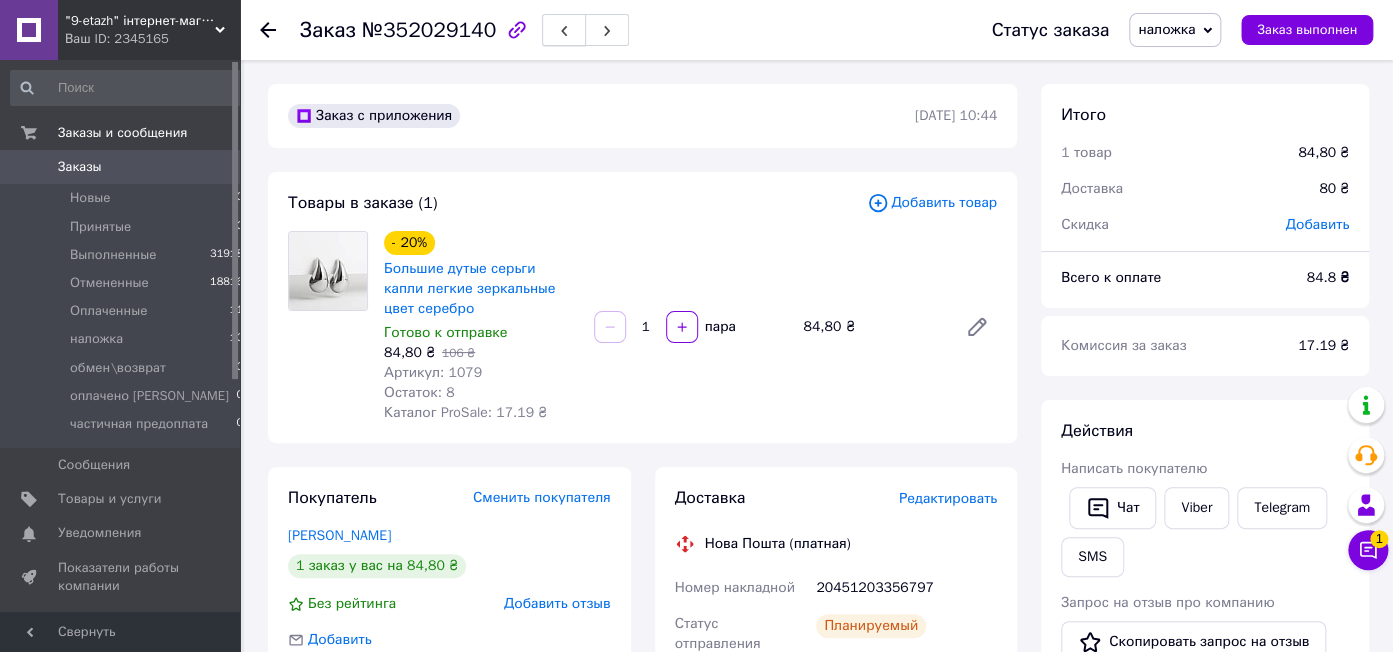 click 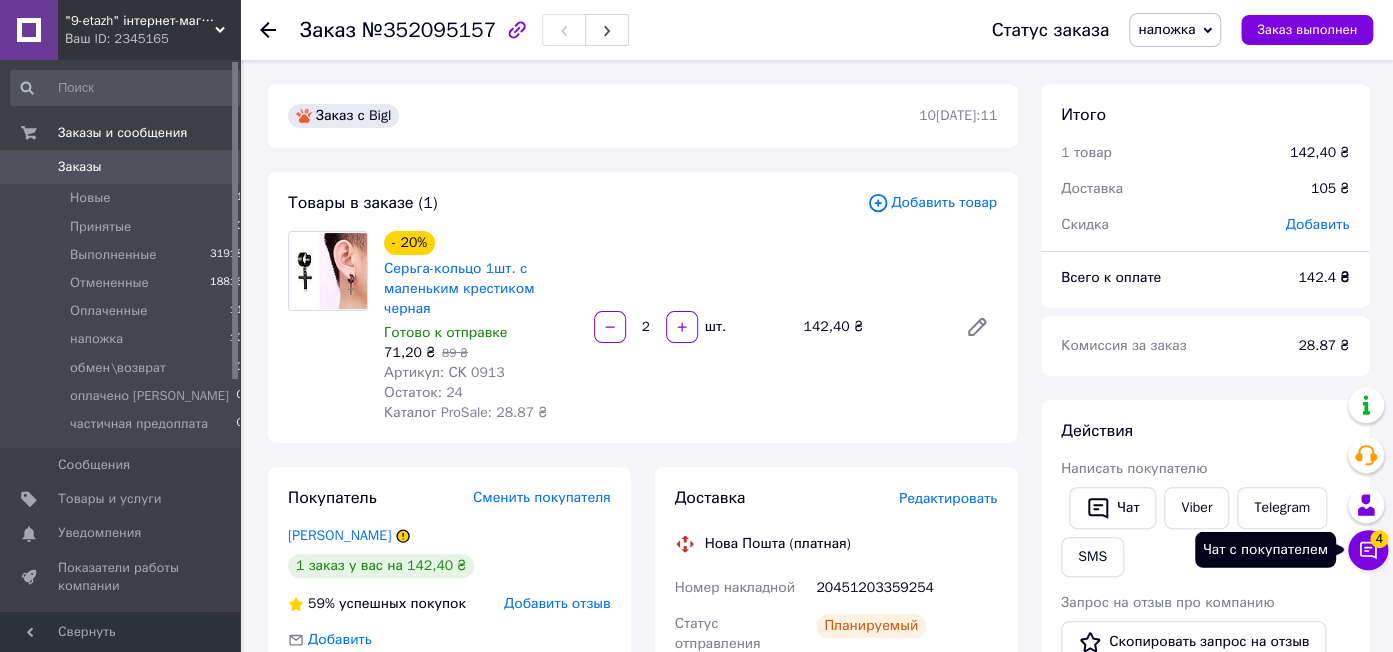 click 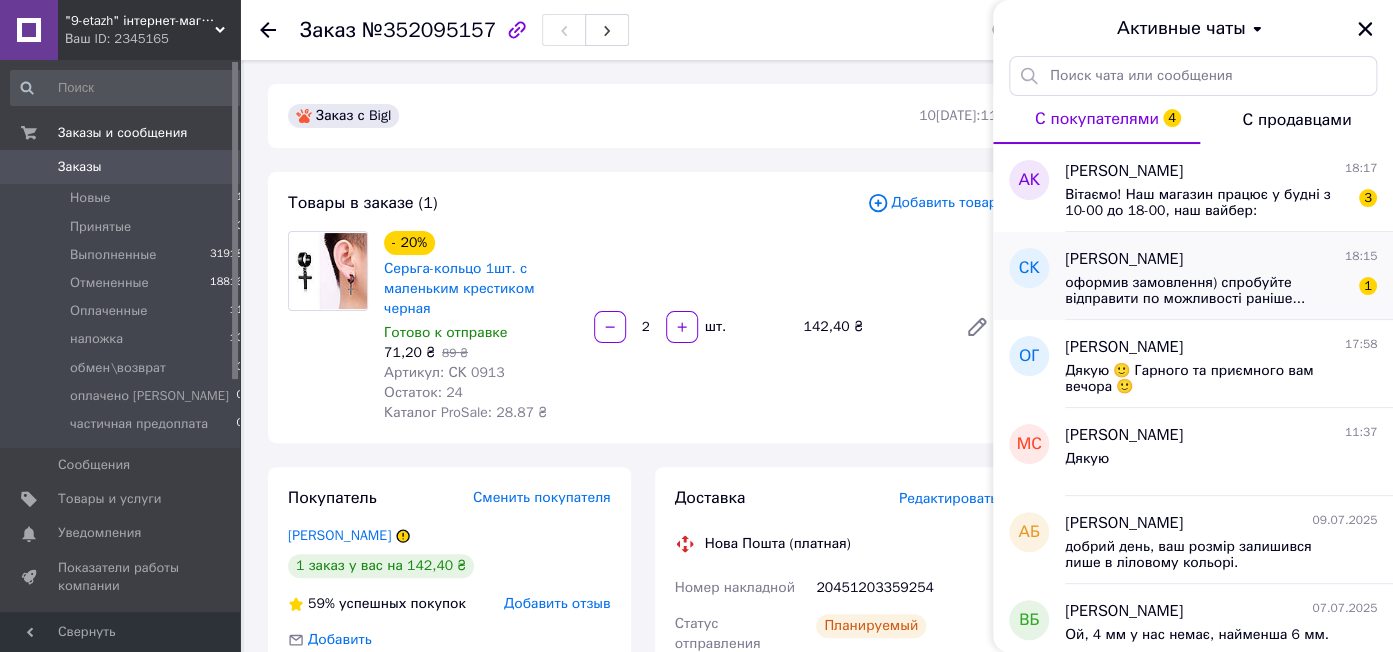 click on "оформив замовлення) спробуйте відправити по можливості раніше..." at bounding box center (1207, 291) 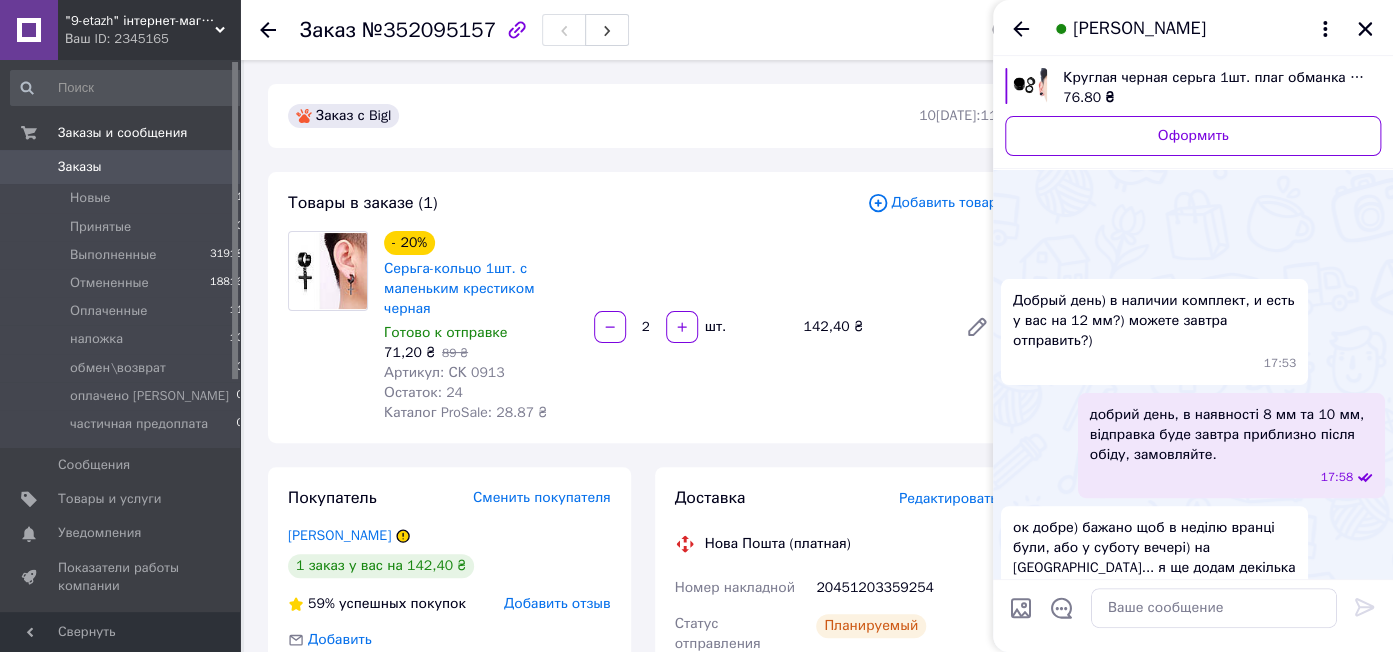 scroll, scrollTop: 469, scrollLeft: 0, axis: vertical 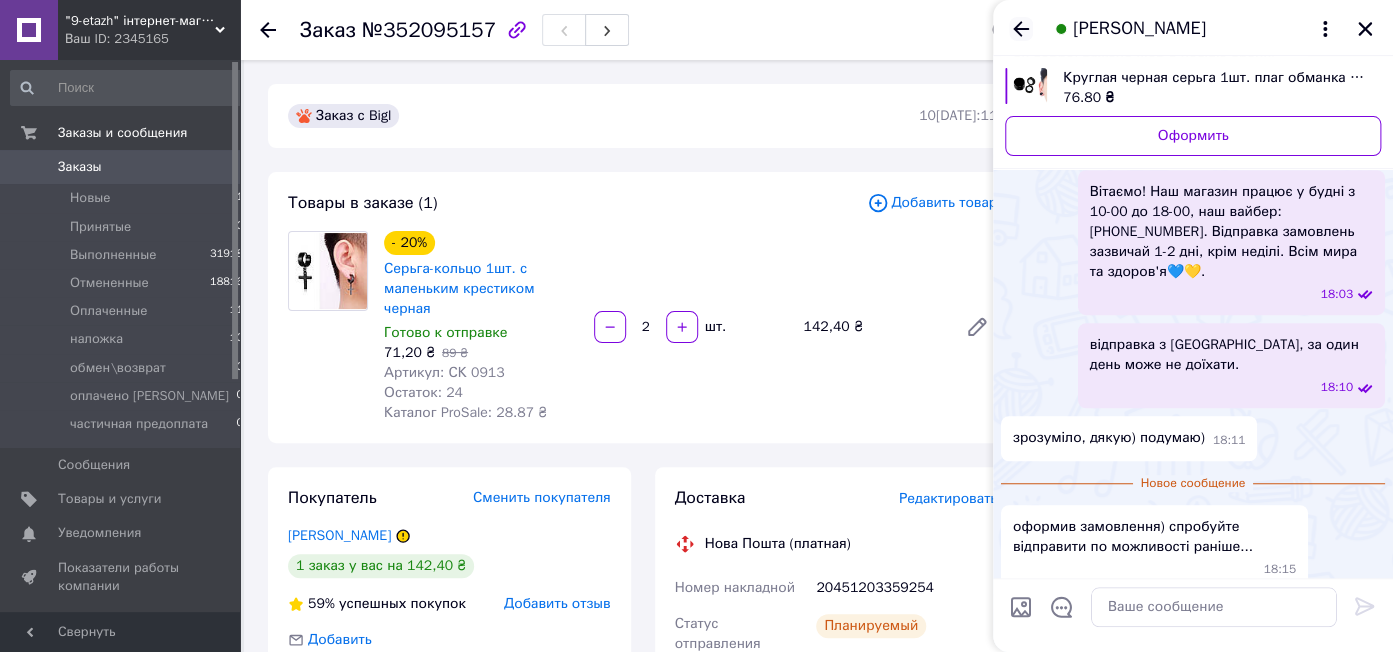 click 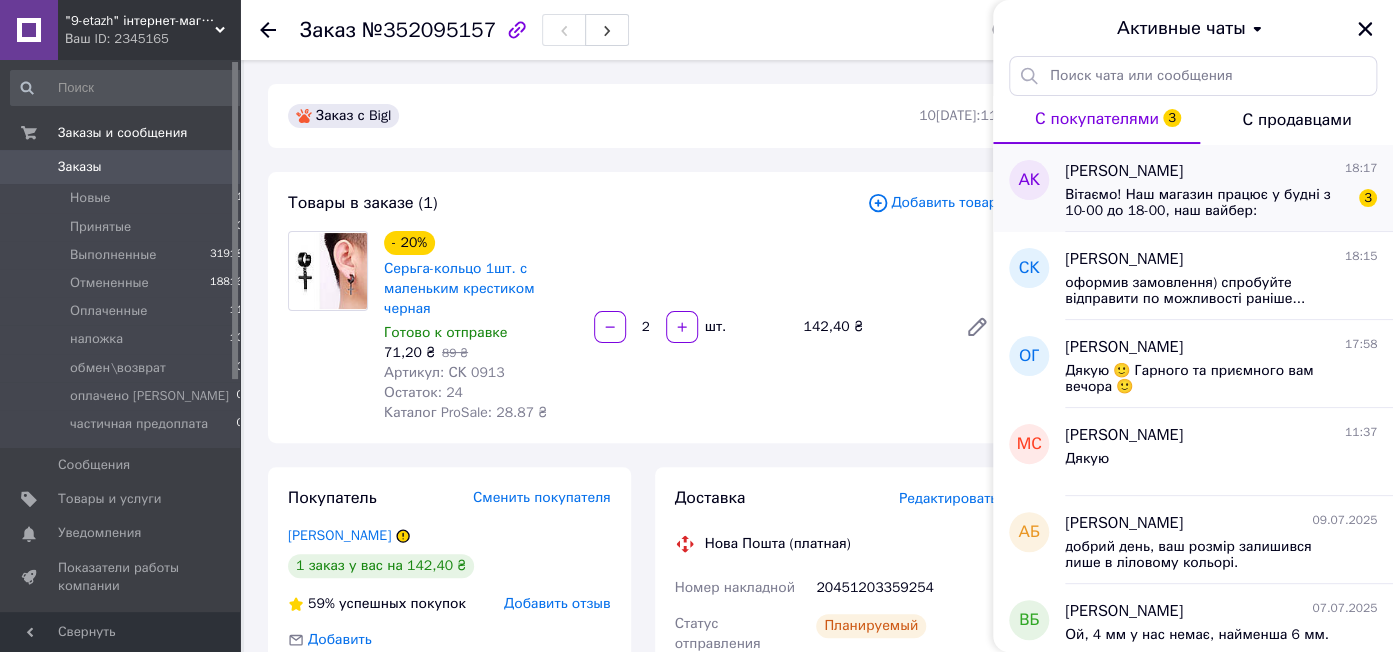 click on "Вітаємо! Наш магазин працює у будні з 10-00 до 18-00, наш вайбер: [PHONE_NUMBER]. Відправка замовлень зазвичай 1-2 дні, крім неділі. Всім мира та здоров'я💙💛. 3" at bounding box center [1221, 201] 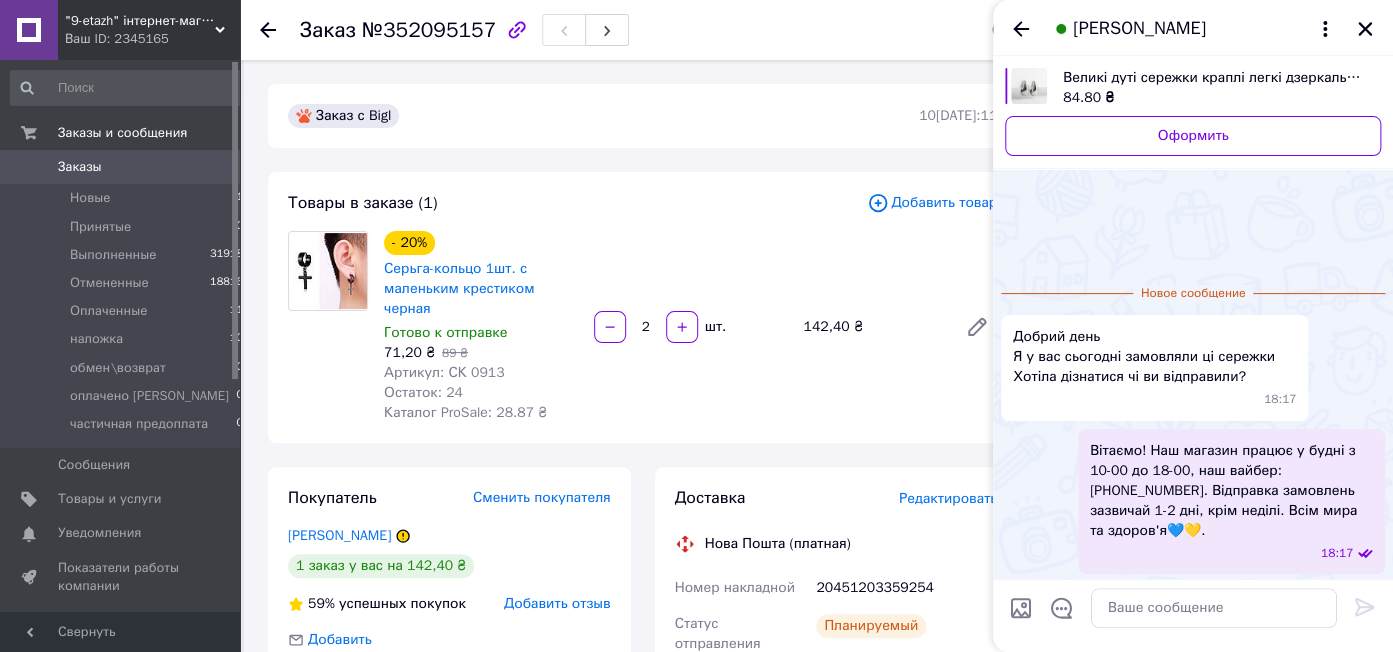 scroll, scrollTop: 77, scrollLeft: 0, axis: vertical 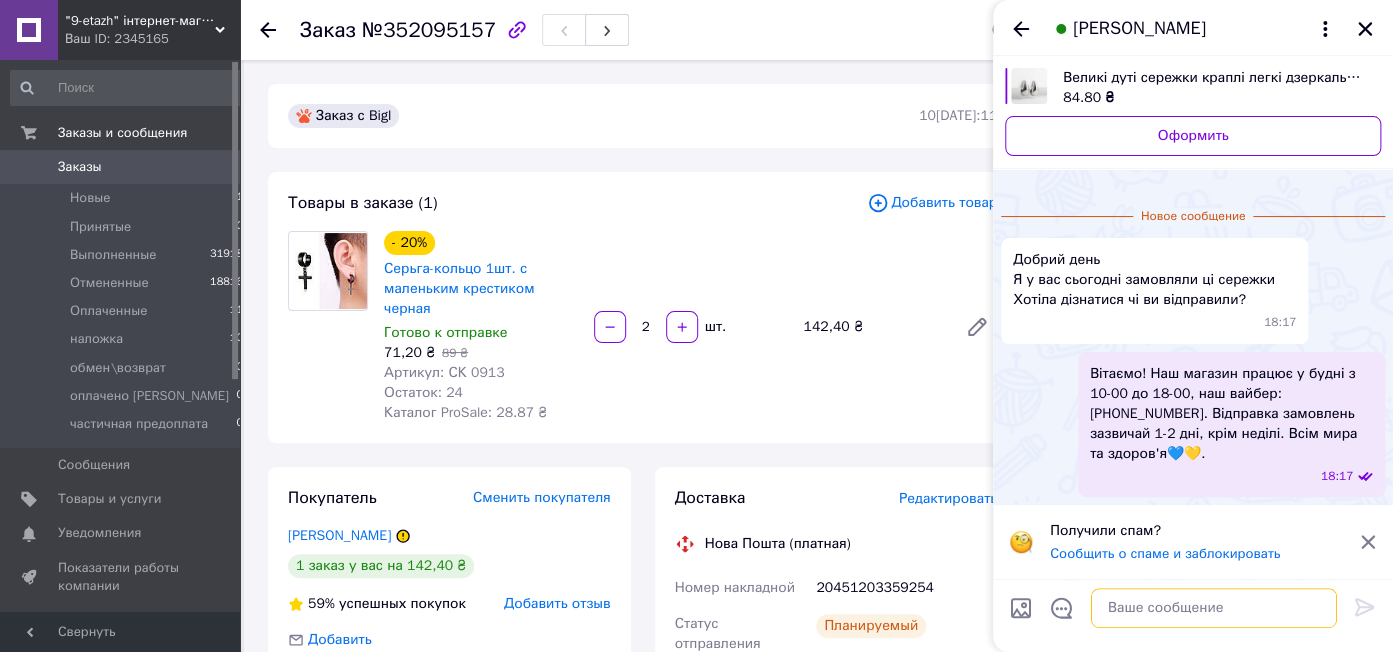 click at bounding box center [1214, 608] 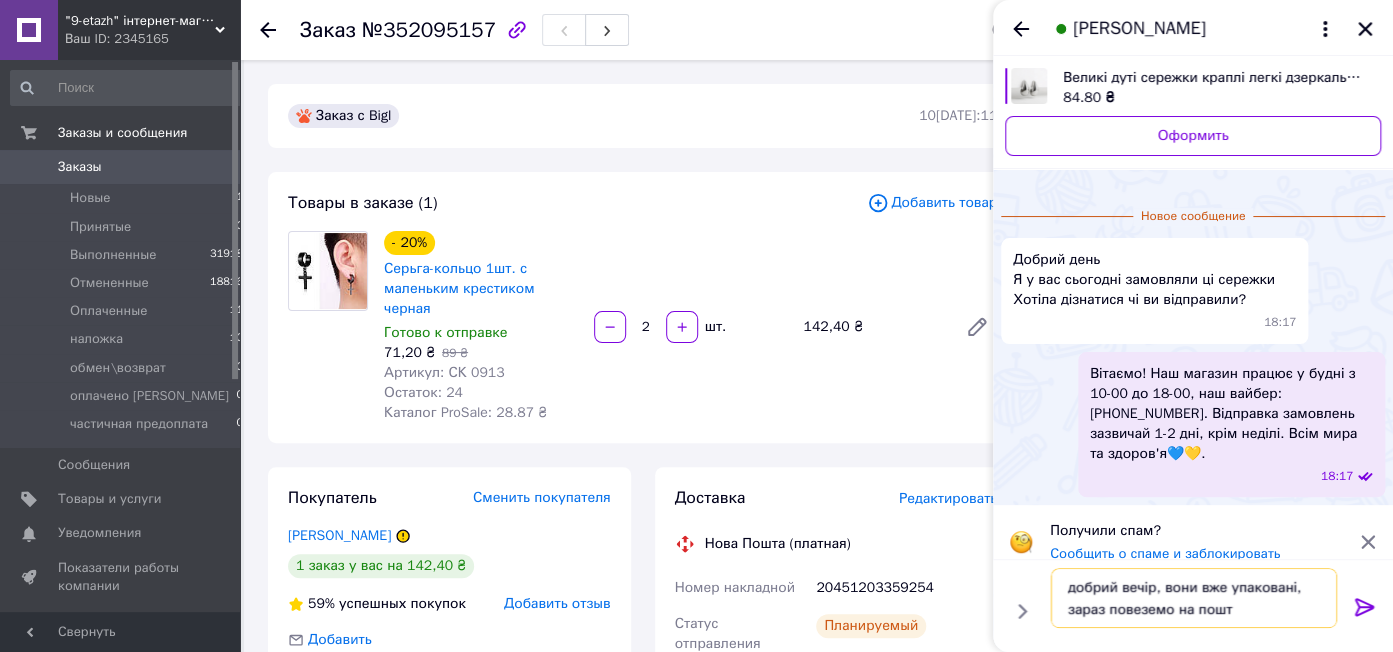 scroll, scrollTop: 15, scrollLeft: 0, axis: vertical 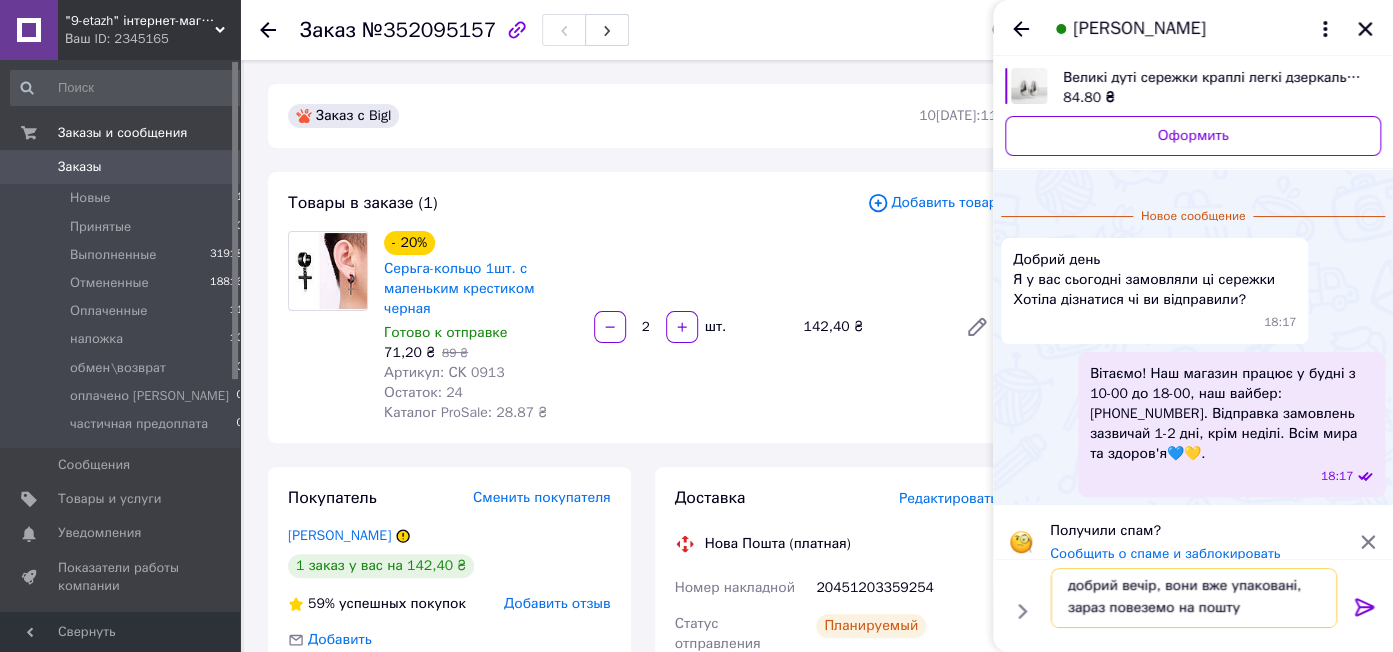 type on "добрий вечір, вони вже упаковані, зараз повеземо на пошту." 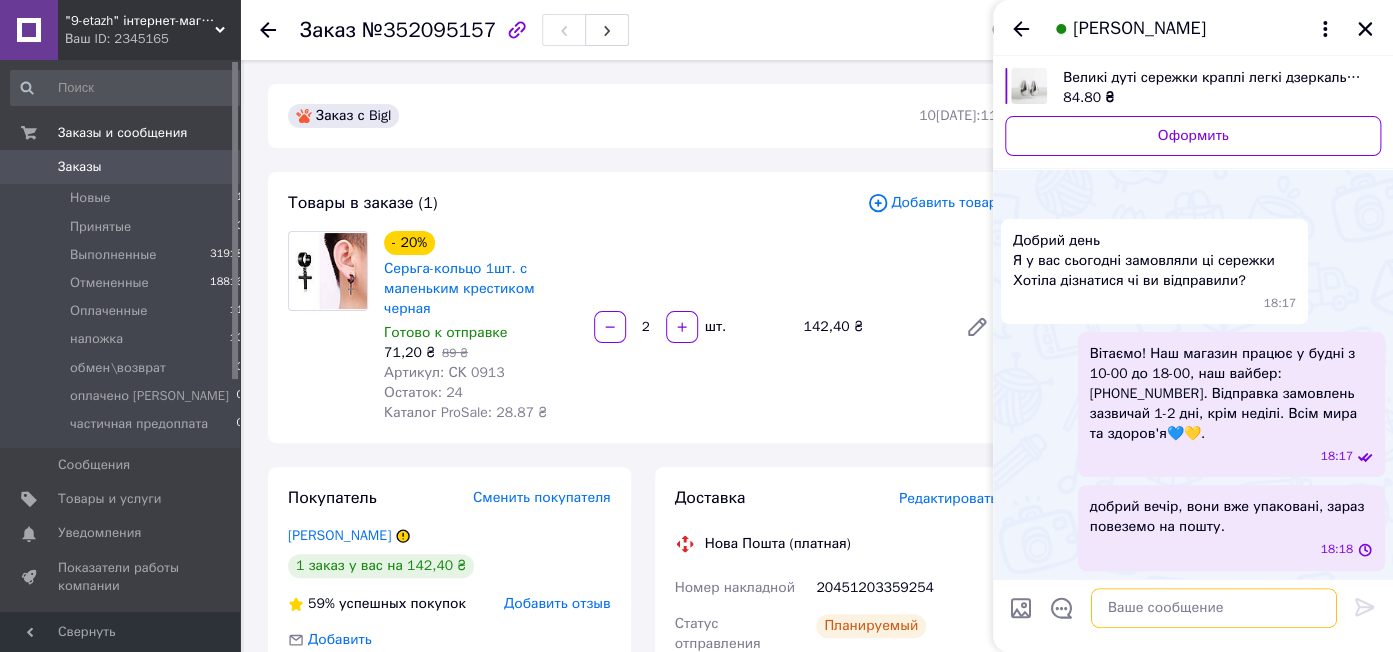 scroll, scrollTop: 0, scrollLeft: 0, axis: both 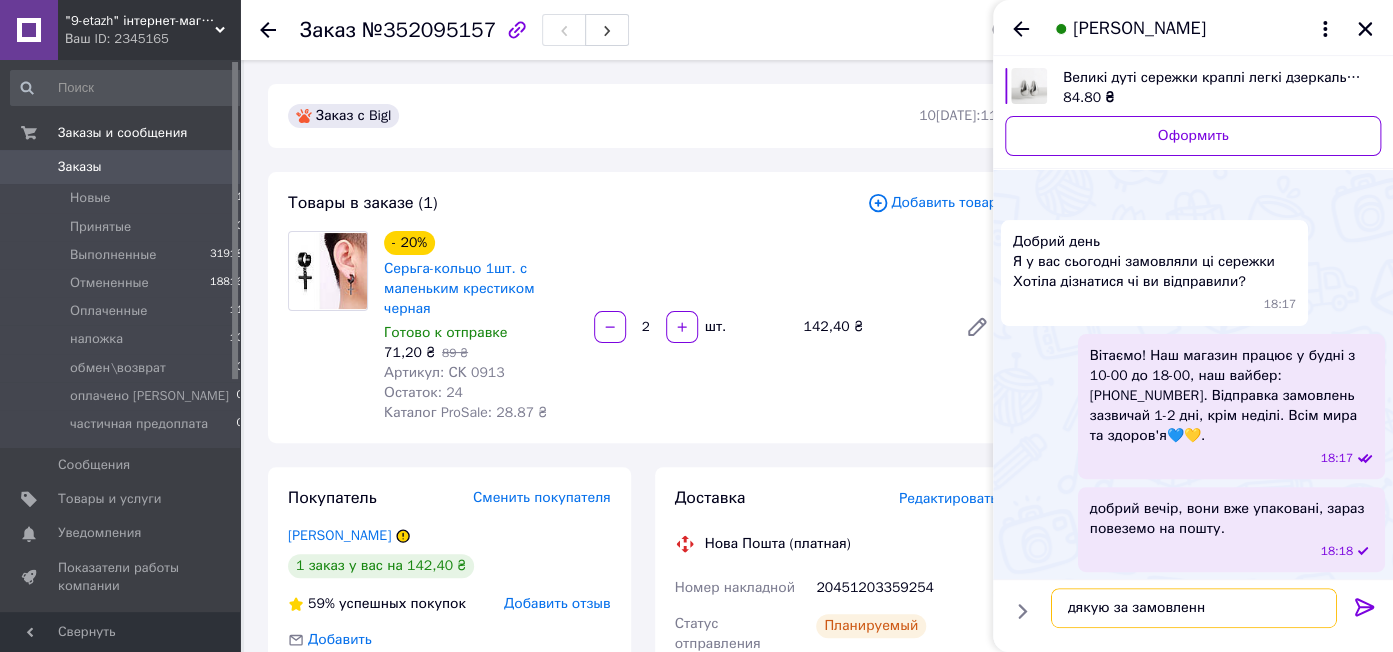 type on "дякую за замовлення" 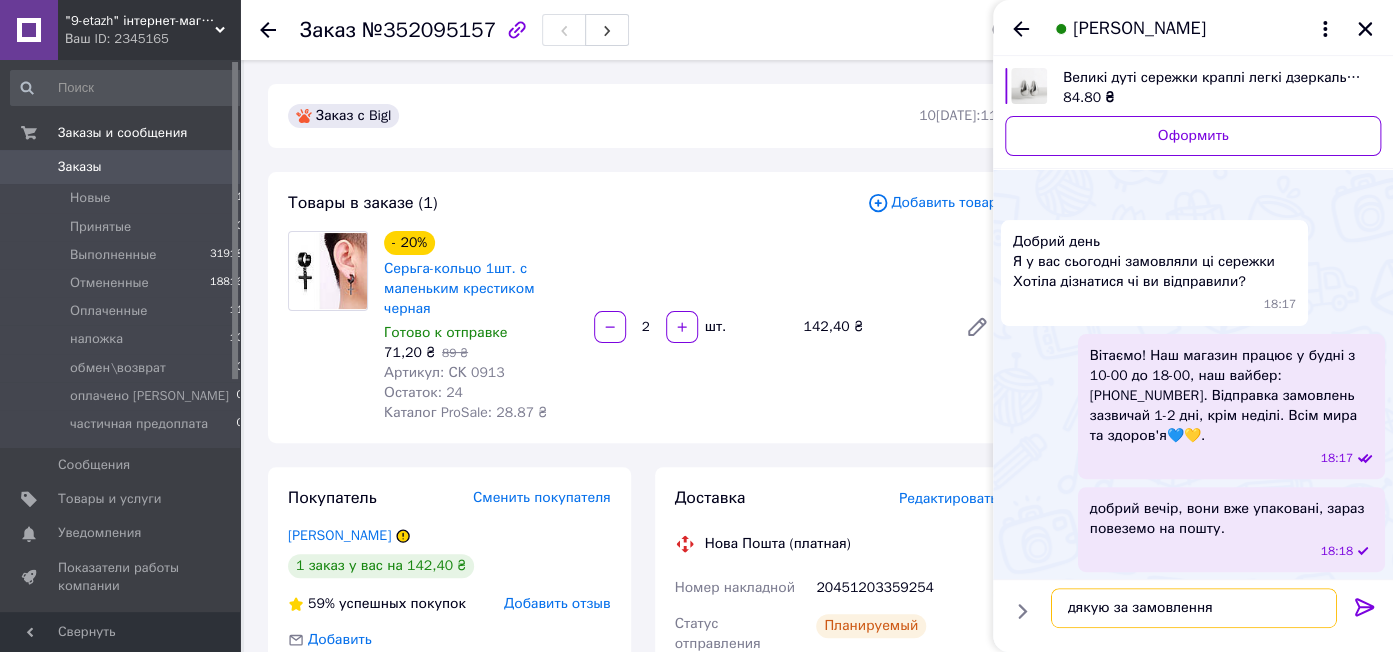 type 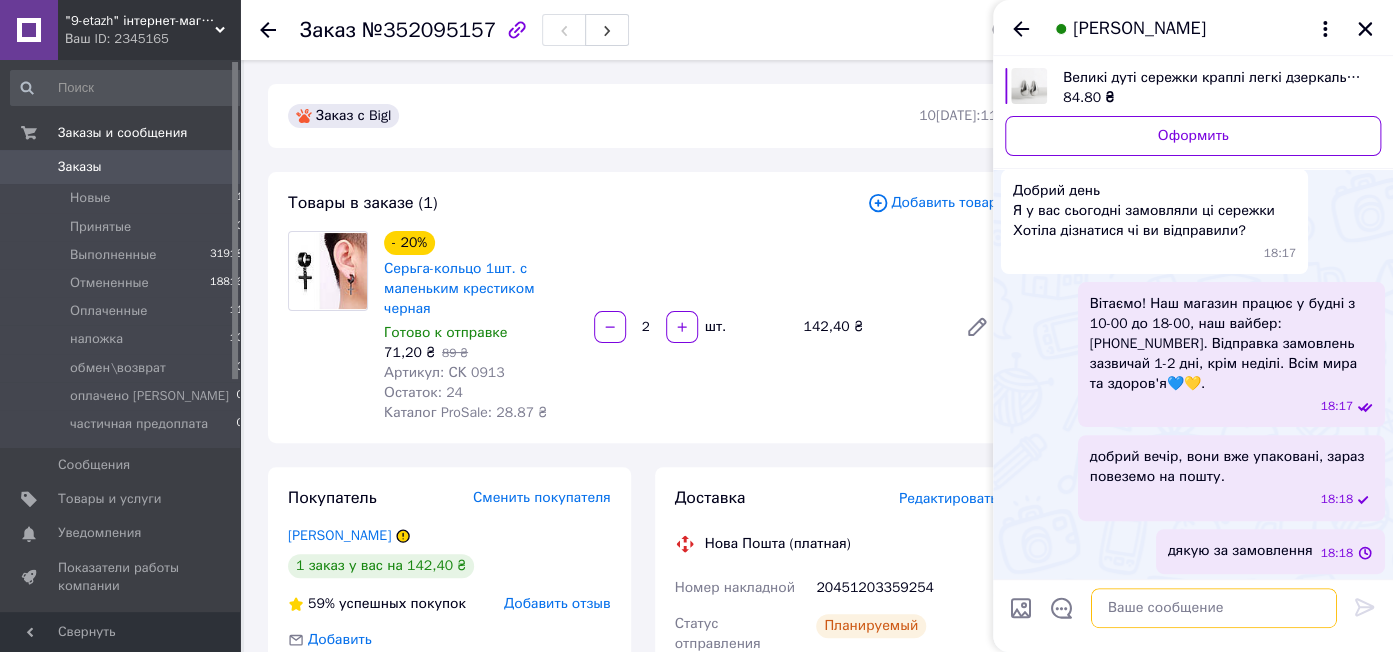 scroll, scrollTop: 62, scrollLeft: 0, axis: vertical 